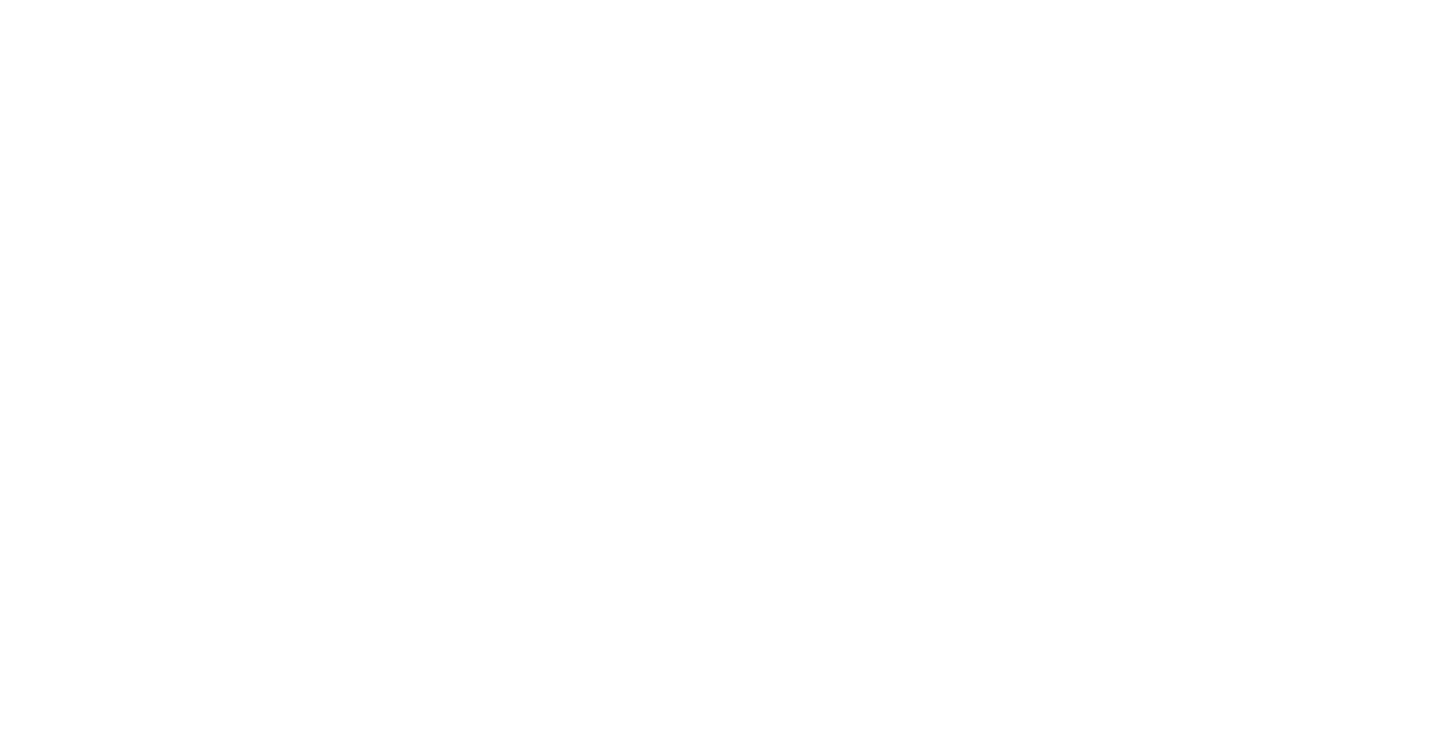 scroll, scrollTop: 0, scrollLeft: 0, axis: both 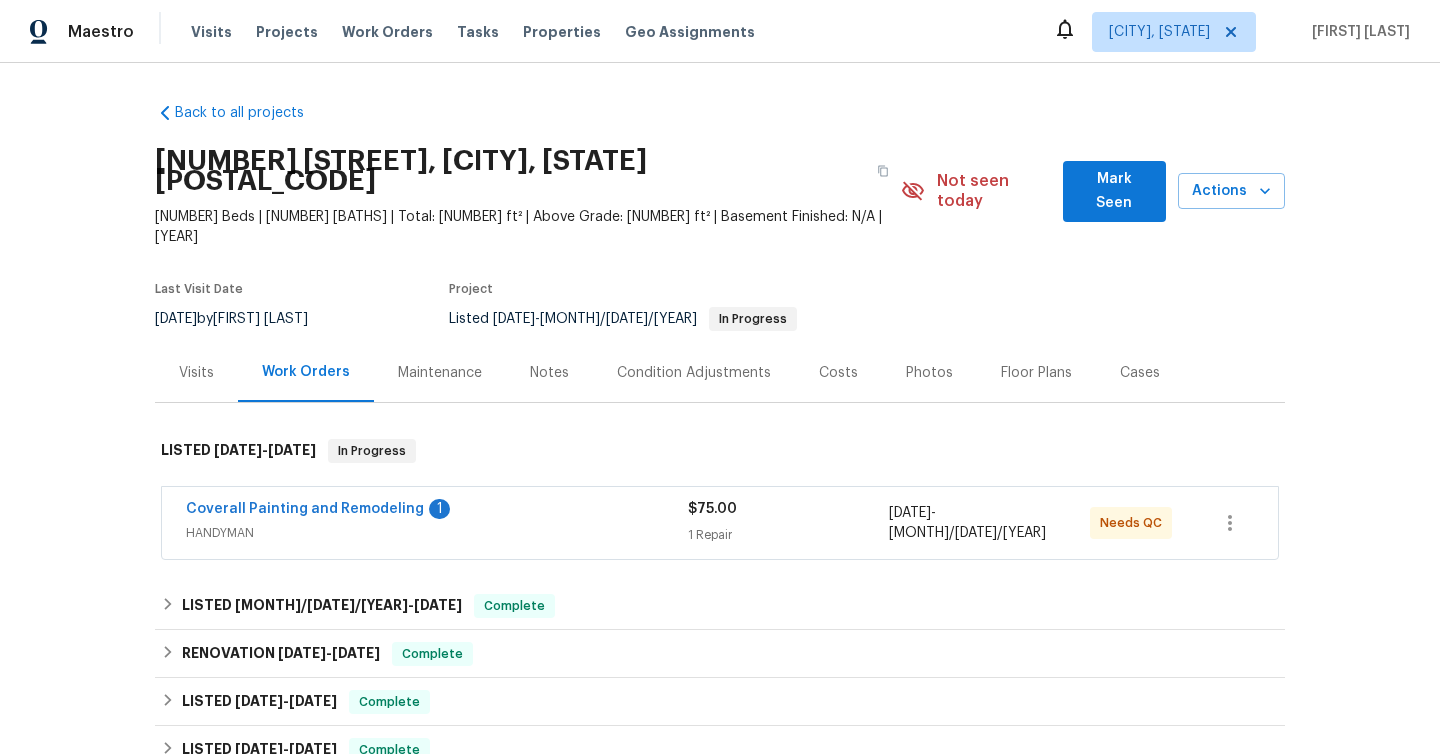 click on "HANDYMAN" at bounding box center [437, 533] 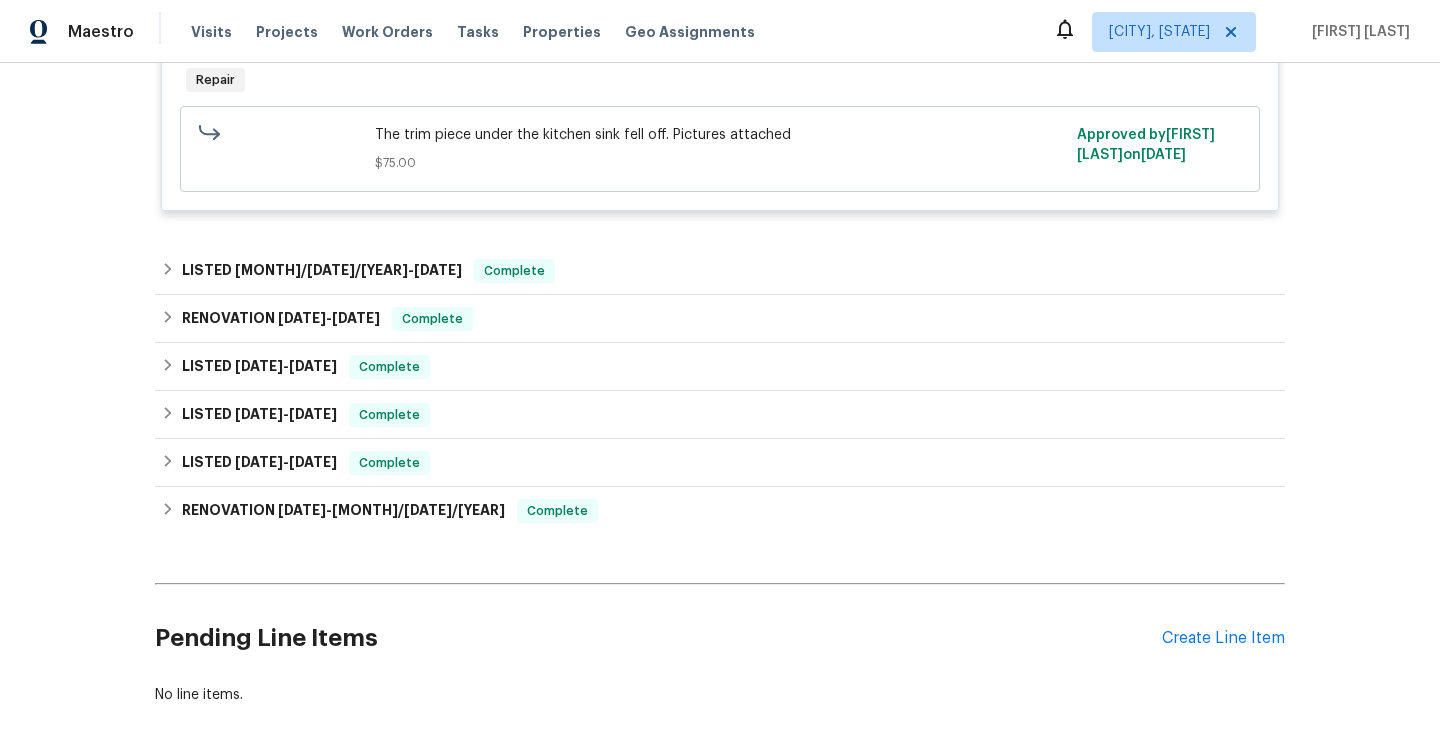 scroll, scrollTop: 650, scrollLeft: 0, axis: vertical 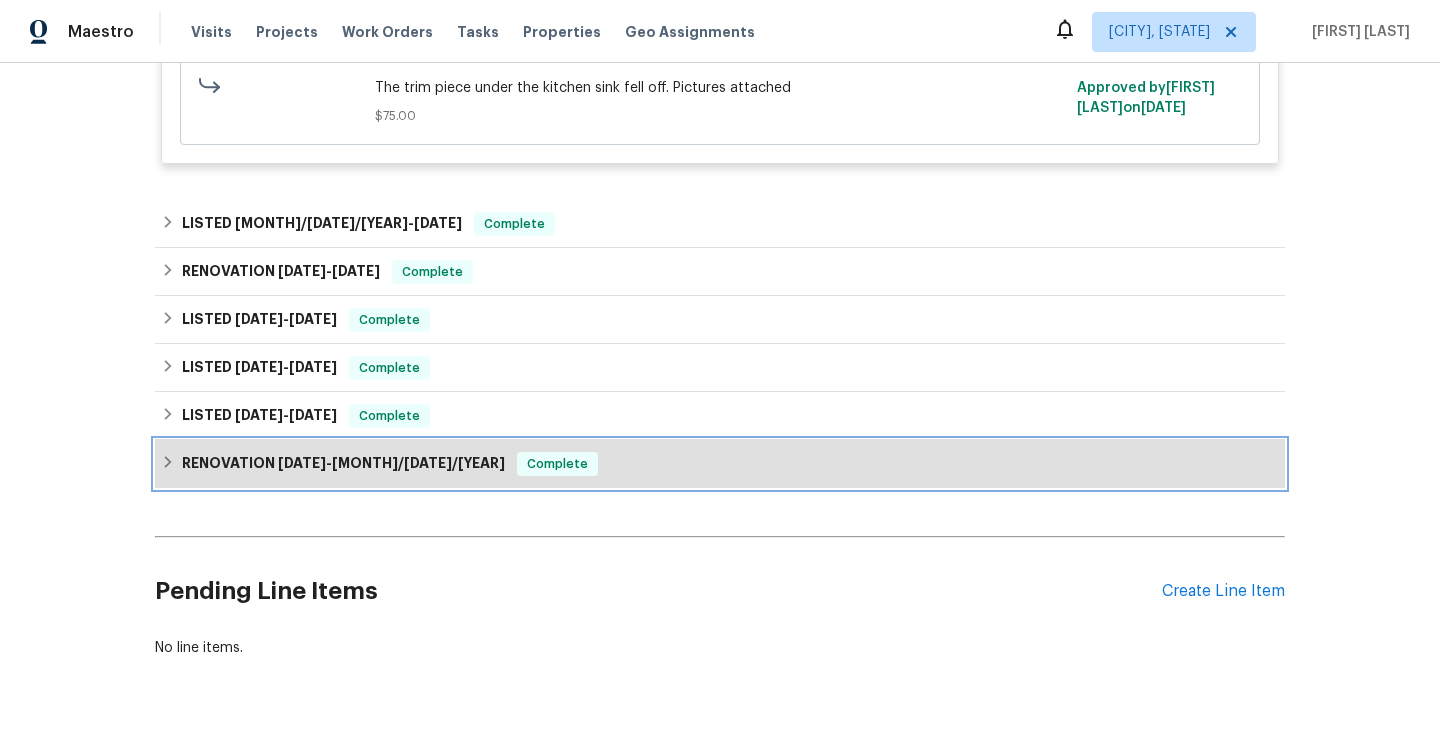 click on "RENOVATION   [DATE]  -  [DATE] Complete" at bounding box center (720, 464) 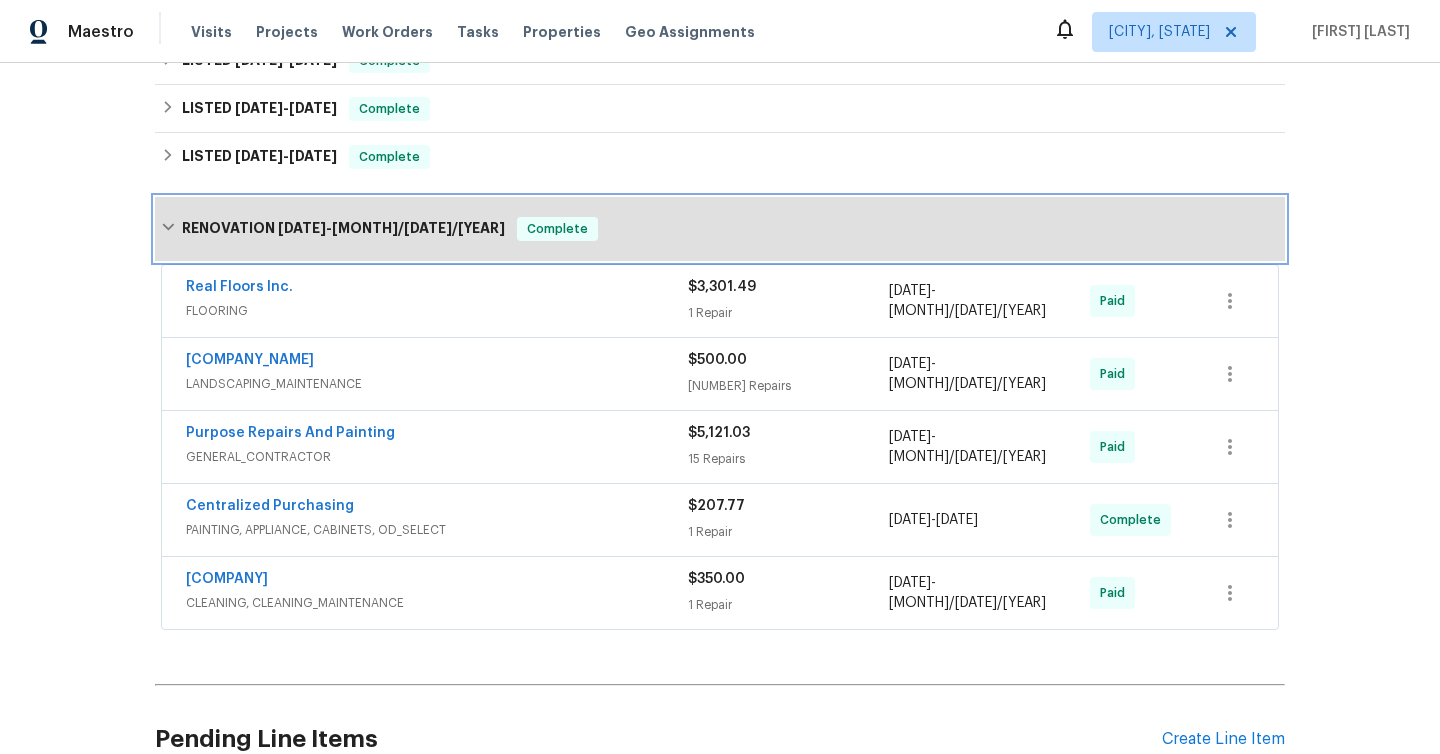 scroll, scrollTop: 911, scrollLeft: 0, axis: vertical 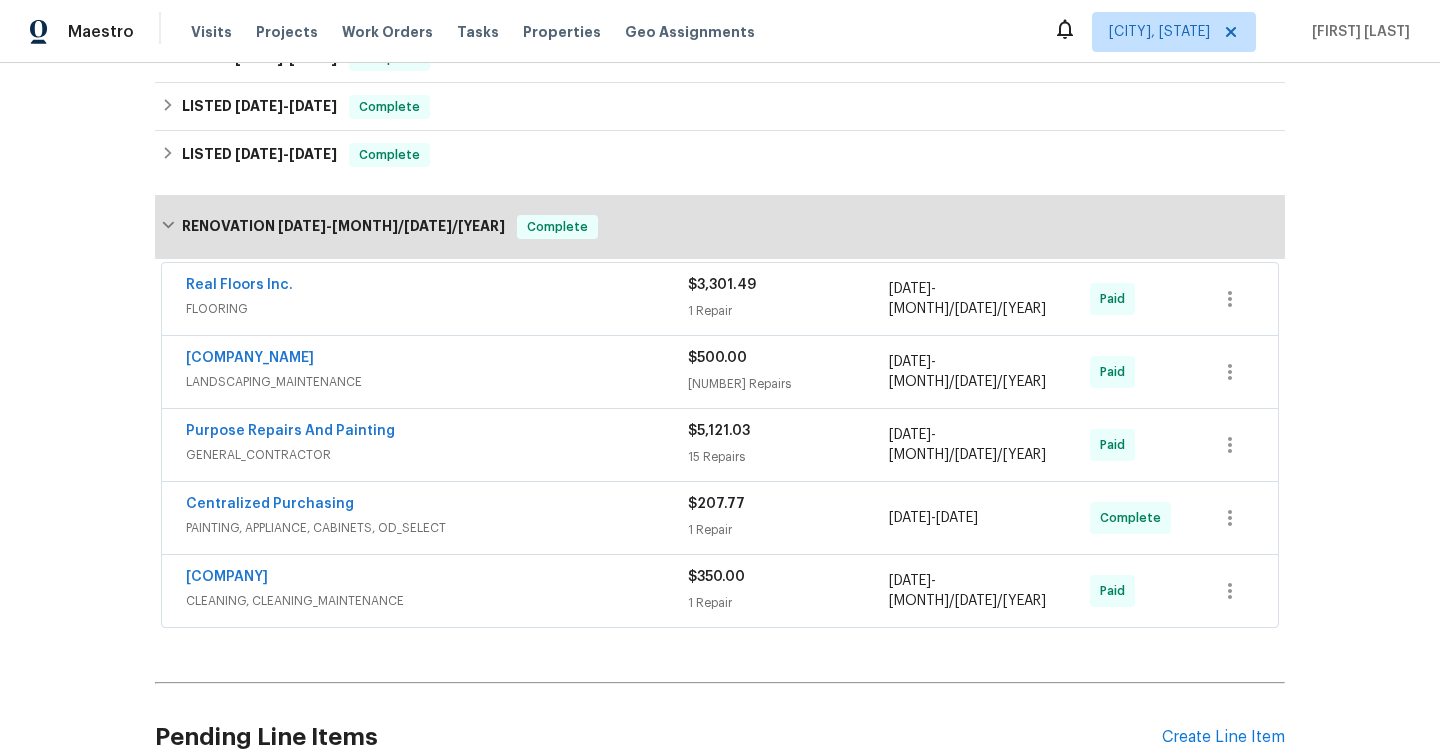 click on "CLEANING, CLEANING_MAINTENANCE" at bounding box center (437, 601) 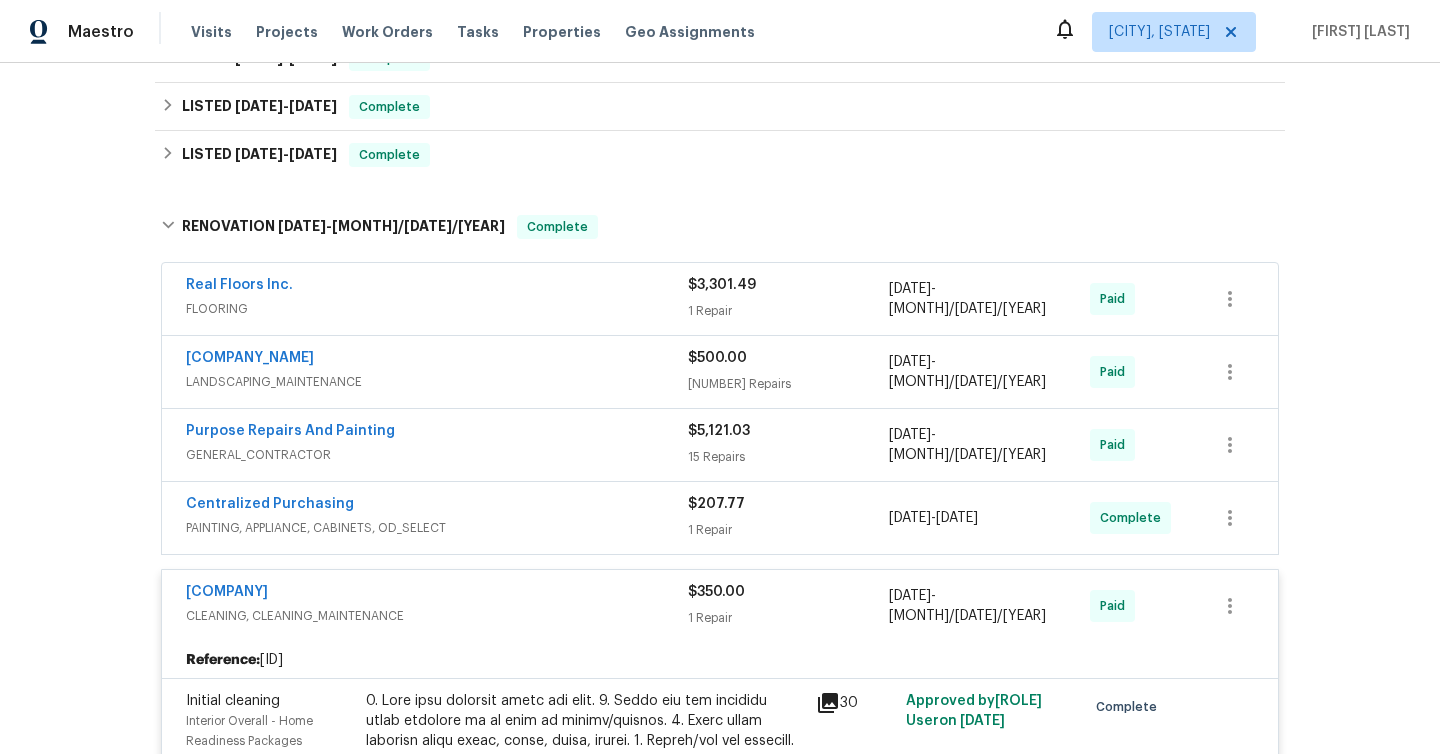 click on "PAINTING, APPLIANCE, CABINETS, OD_SELECT" at bounding box center [437, 528] 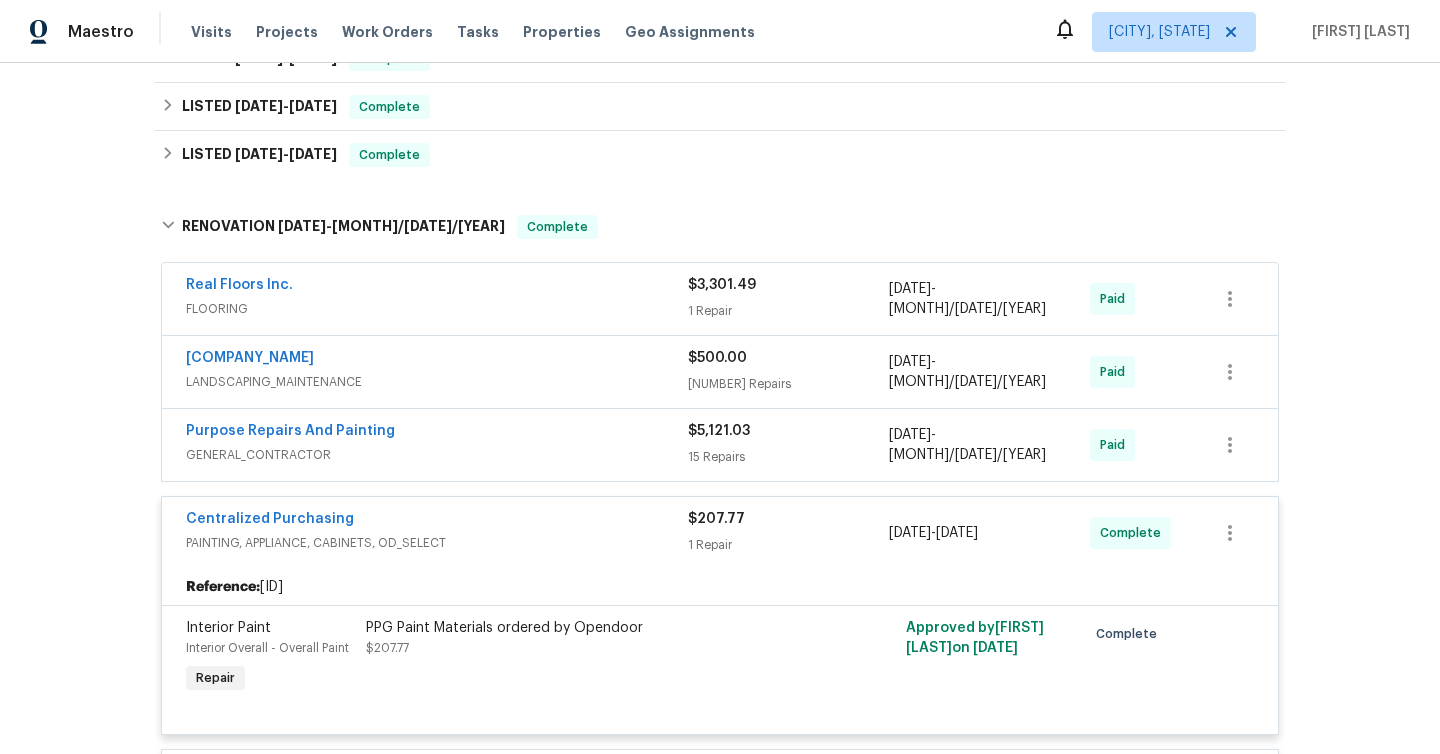 click on "GENERAL_CONTRACTOR" at bounding box center [437, 455] 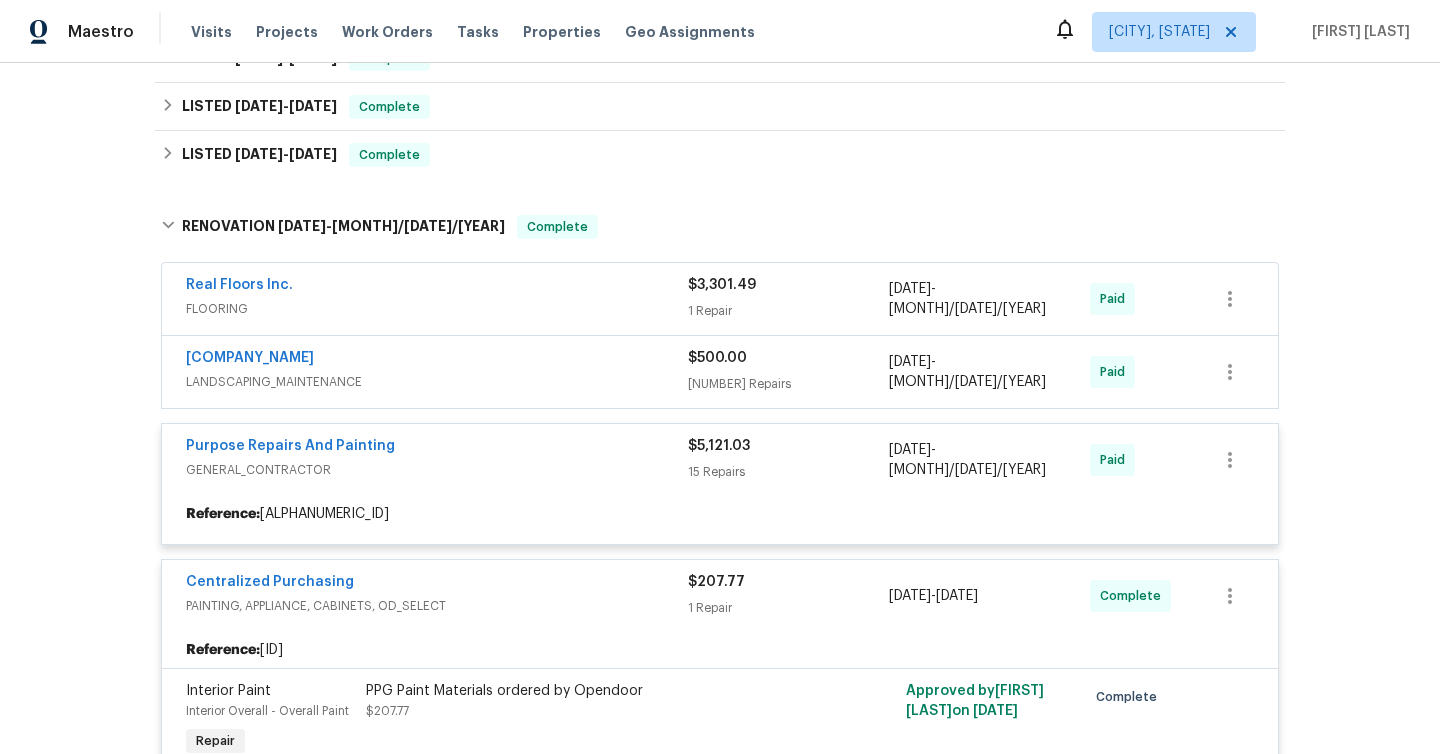 click at bounding box center [720, 823] 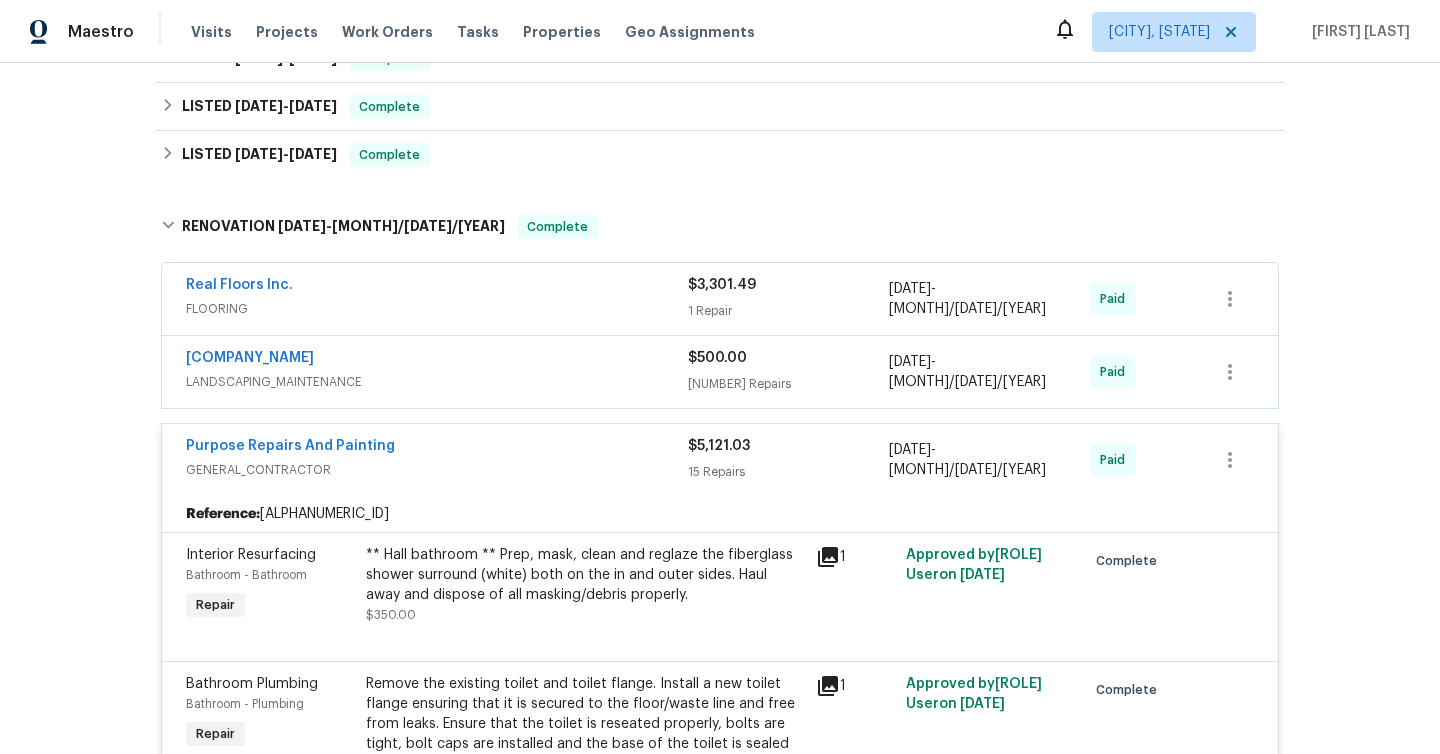 click on "[COMPANY_NAME]" at bounding box center (437, 360) 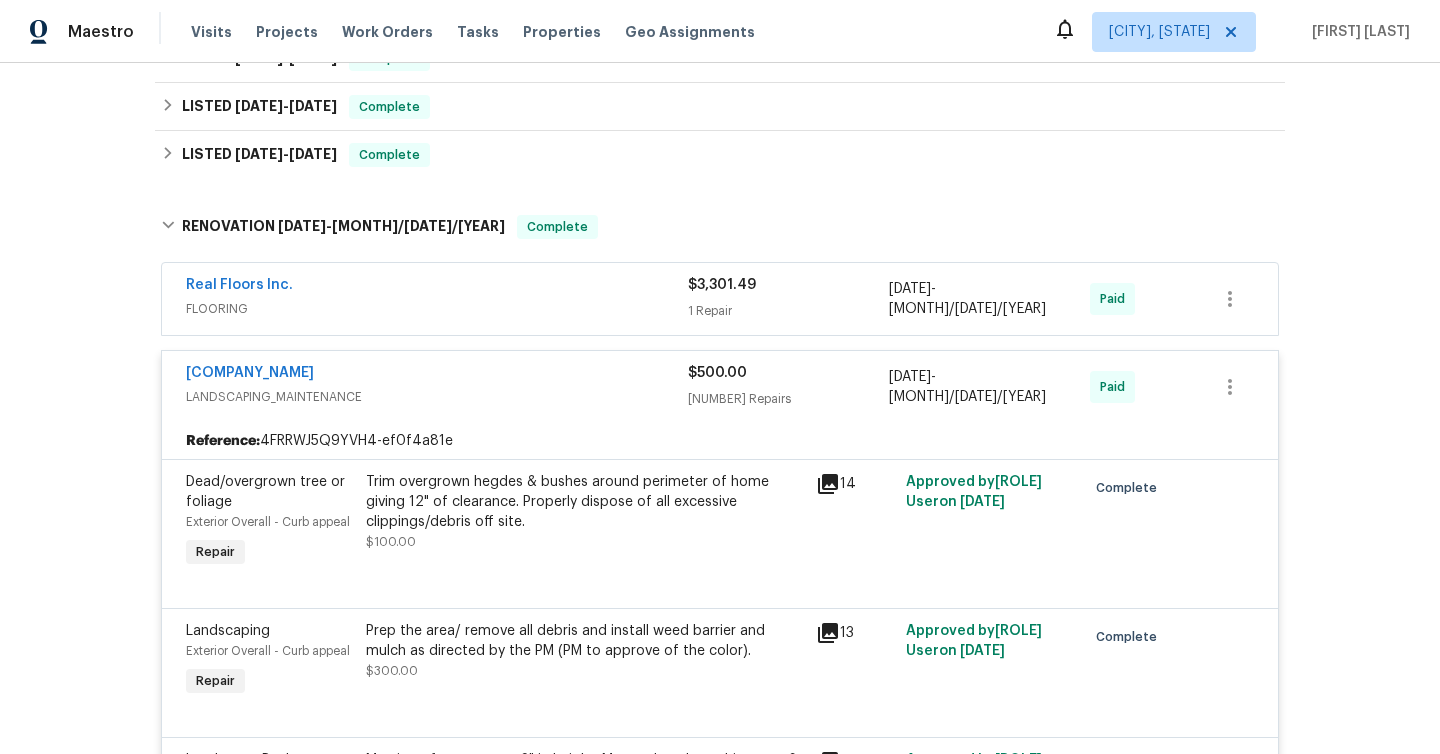 click on "Real Floors Inc." at bounding box center [437, 287] 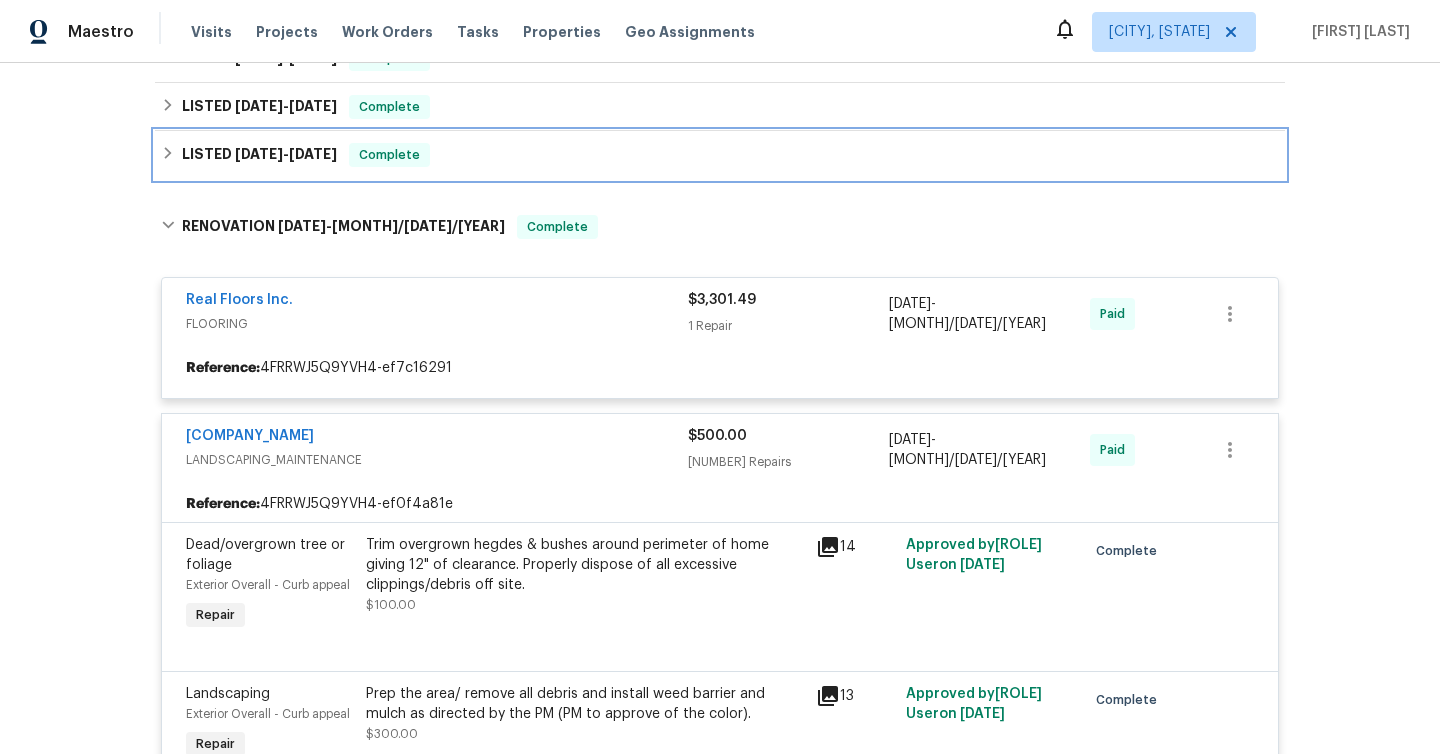 click on "Complete" at bounding box center (389, 155) 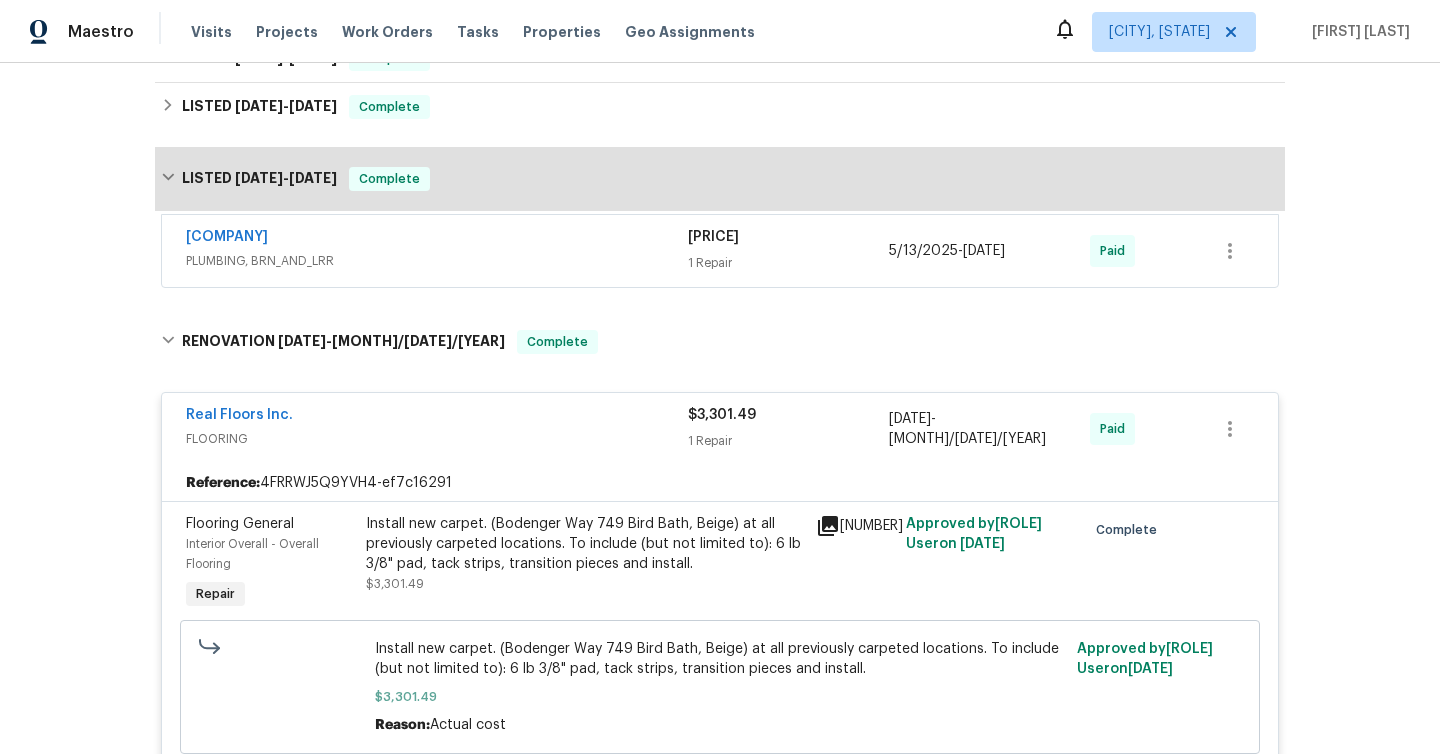 click on "[COMPANY] PLUMBING, BRN_AND_LRR [PRICE] [NUMBER] Repair [DATE]  -  [DATE] Paid" at bounding box center [720, 251] 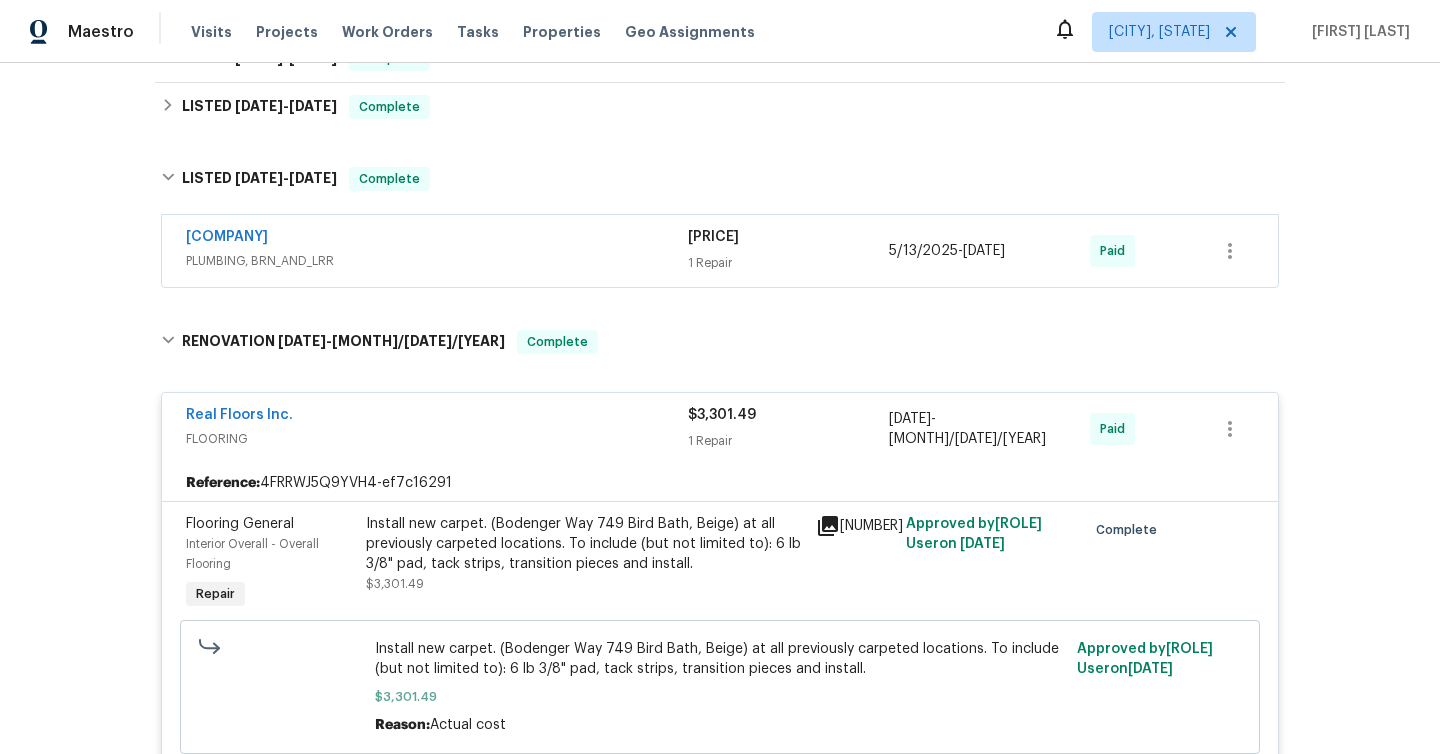 click on "[COMPANY]" at bounding box center [437, 239] 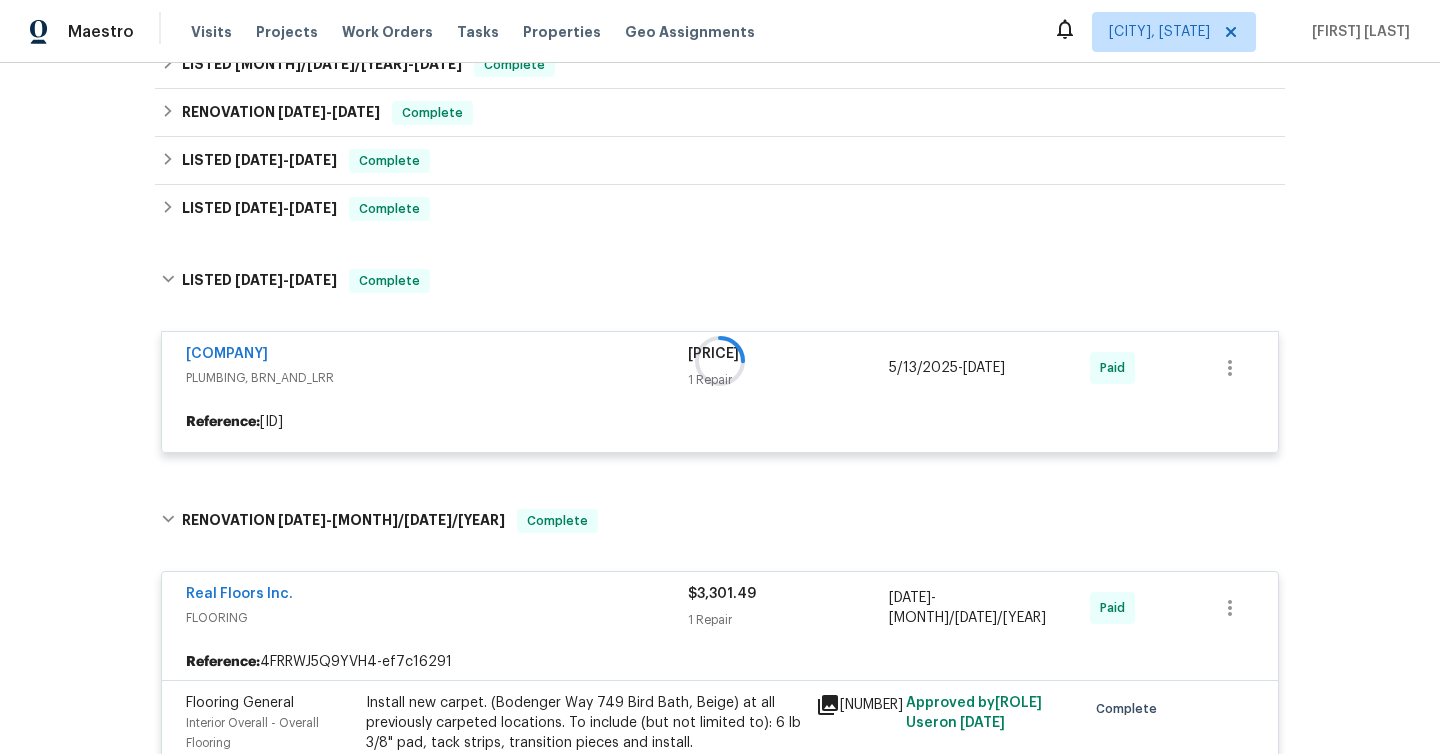 scroll, scrollTop: 803, scrollLeft: 0, axis: vertical 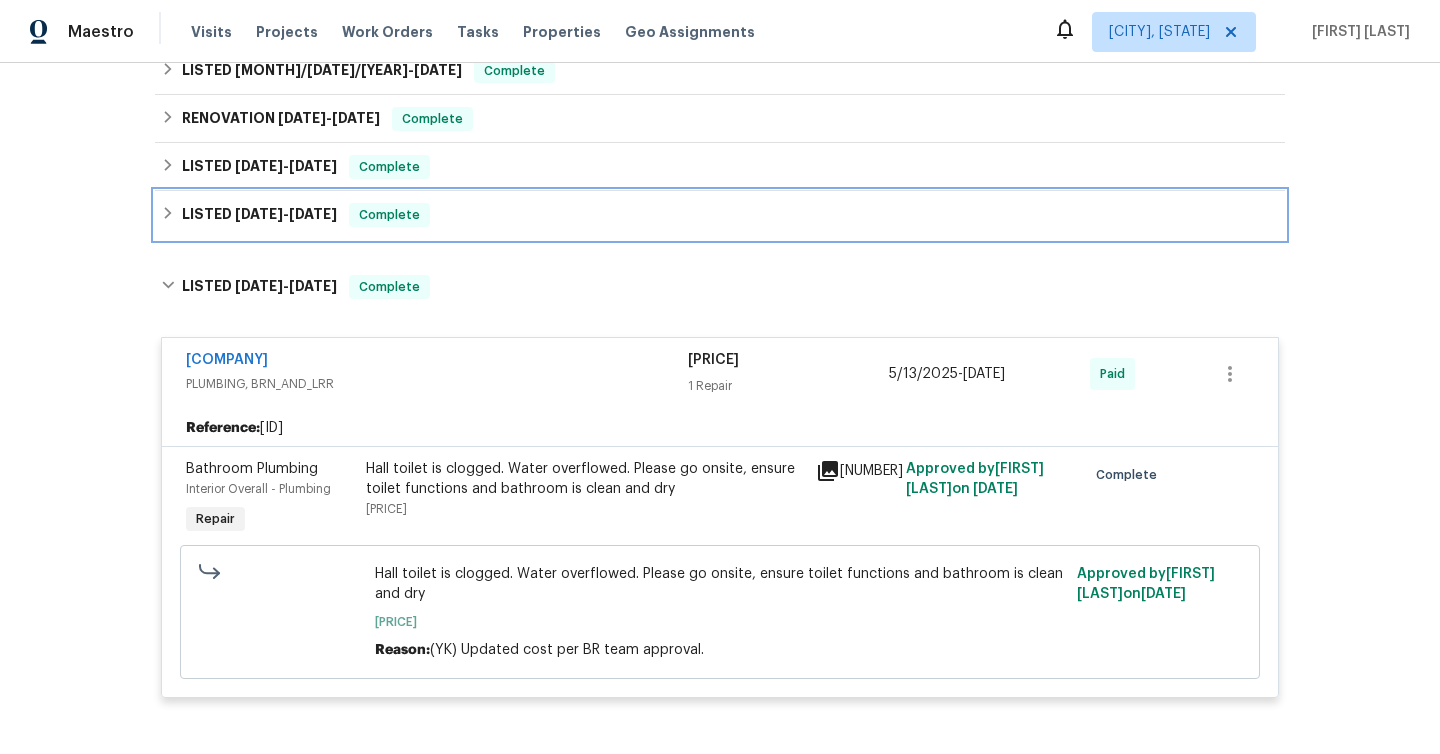 click on "Complete" at bounding box center (389, 215) 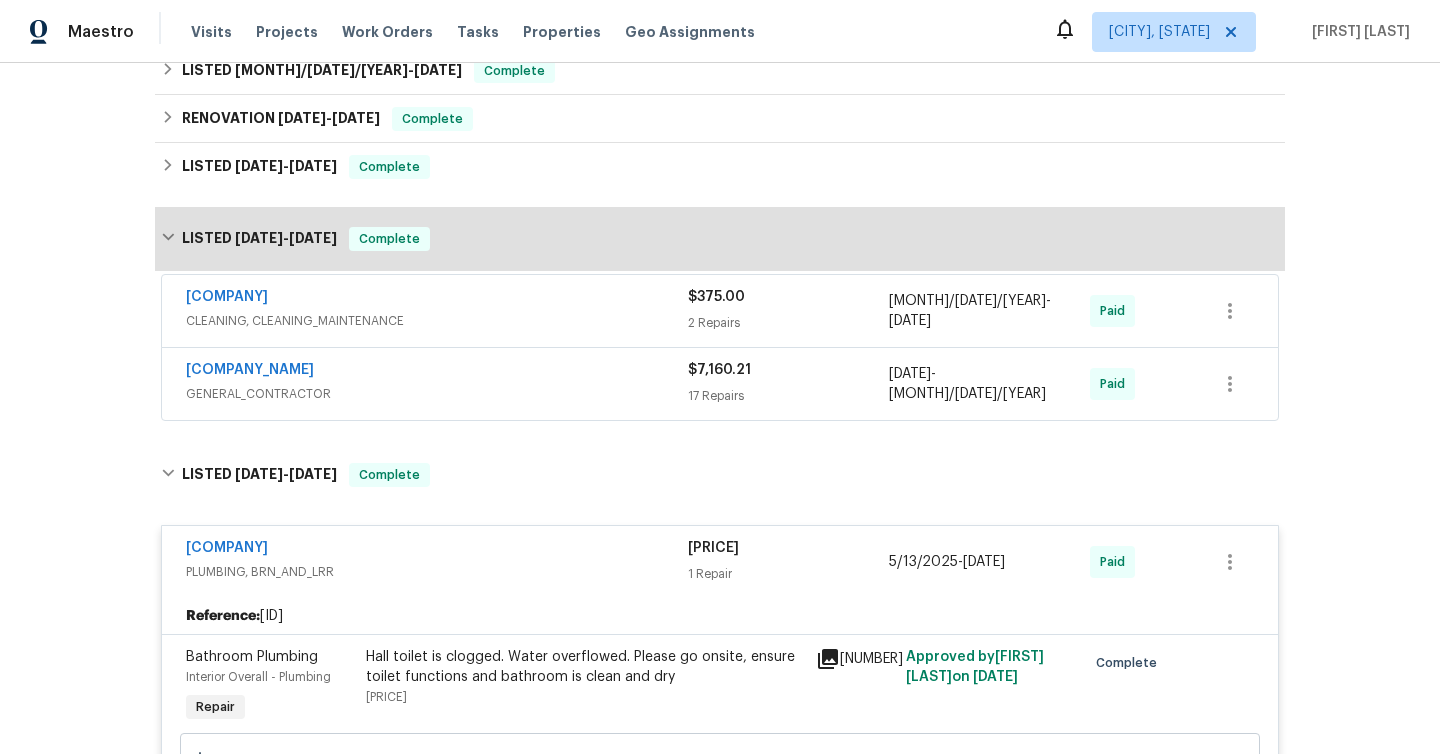 click on "[COMPANY_NAME]" at bounding box center (437, 372) 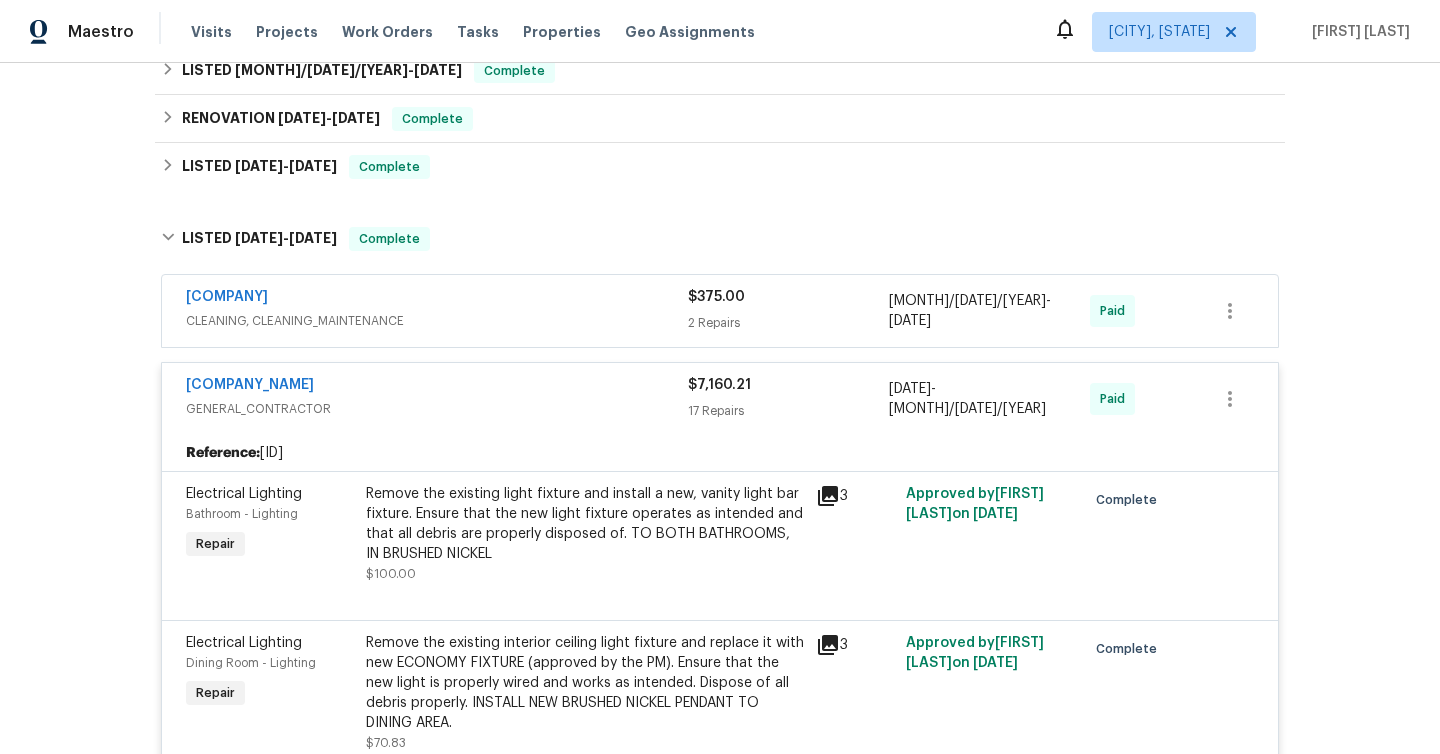 click on "CLEANING, CLEANING_MAINTENANCE" at bounding box center (437, 321) 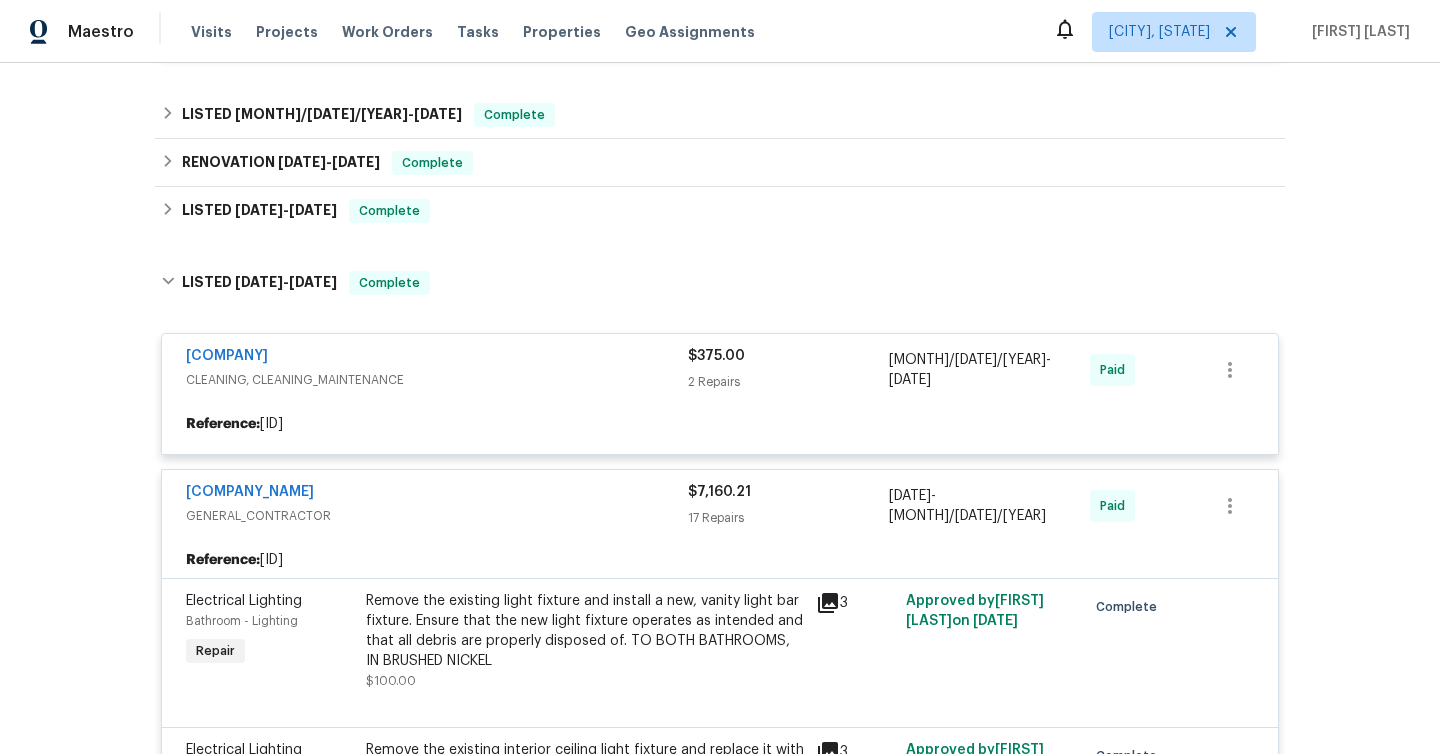 scroll, scrollTop: 756, scrollLeft: 0, axis: vertical 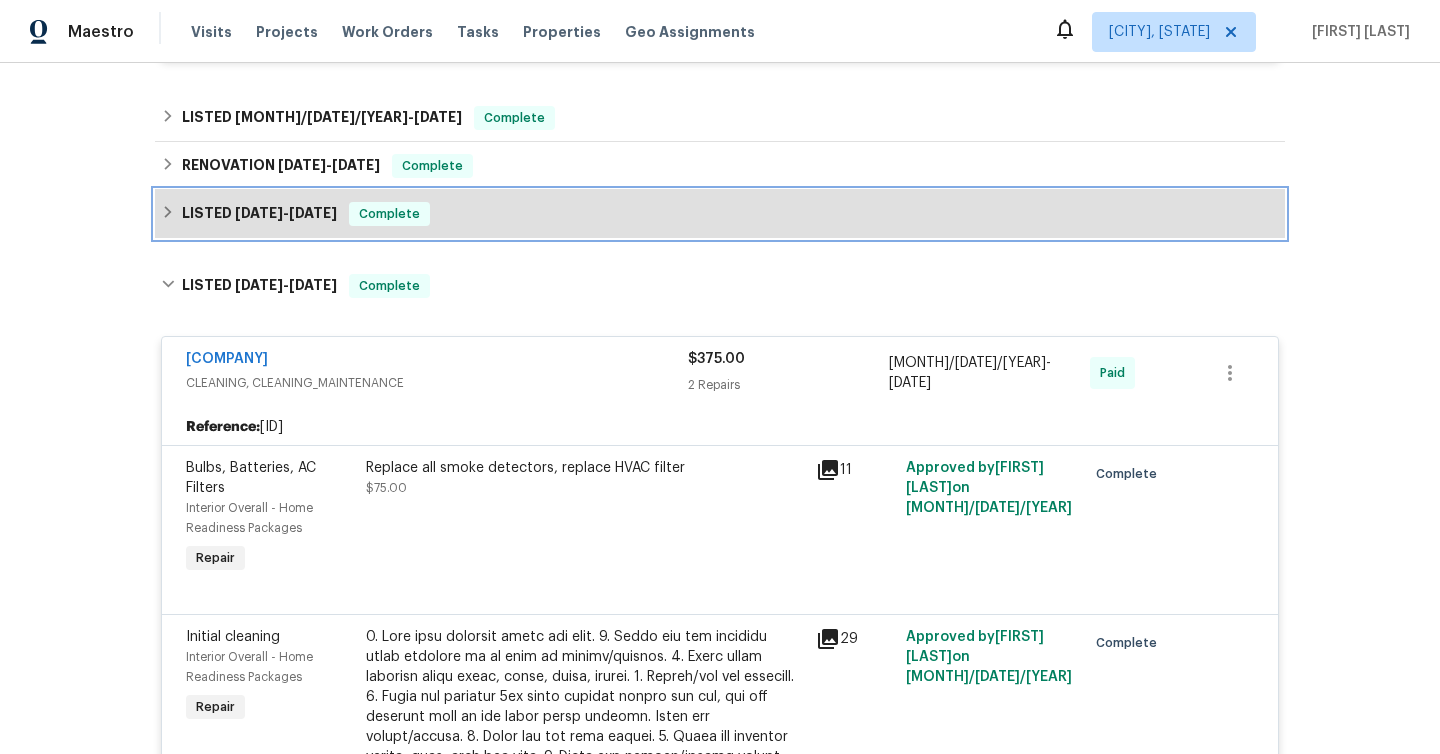 click on "LISTED   [MONTH]/[DATE]/[YEAR]  -  [MONTH]/[DATE]/[YEAR] Complete" at bounding box center [720, 214] 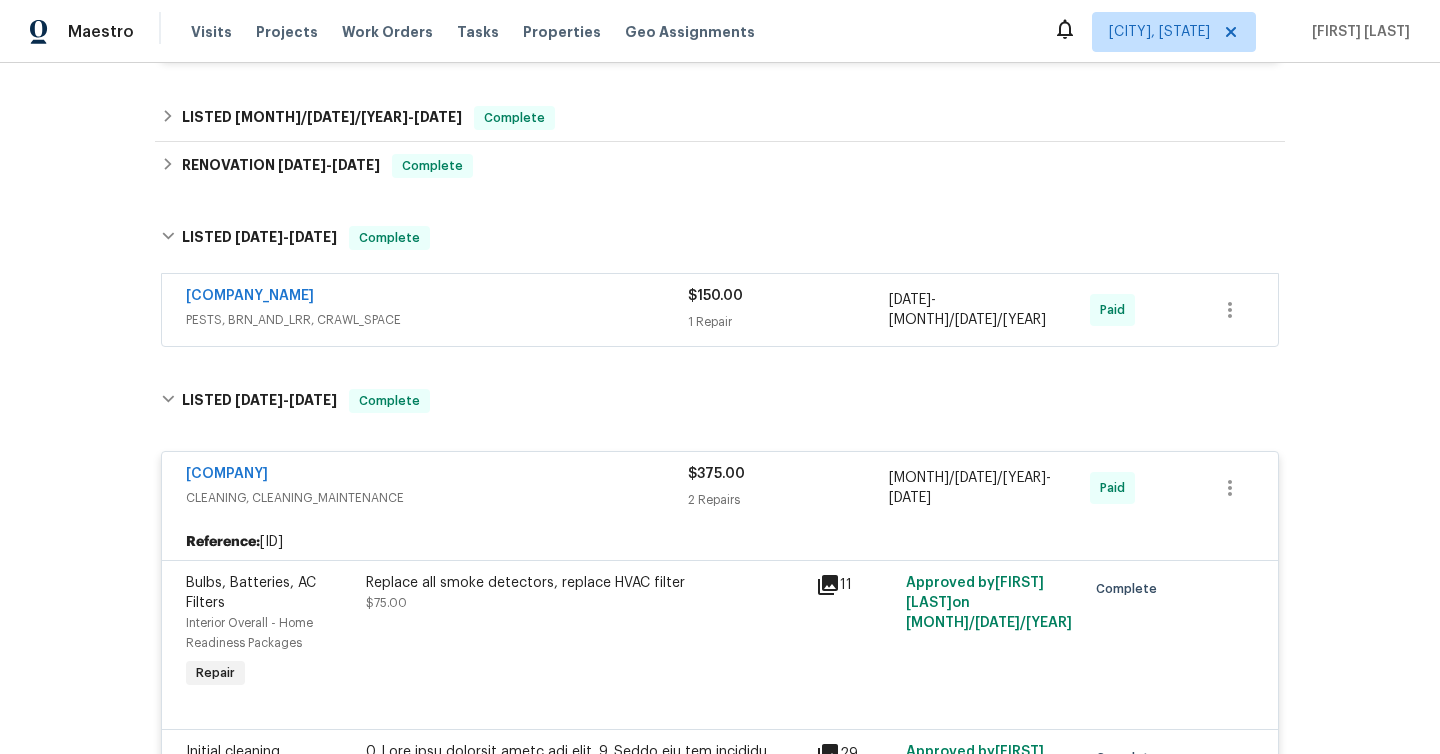 click on "[COMPANY_NAME]" at bounding box center [437, 298] 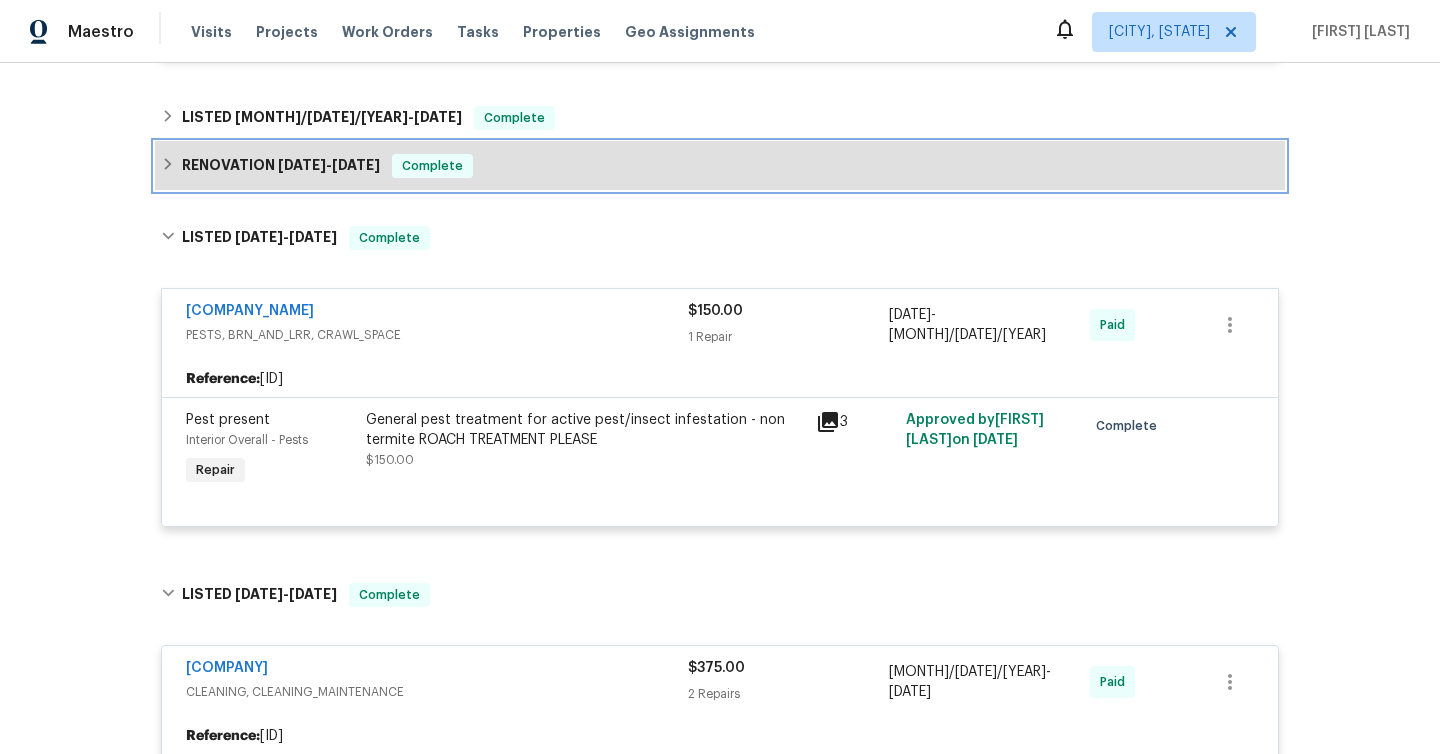 click on "Complete" at bounding box center [432, 166] 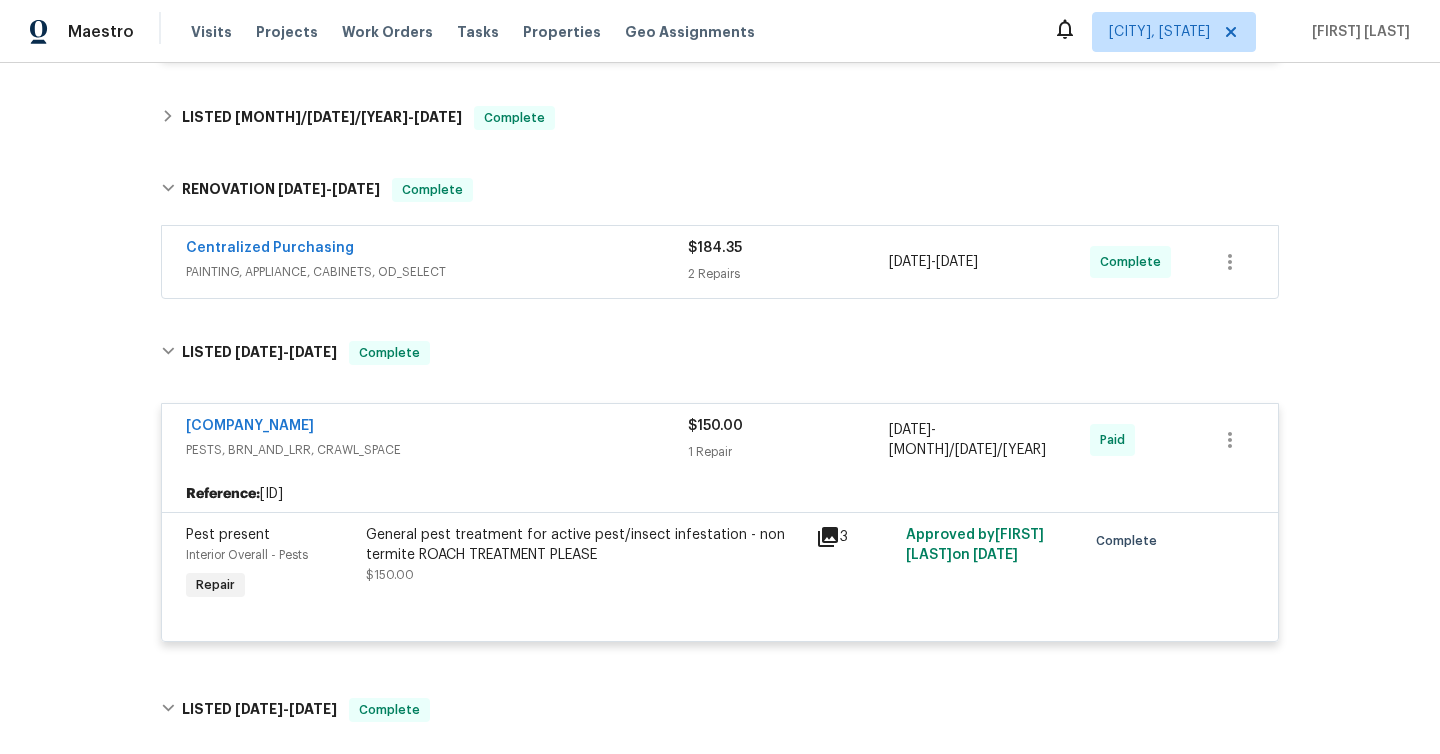 click on "Centralized Purchasing PAINTING, APPLIANCE, CABINETS, OD_SELECT [PRICE] [NUMBER] Repairs [MONTH]/[DATE]/[YEAR] - [MONTH]/[DATE]/[YEAR] Complete" at bounding box center [720, 262] 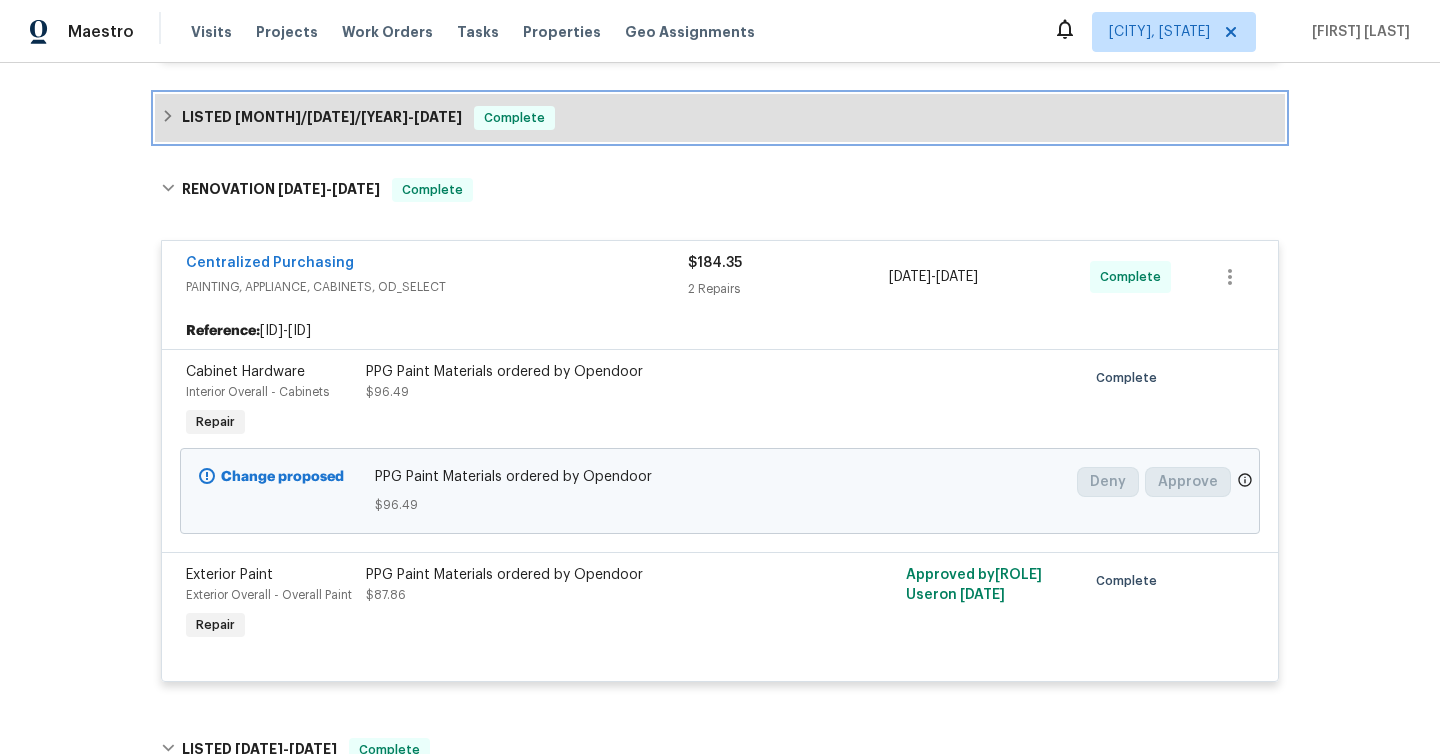 click on "LISTED   [MONTH]/[DATE]/[YEAR]  -  [MONTH]/[DATE]/[YEAR] Complete" at bounding box center [720, 118] 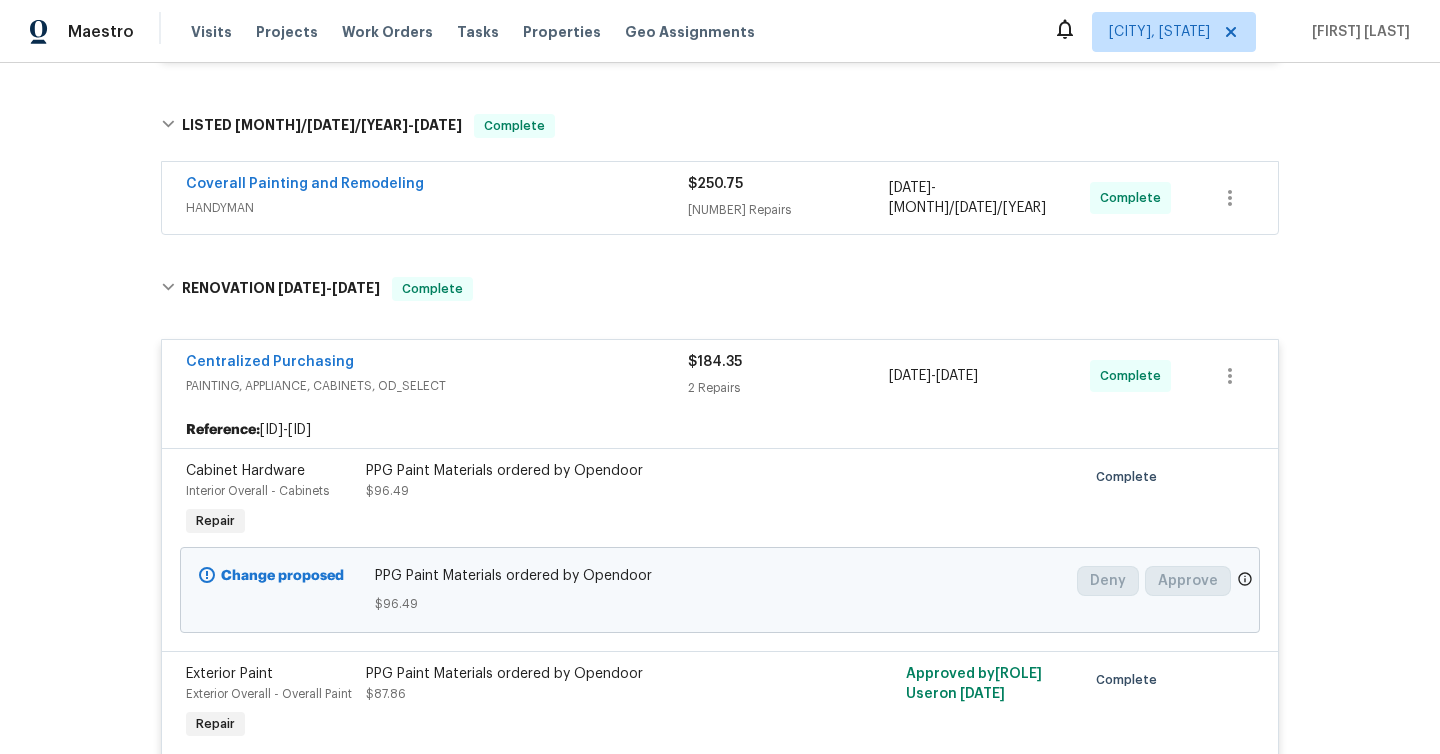click on "[COMPANY_NAME] HANDYMAN [PRICE] [NUMBER] Repairs [MONTH]/[DATE]/[YEAR] - [MONTH]/[DATE]/[YEAR] Complete" at bounding box center [720, 198] 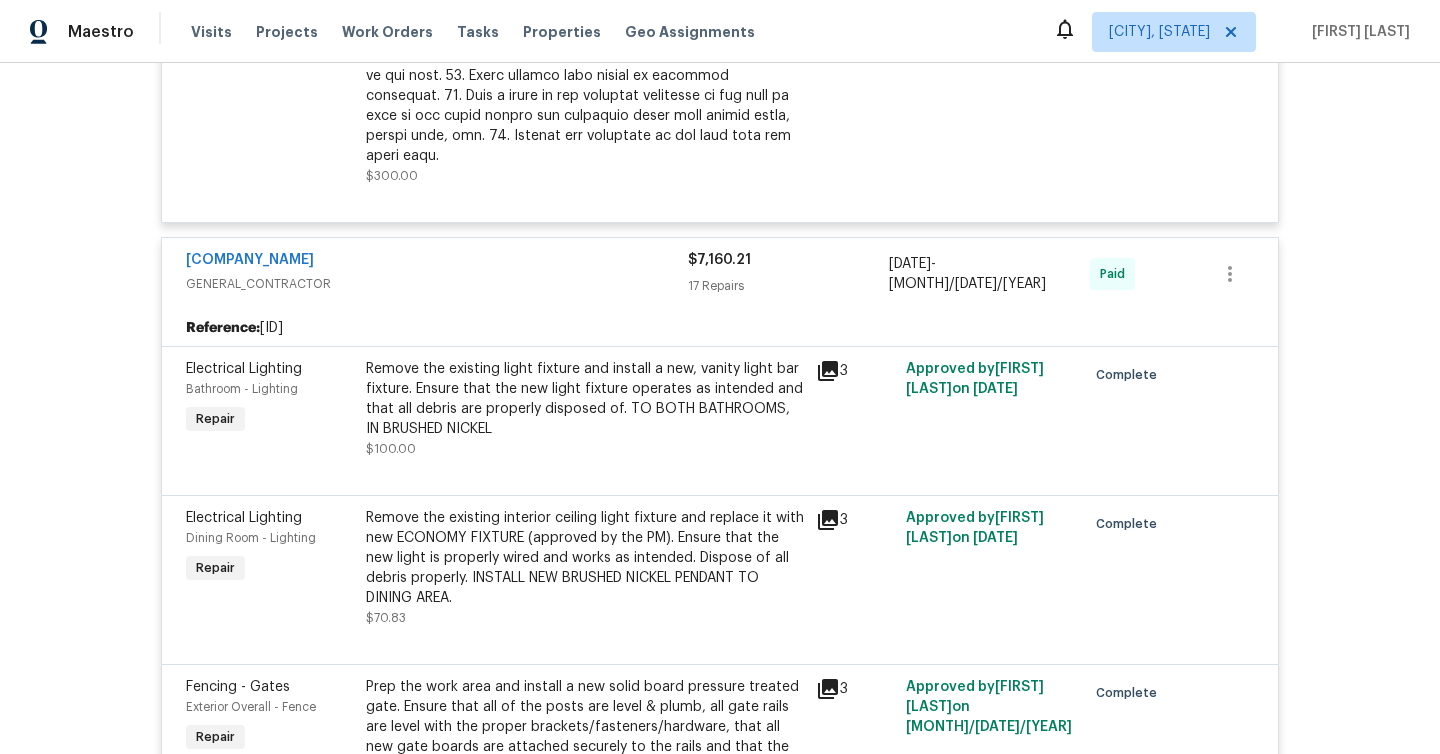 scroll, scrollTop: 3086, scrollLeft: 0, axis: vertical 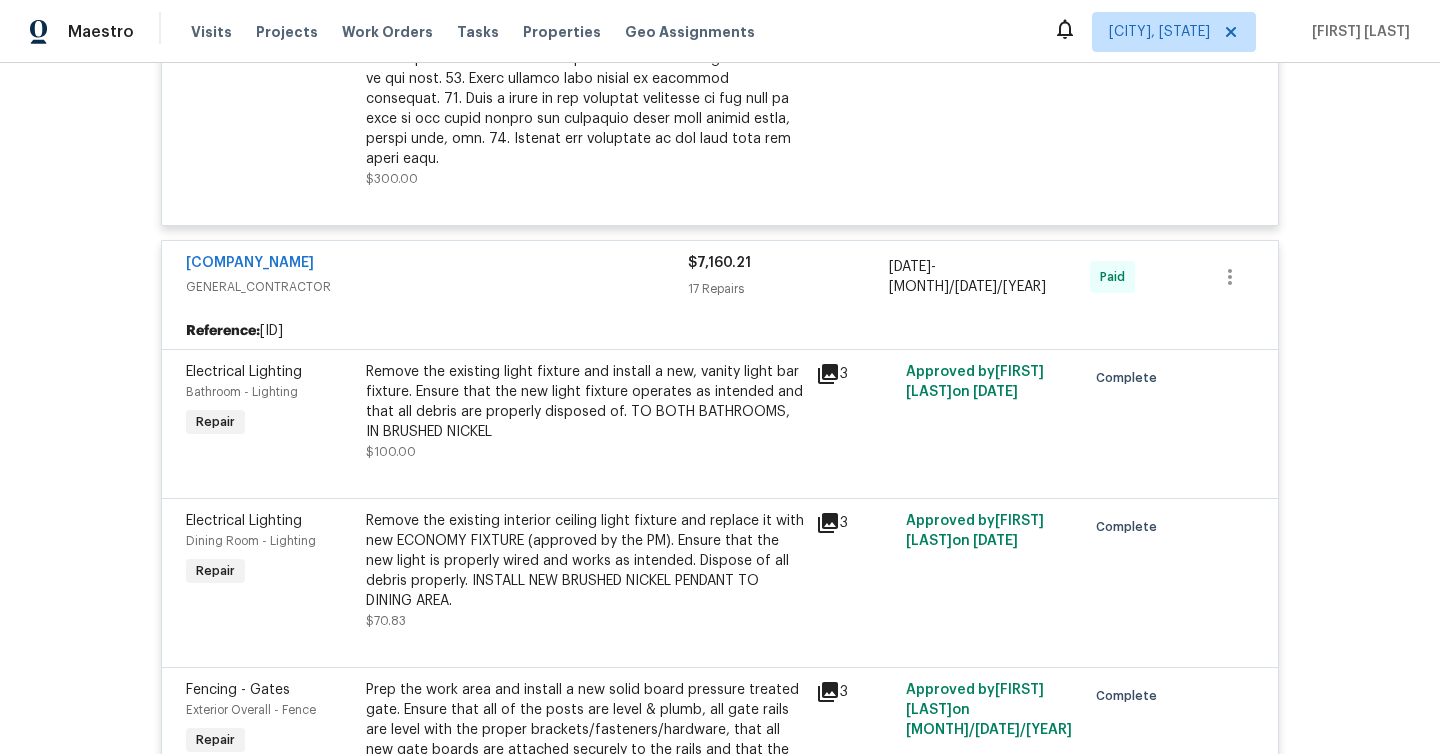 click 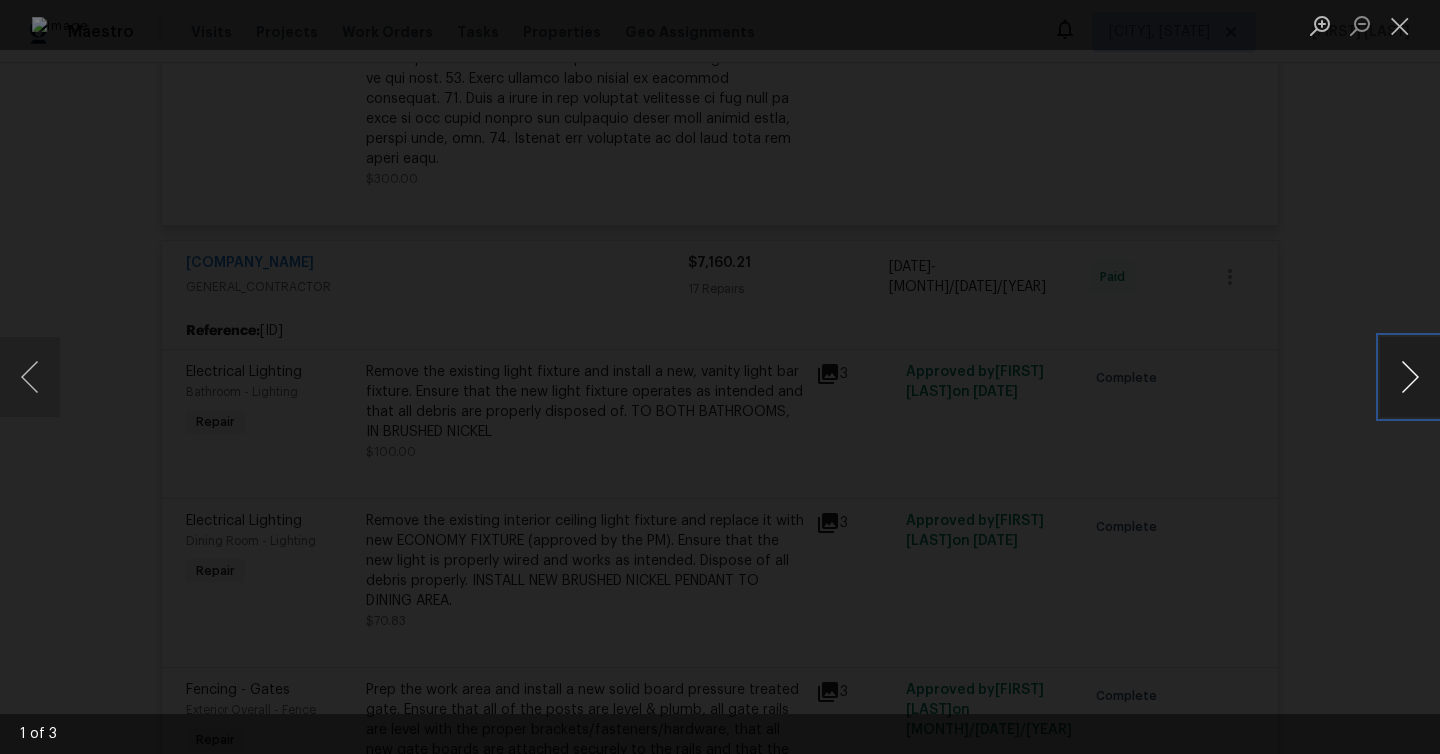 click at bounding box center (1410, 377) 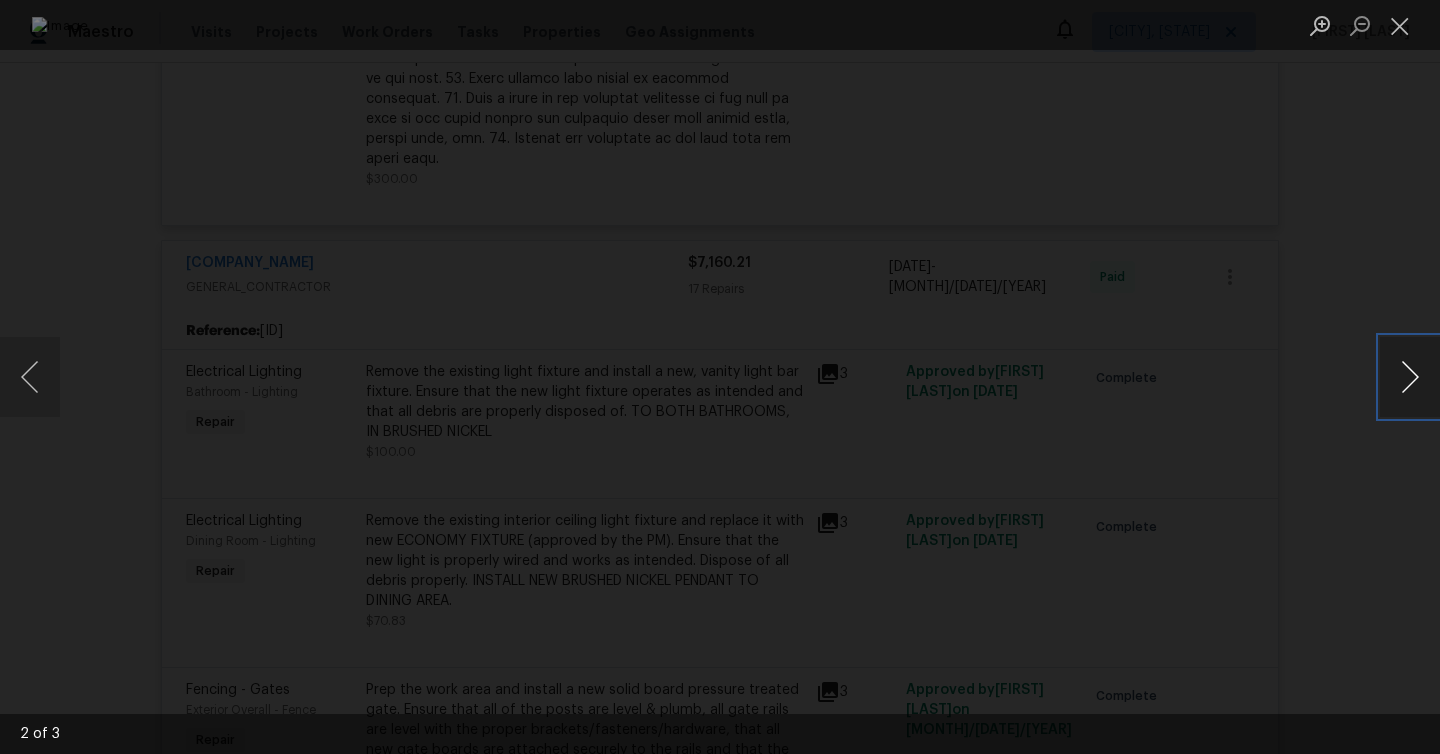click at bounding box center (1410, 377) 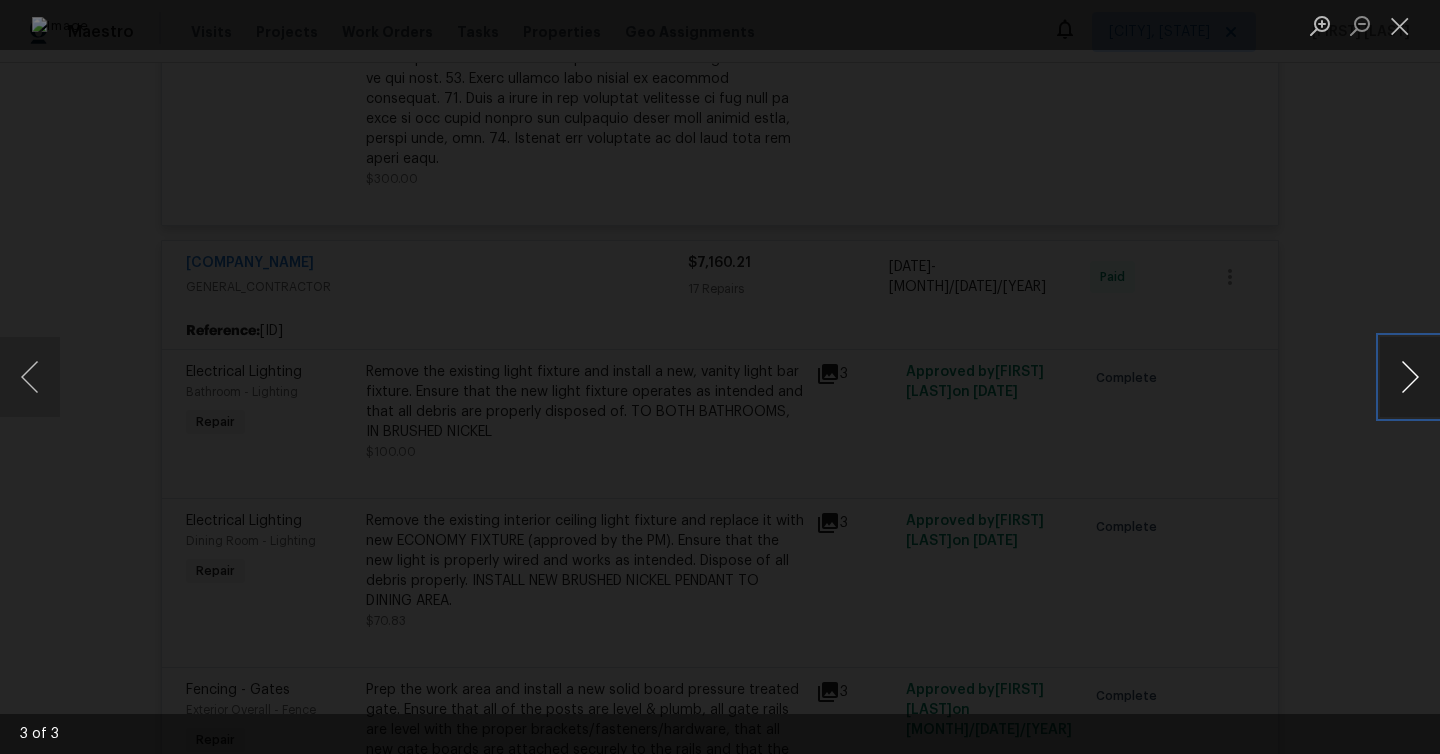 click at bounding box center (1410, 377) 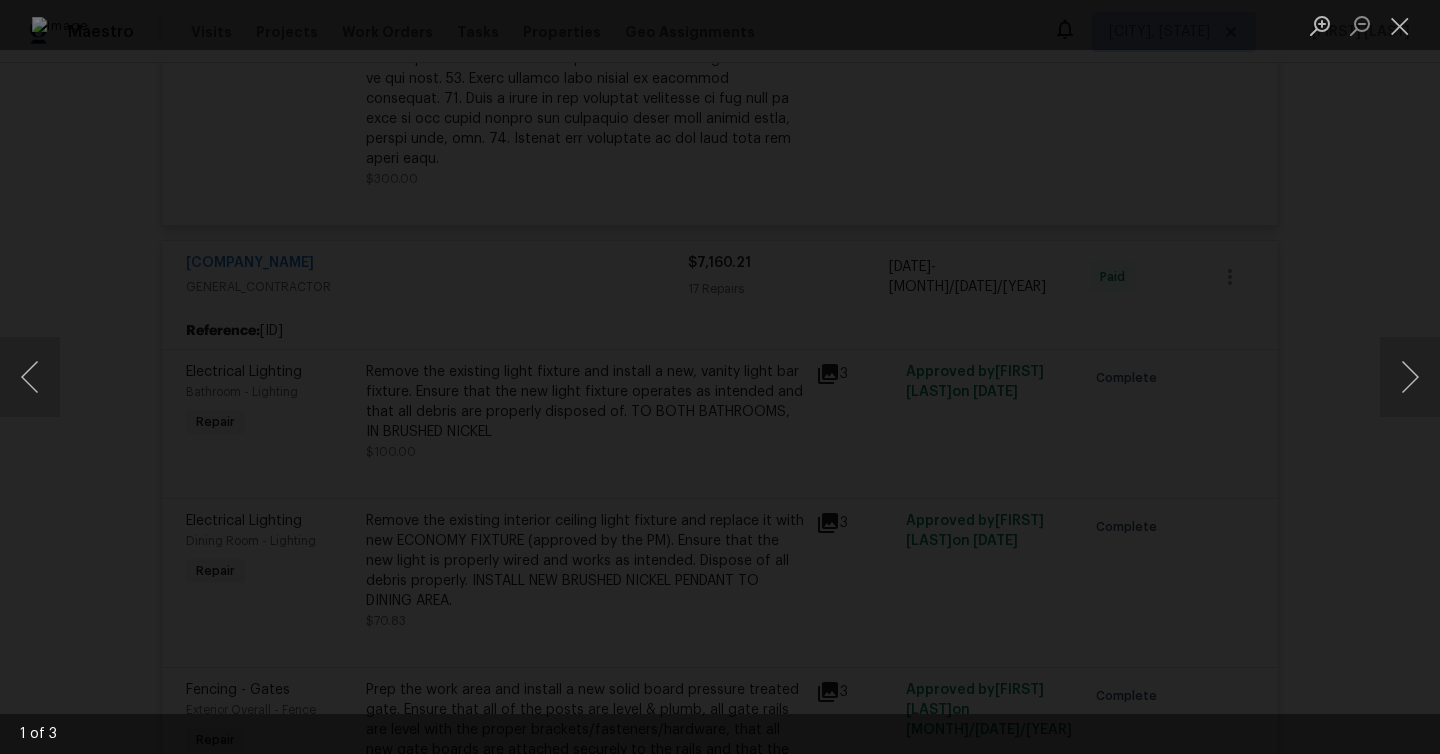 click at bounding box center [720, 377] 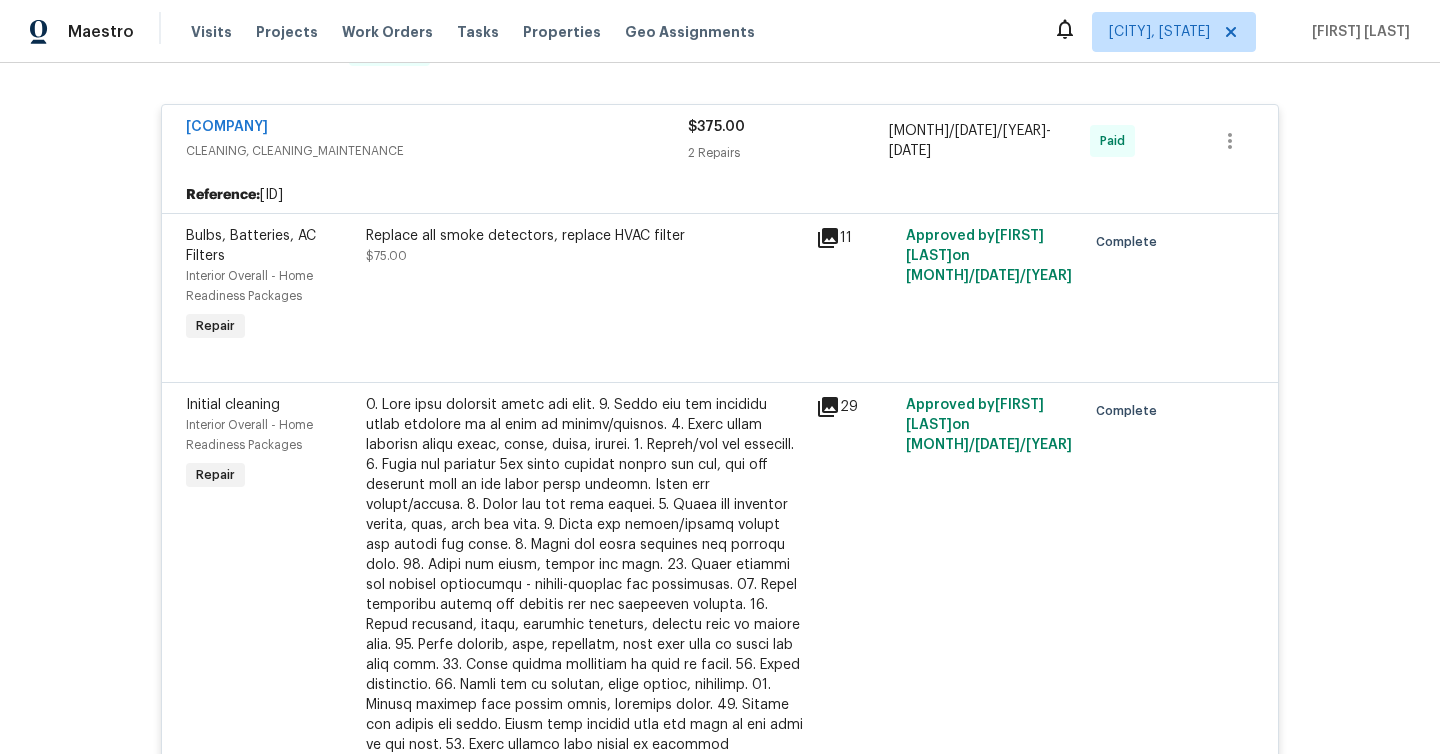 scroll, scrollTop: 2418, scrollLeft: 0, axis: vertical 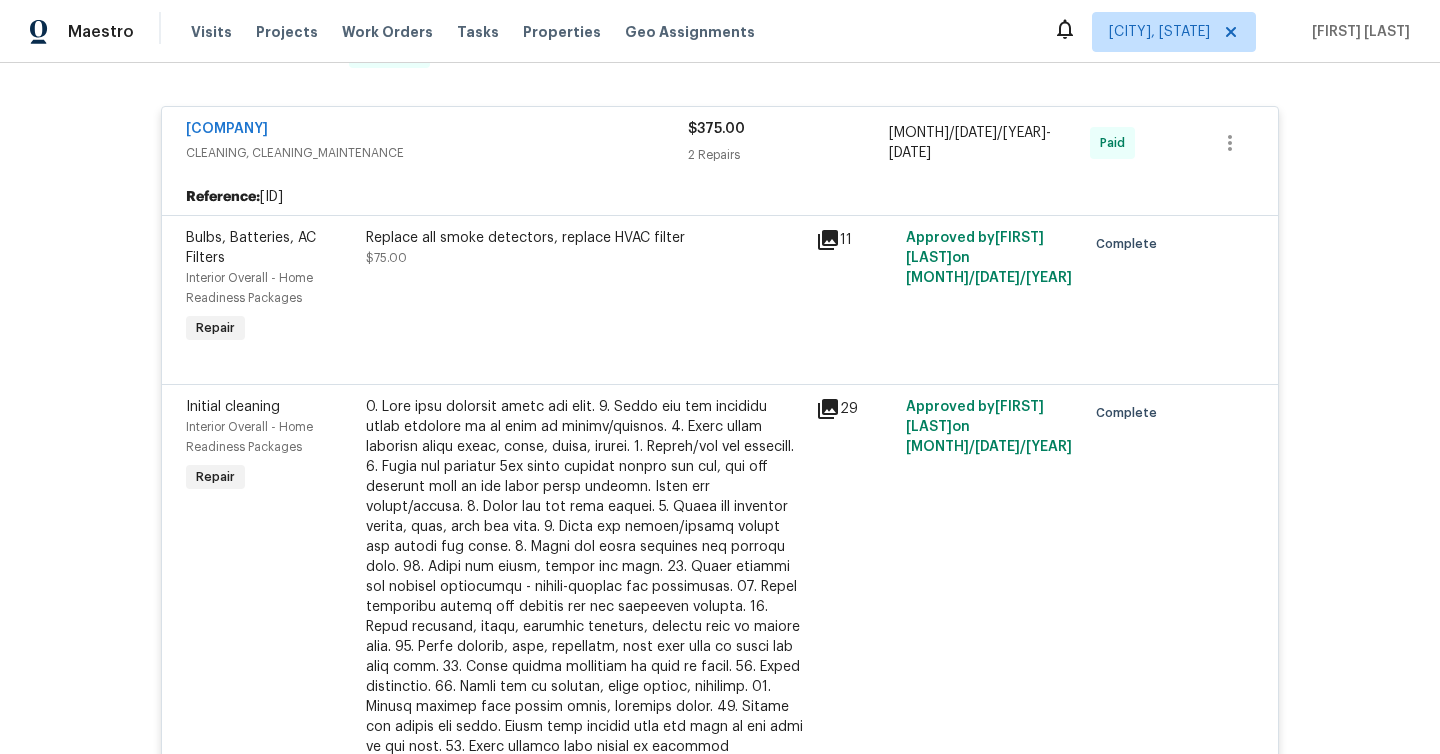 click 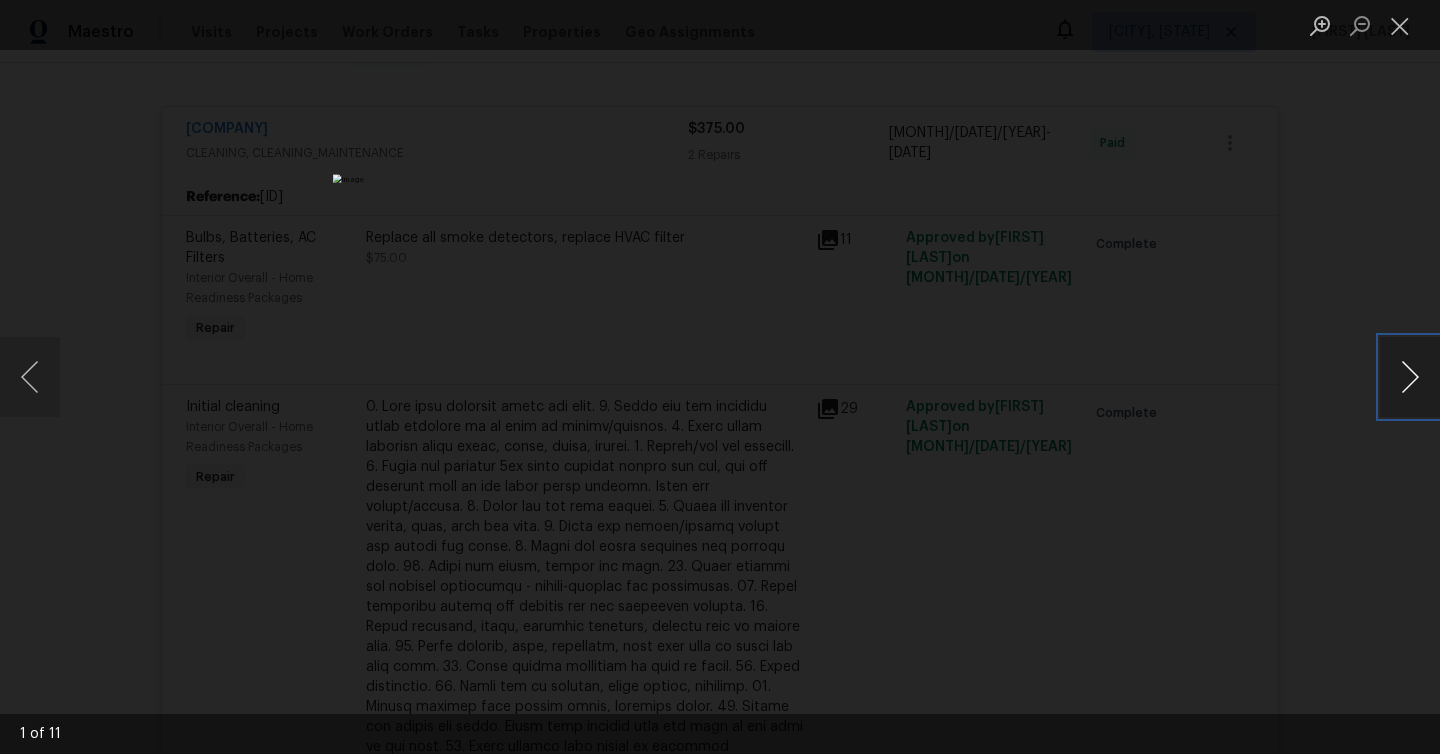 click at bounding box center [1410, 377] 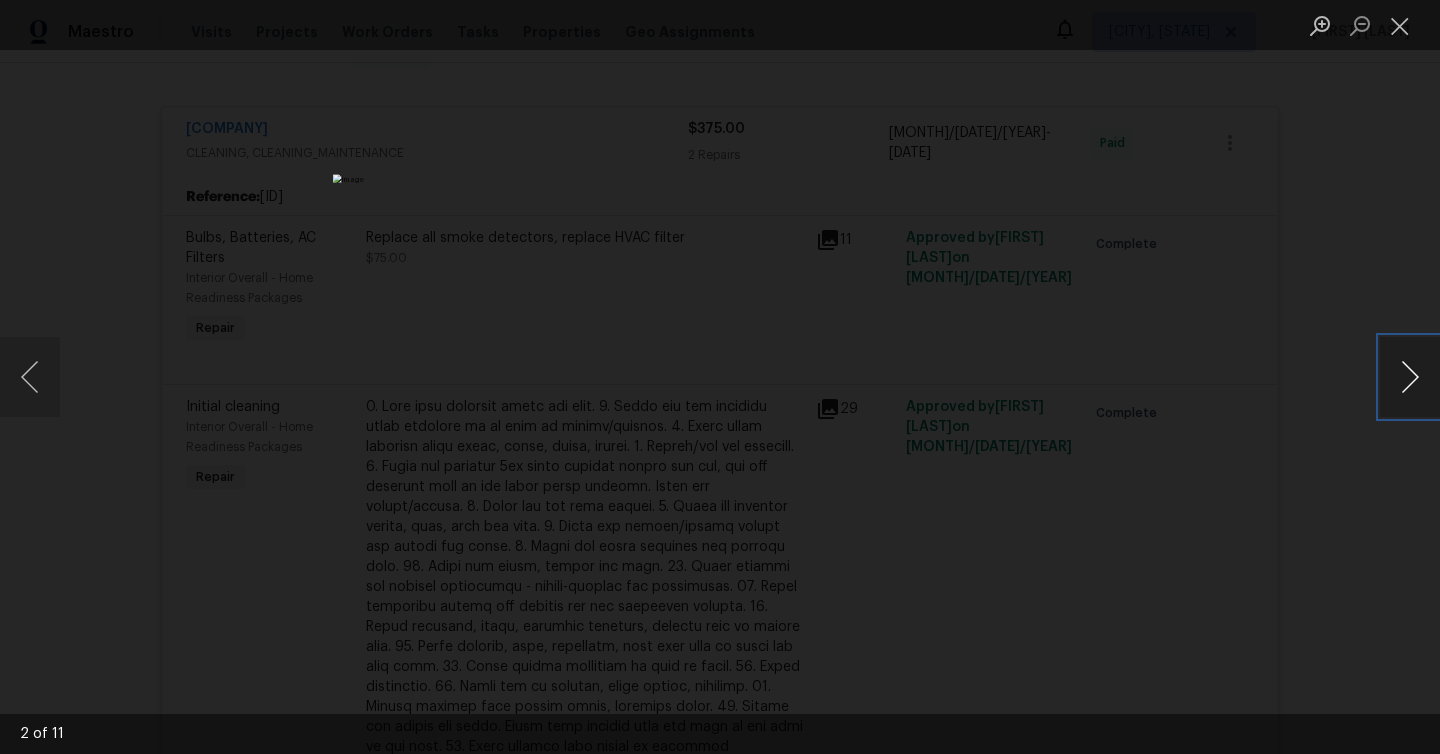 click at bounding box center [1410, 377] 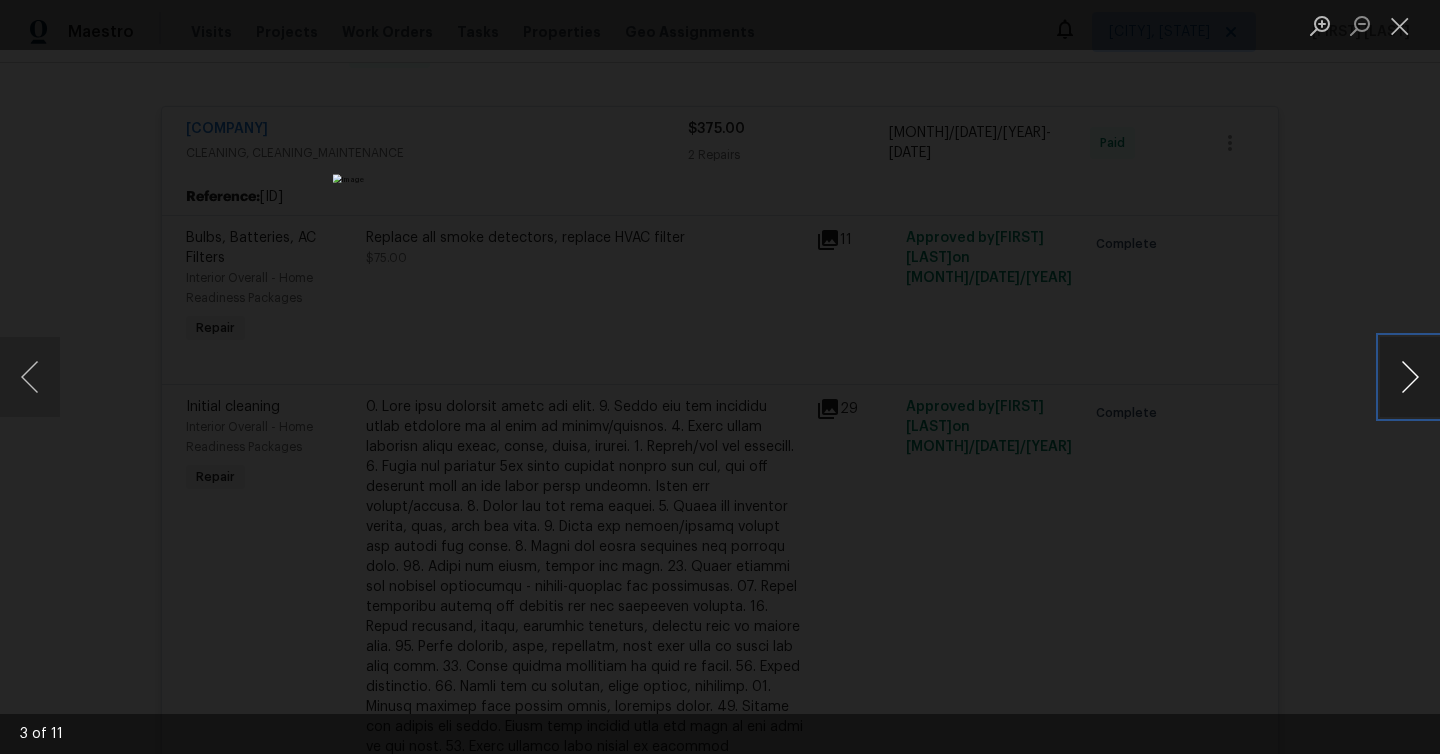 click at bounding box center [1410, 377] 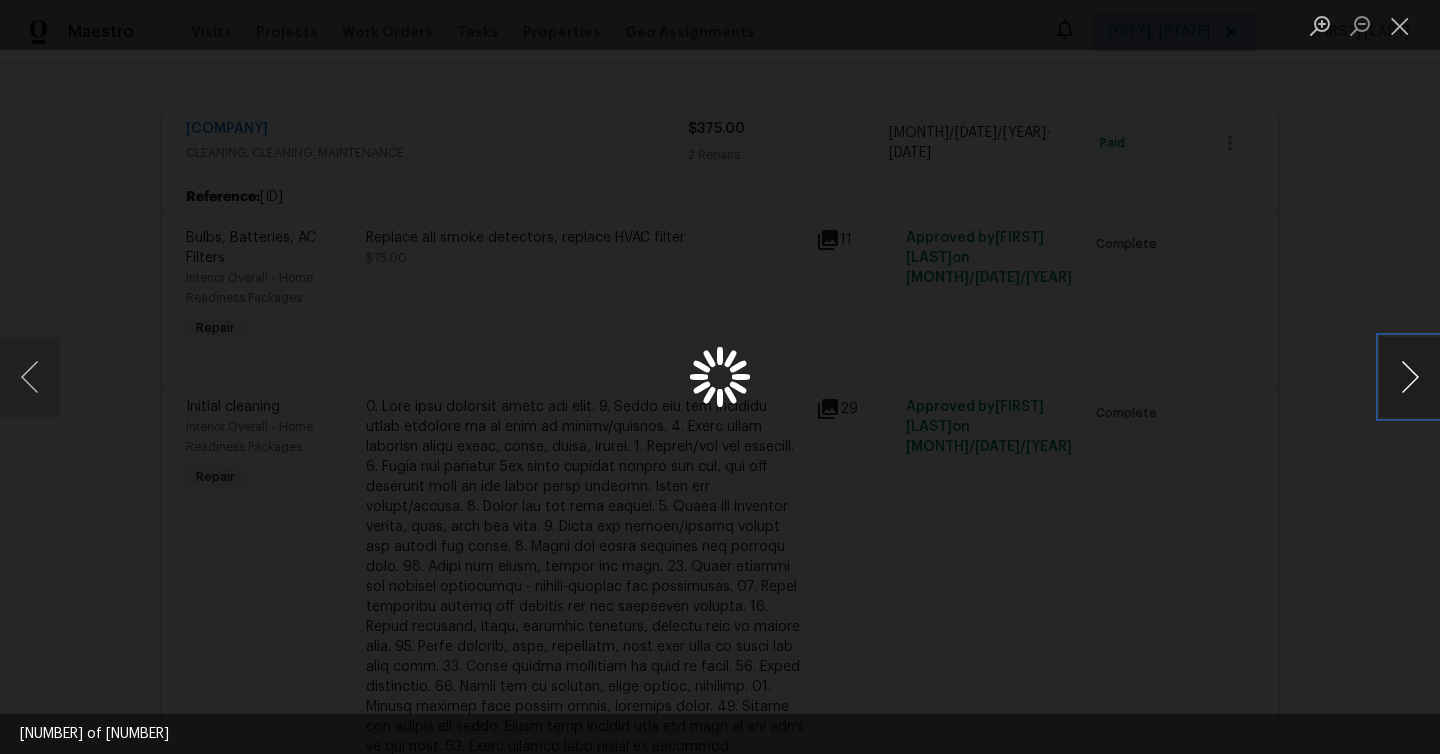 click at bounding box center [1410, 377] 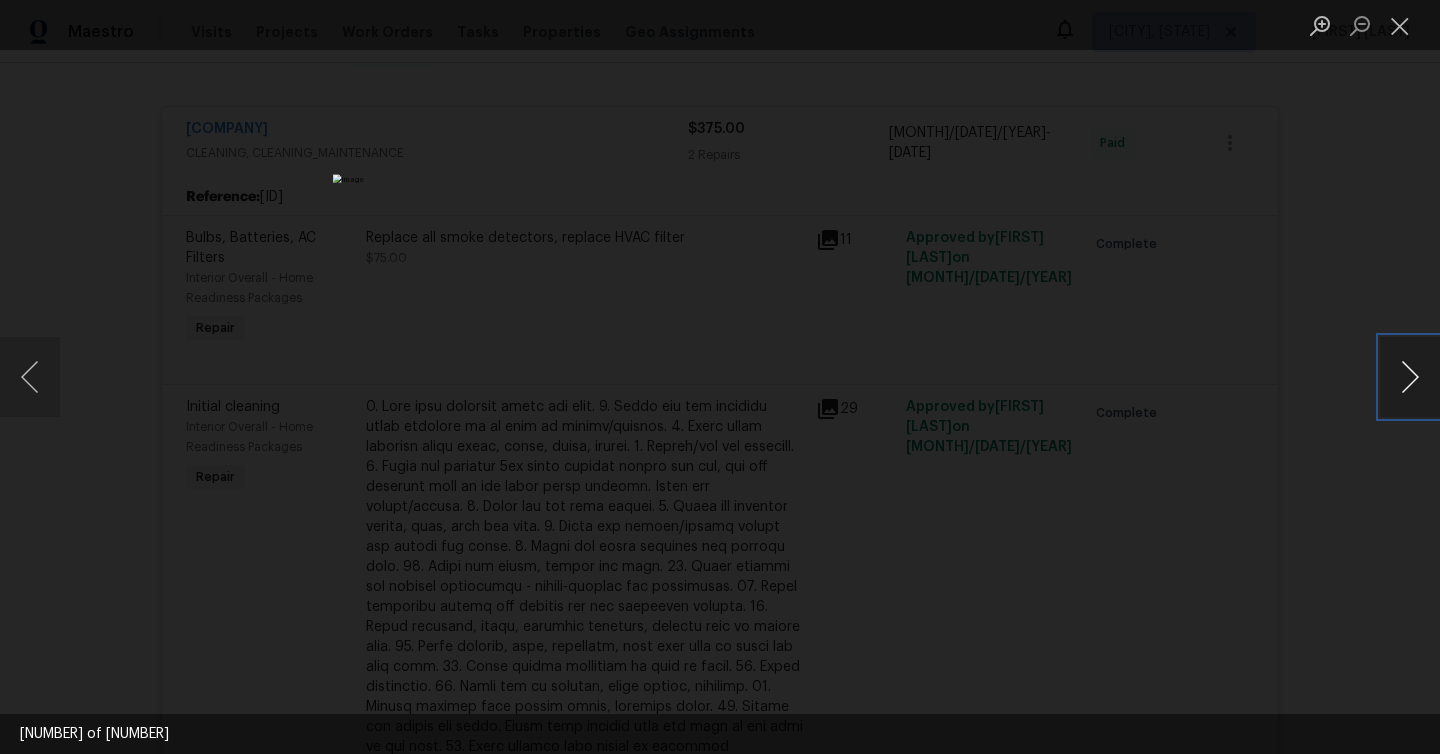 click at bounding box center (1410, 377) 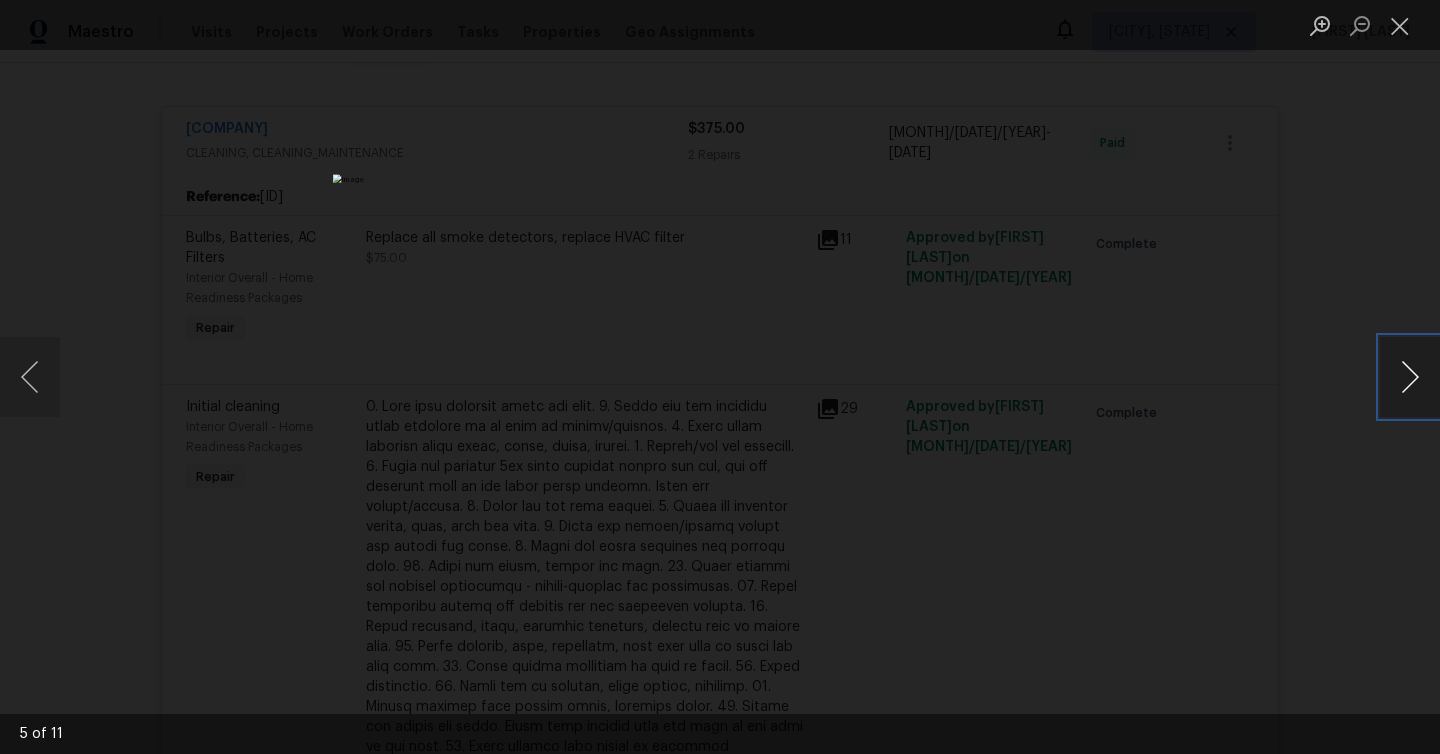 click at bounding box center (1410, 377) 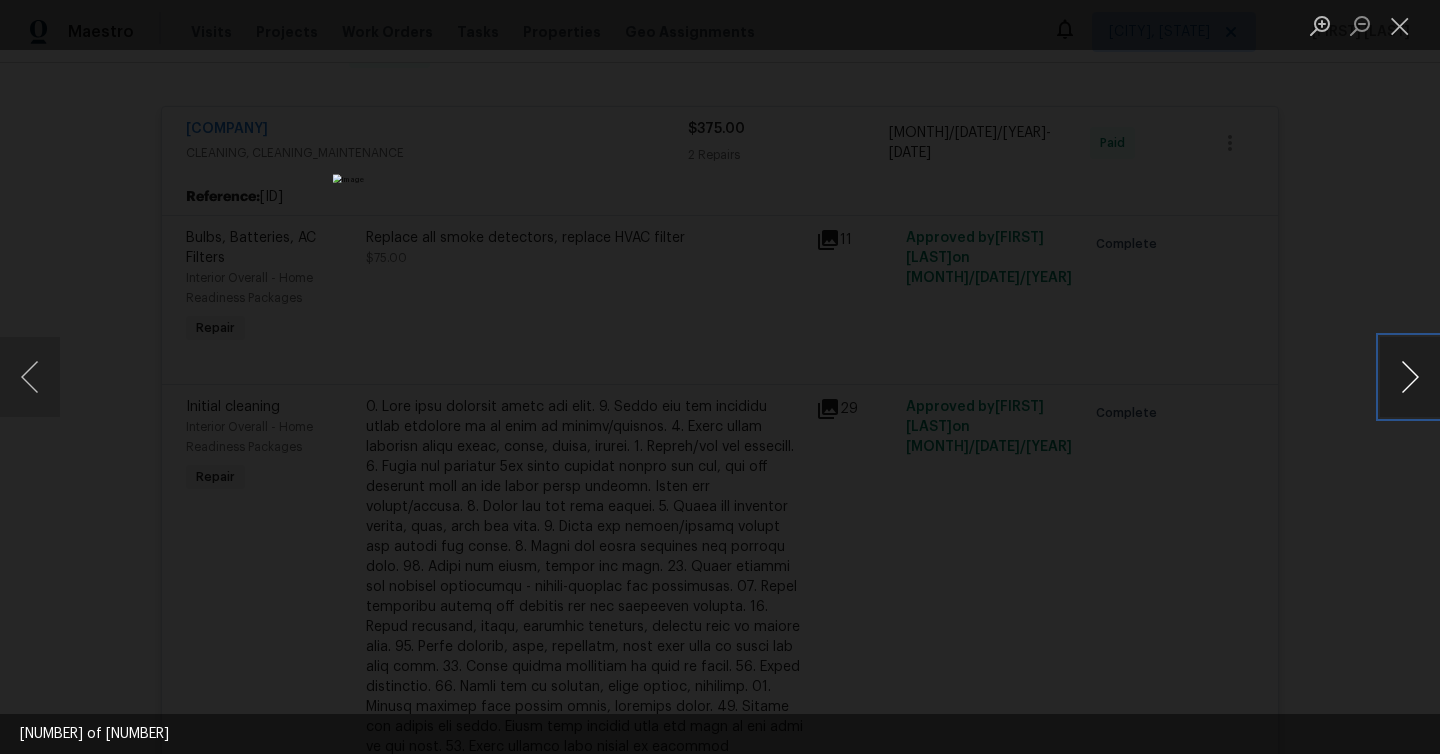 click at bounding box center [1410, 377] 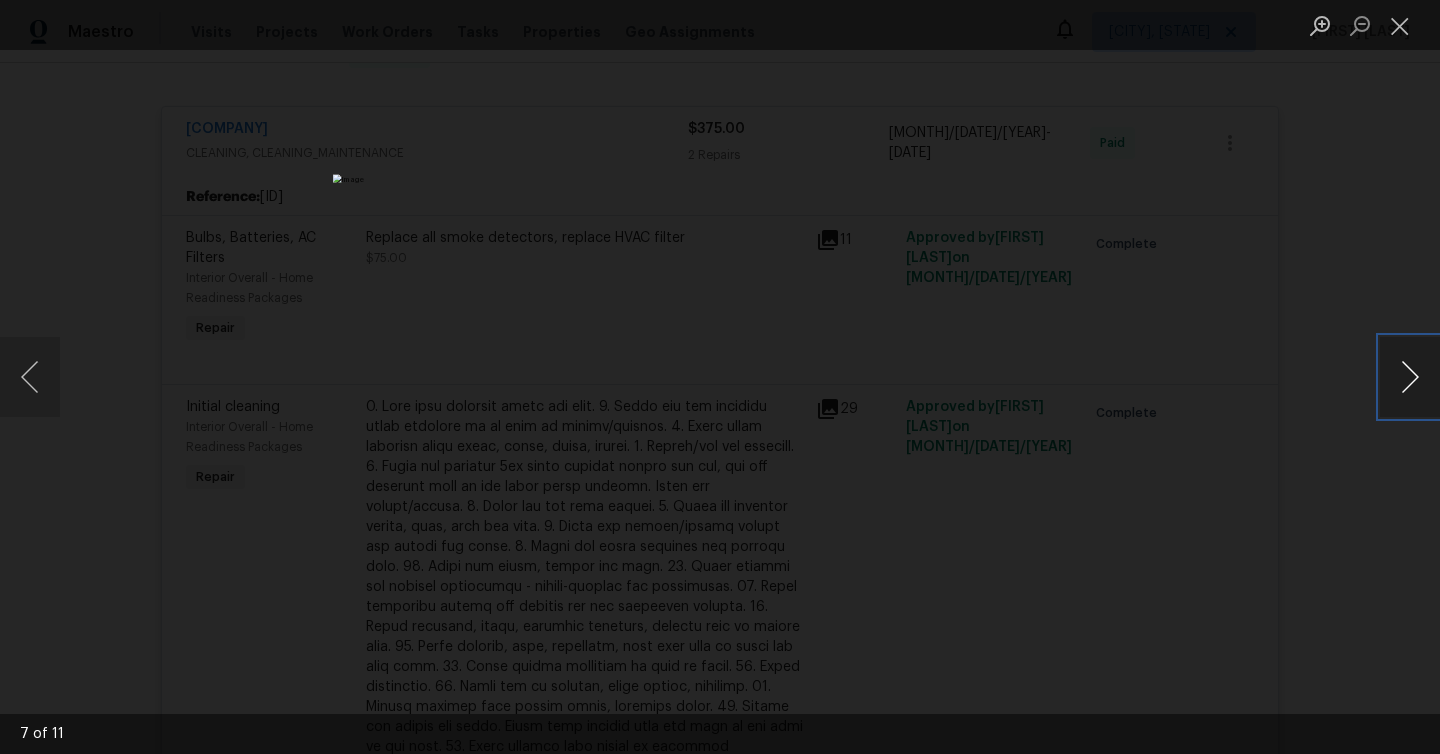 click at bounding box center [1410, 377] 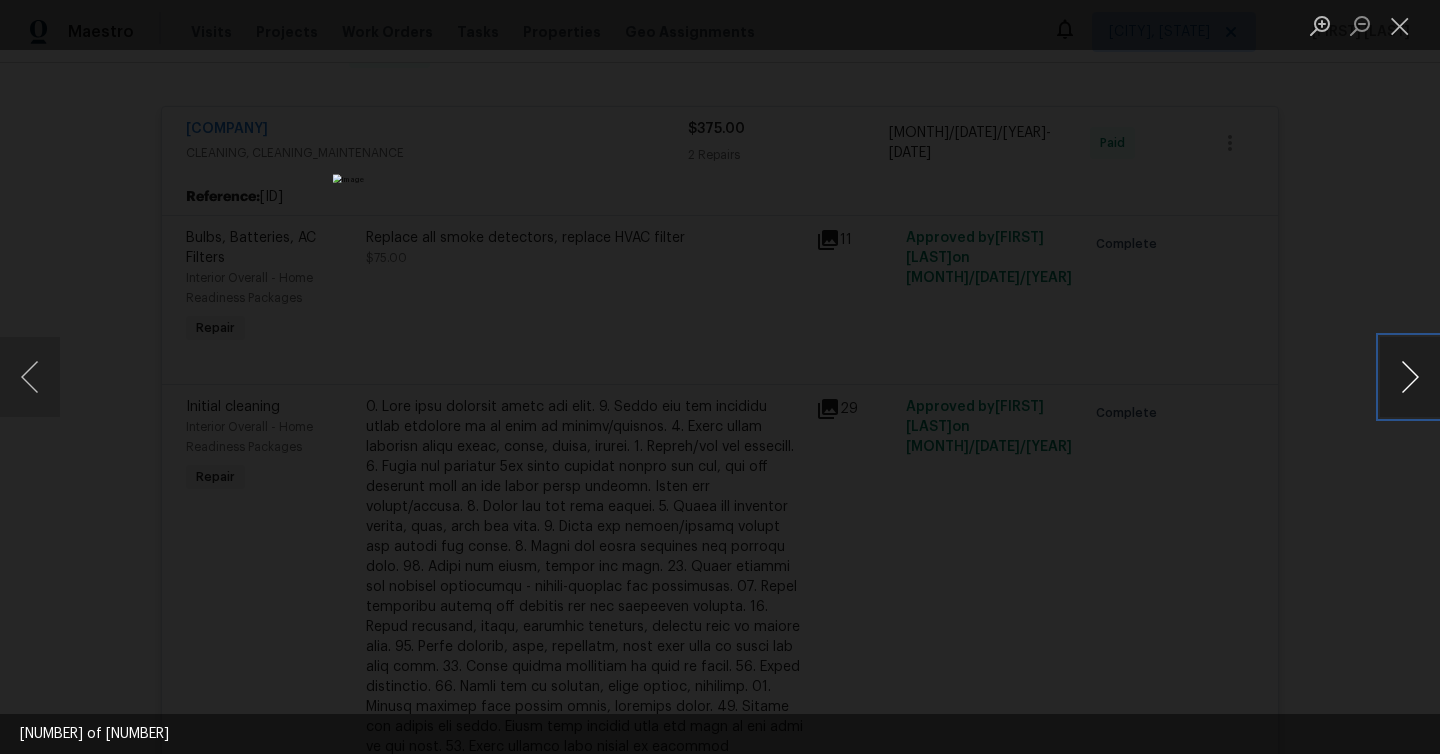 click at bounding box center (1410, 377) 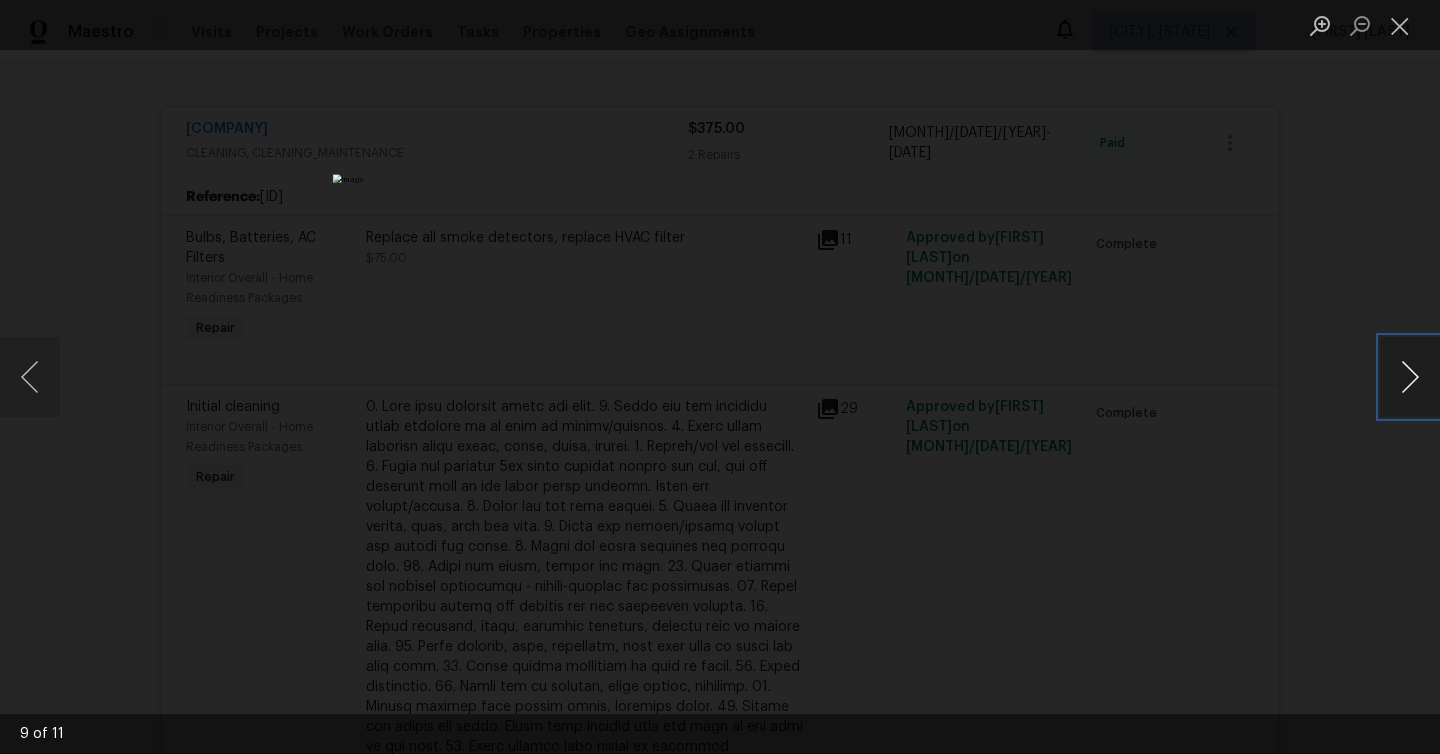 click at bounding box center (1410, 377) 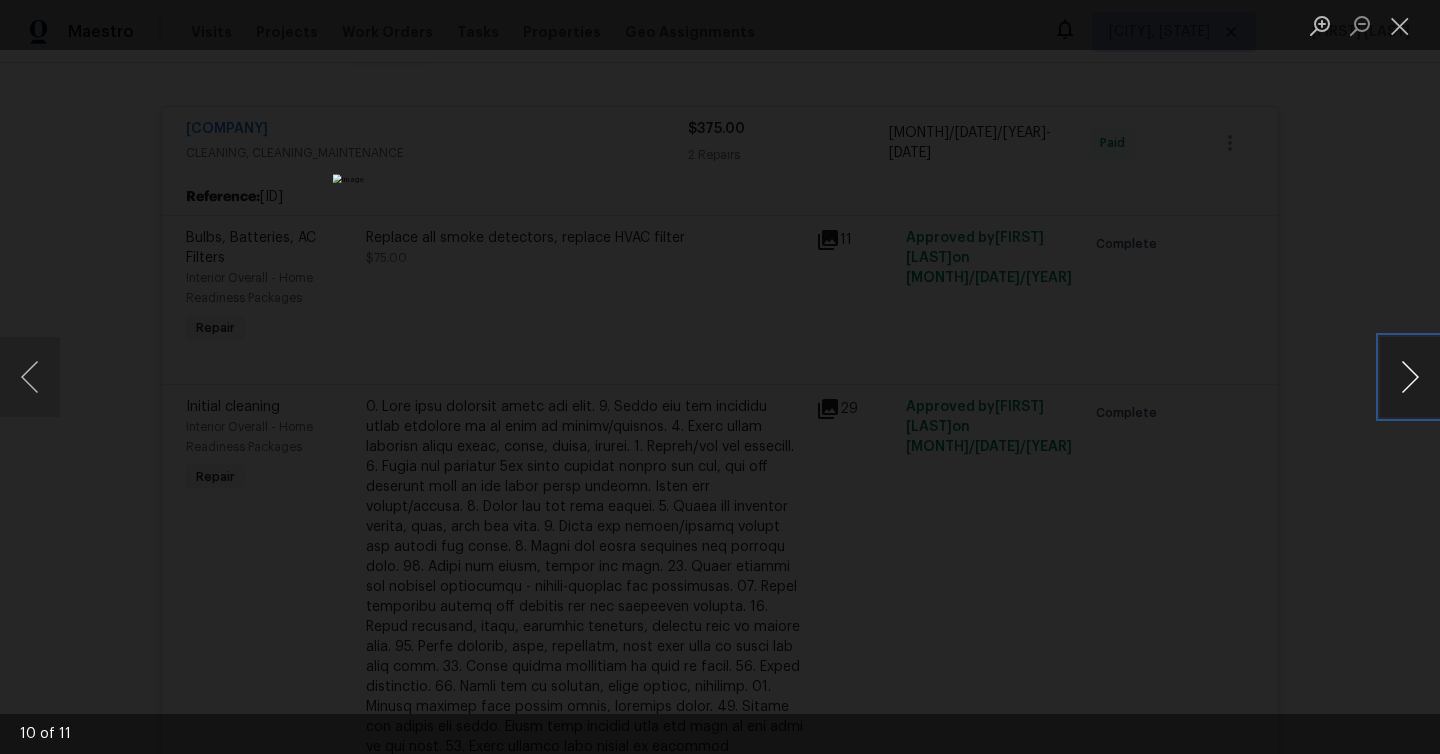 click at bounding box center (1410, 377) 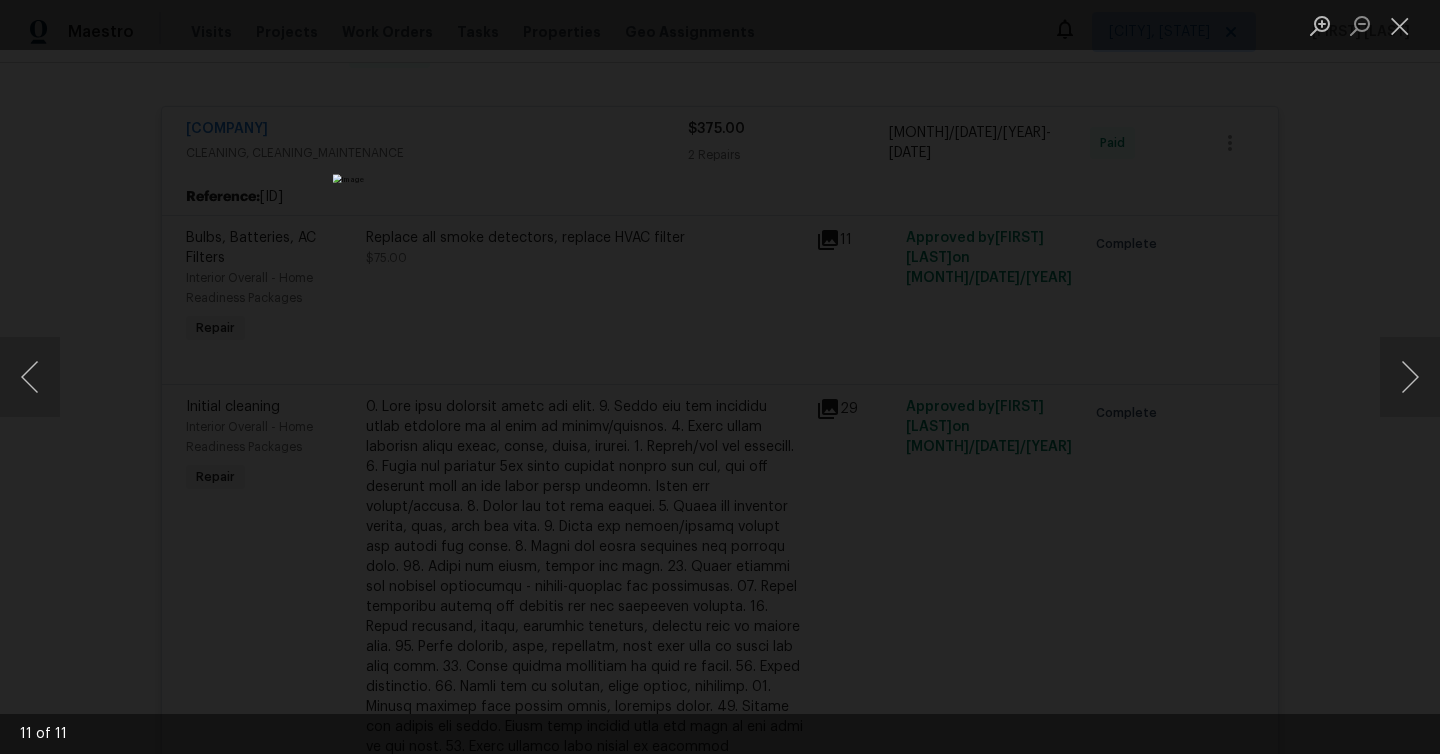 click at bounding box center (720, 377) 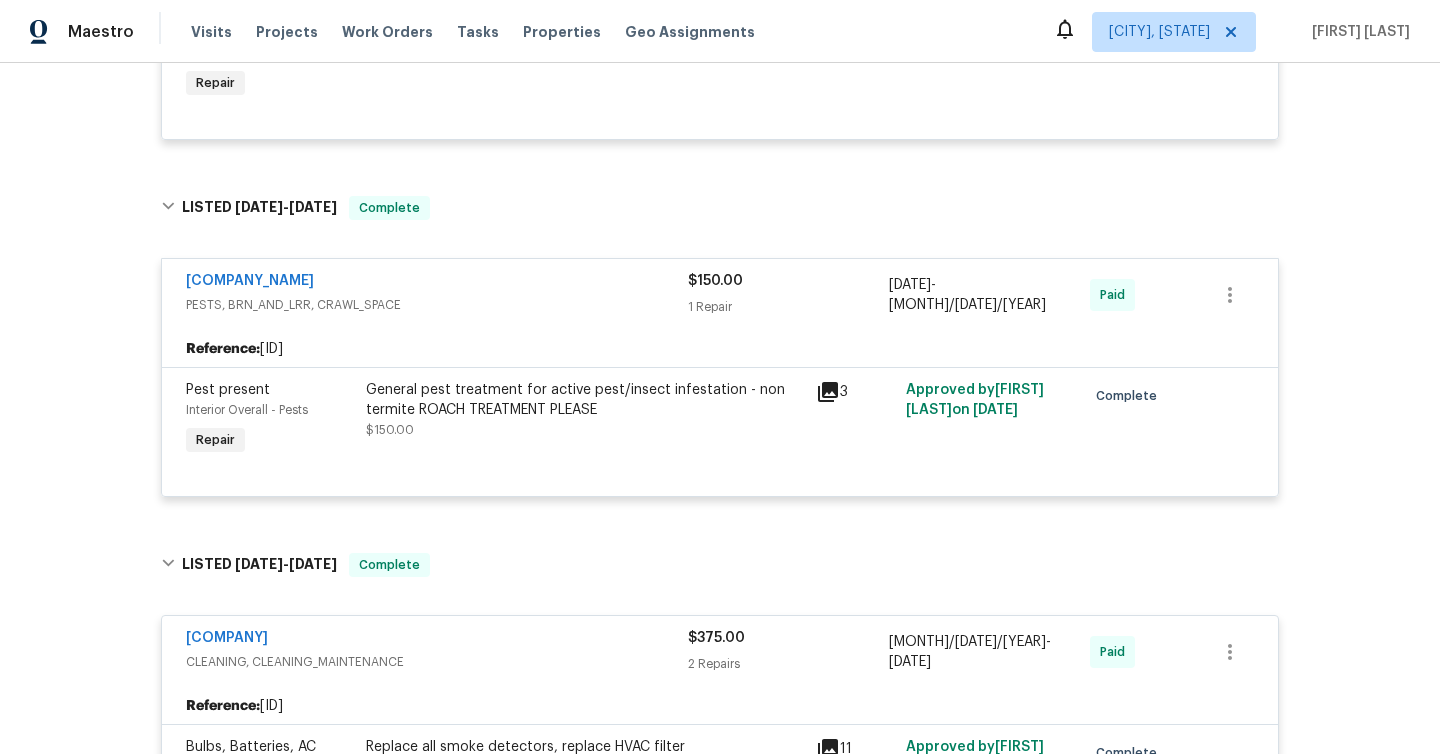 scroll, scrollTop: 1884, scrollLeft: 0, axis: vertical 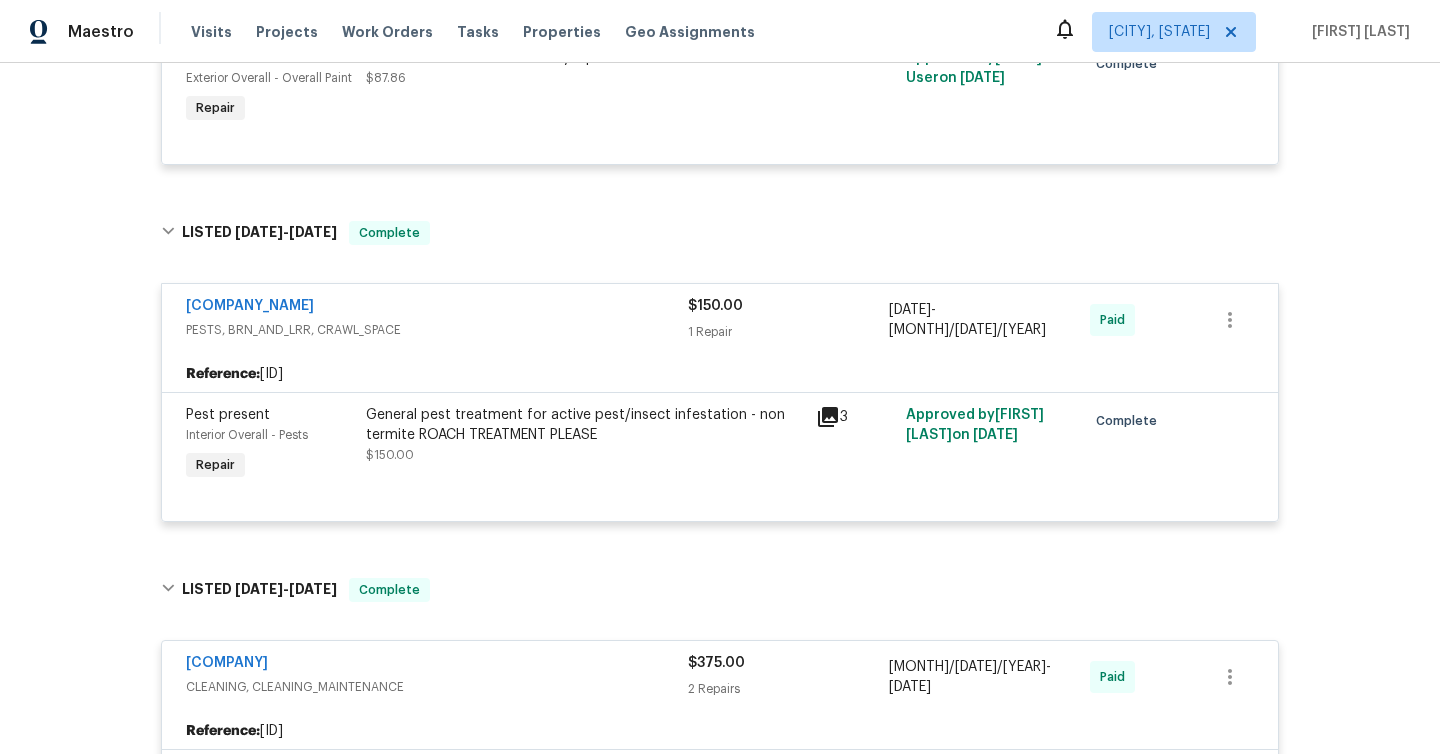 click 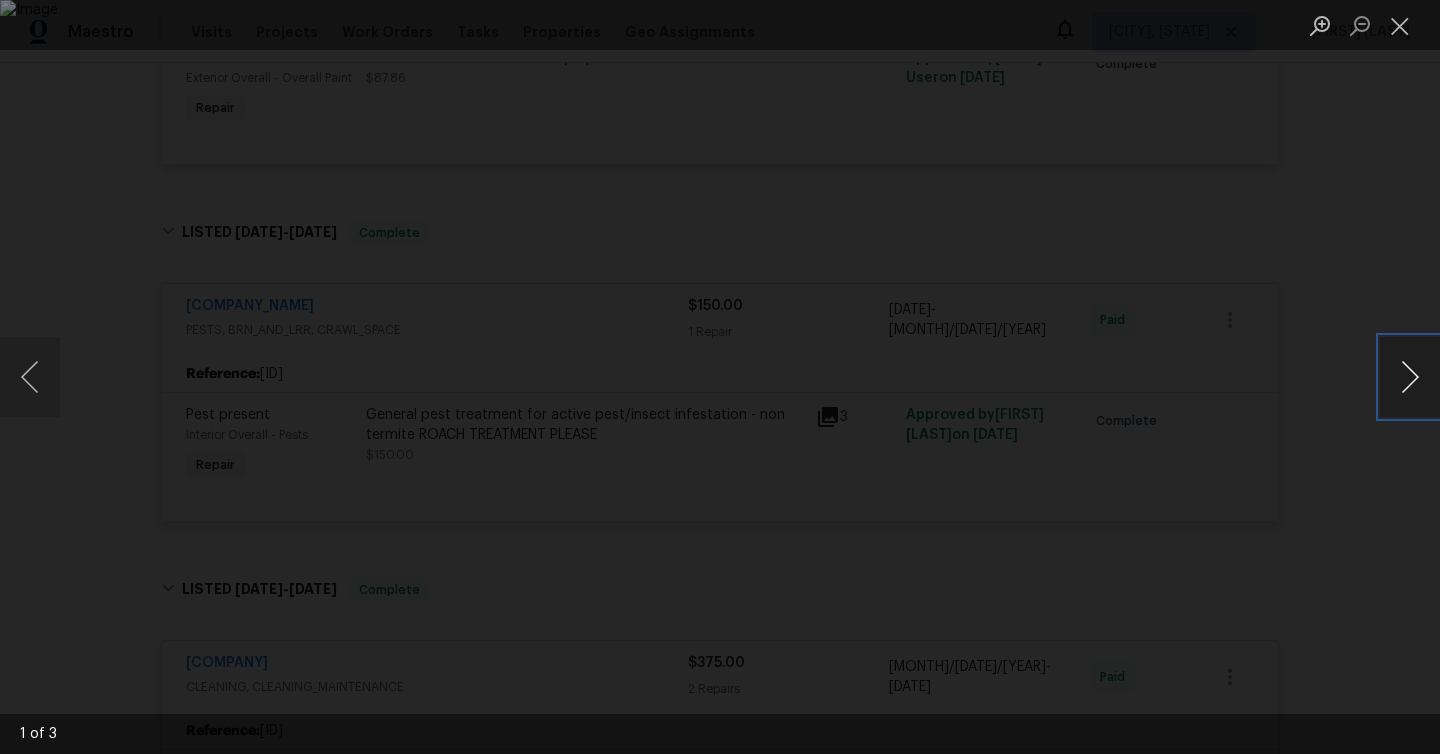 click at bounding box center [1410, 377] 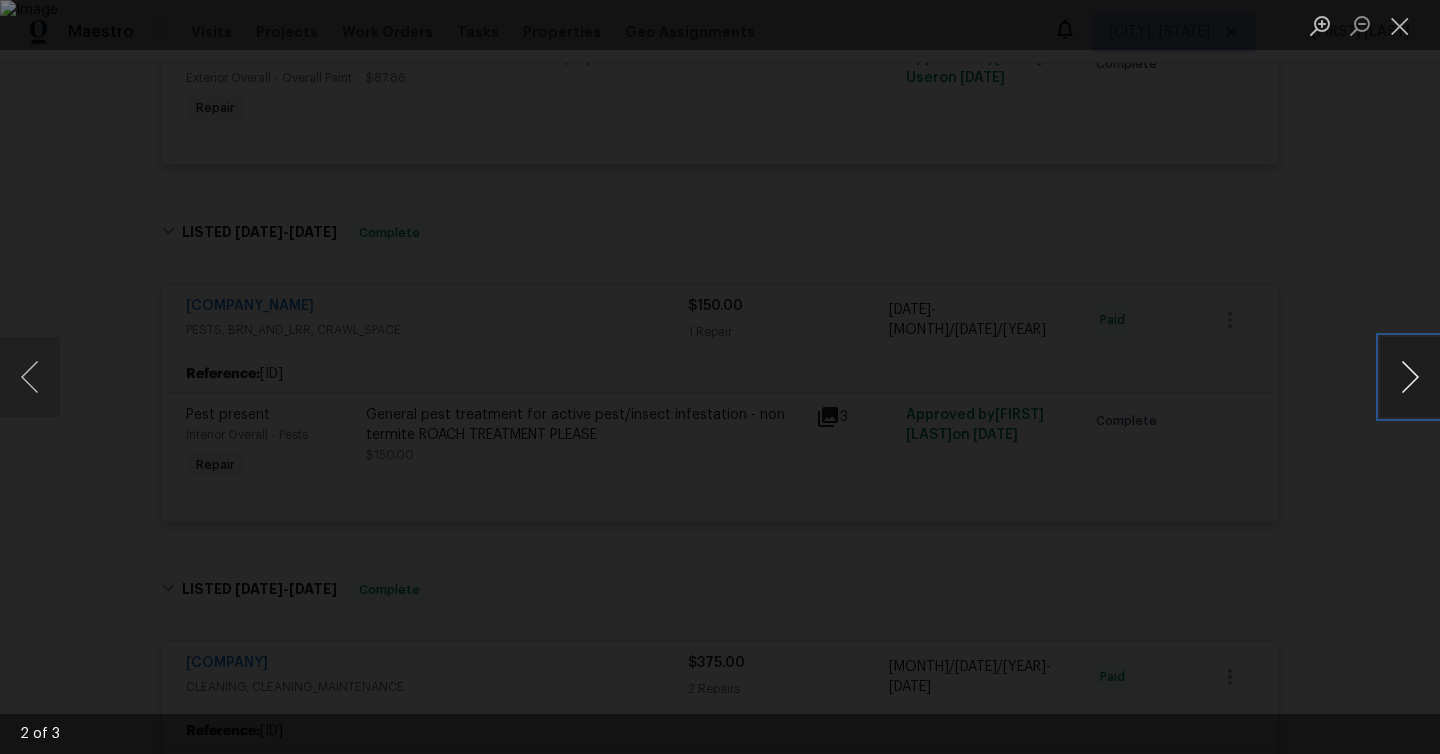 click at bounding box center [1410, 377] 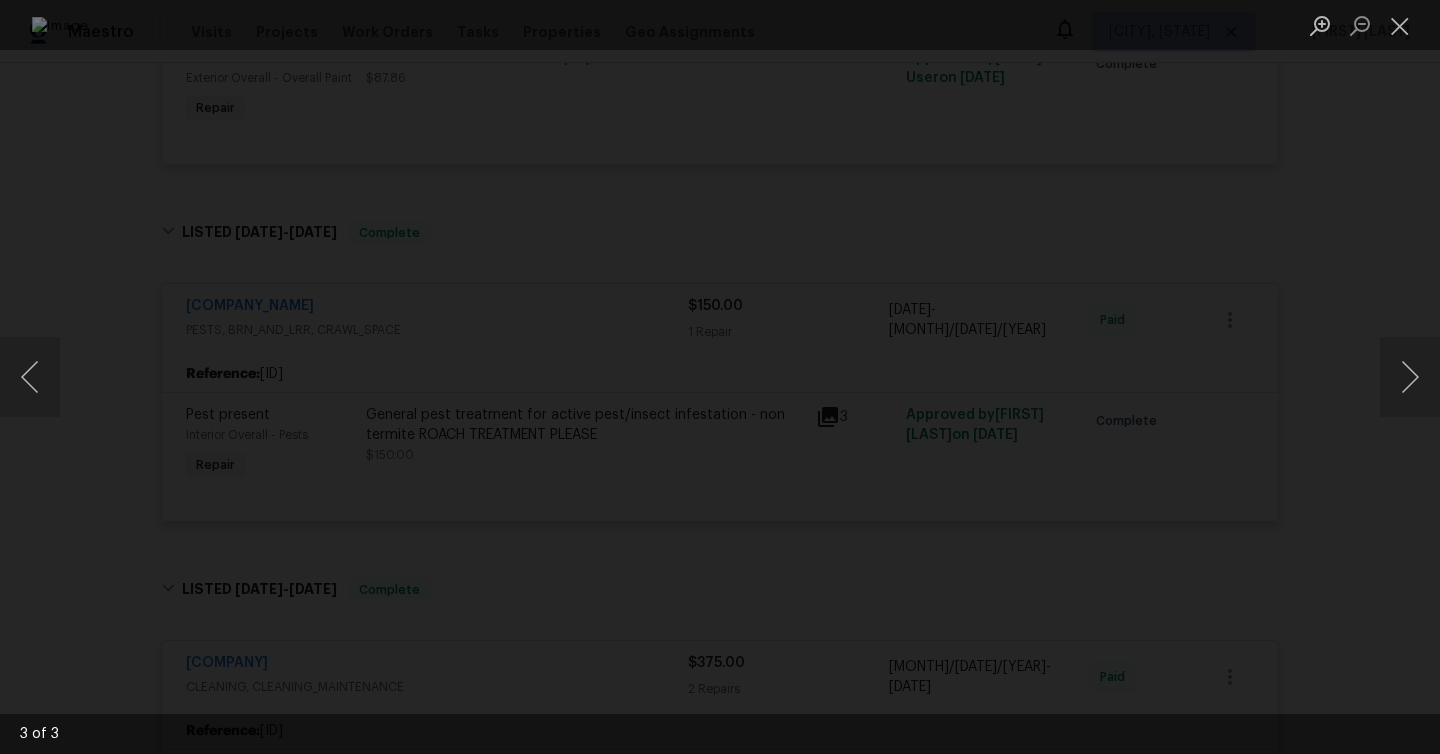 click at bounding box center [720, 377] 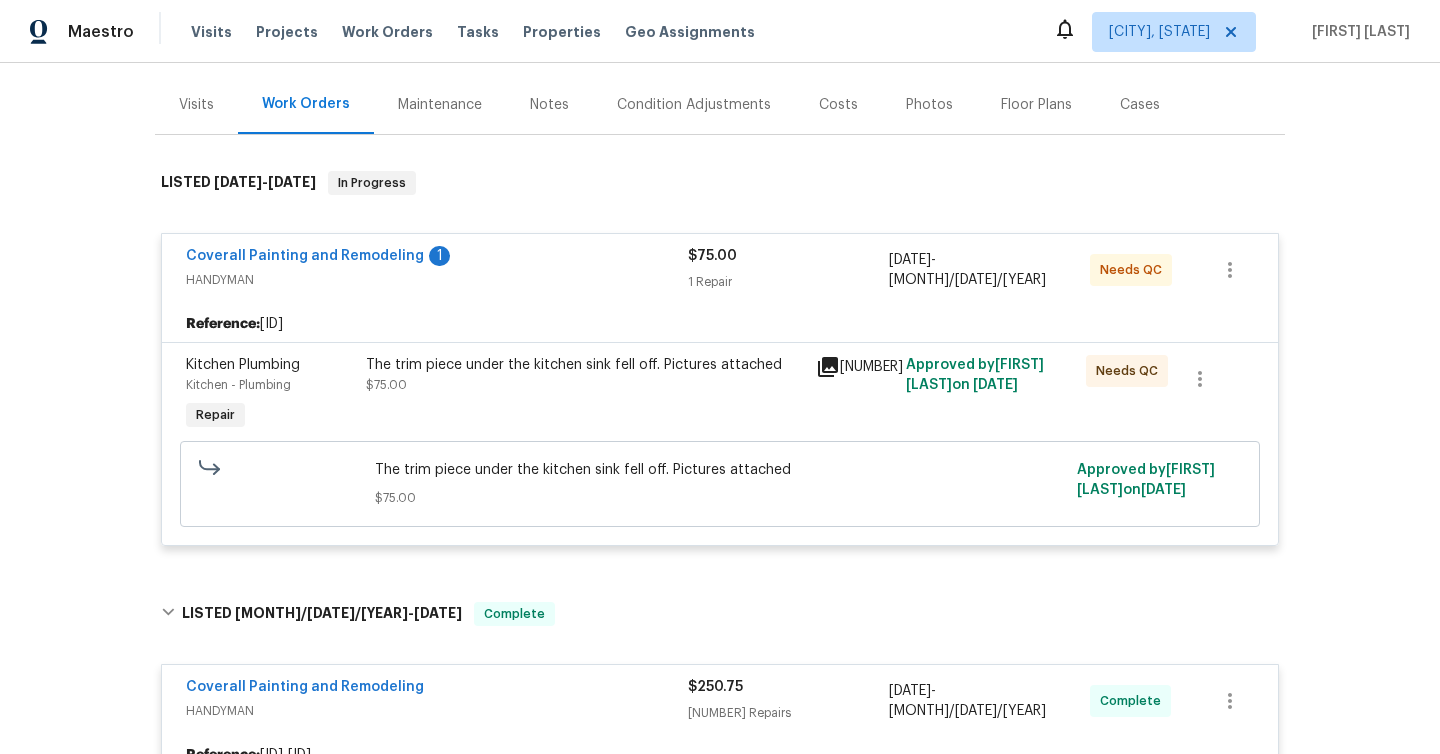 scroll, scrollTop: 265, scrollLeft: 0, axis: vertical 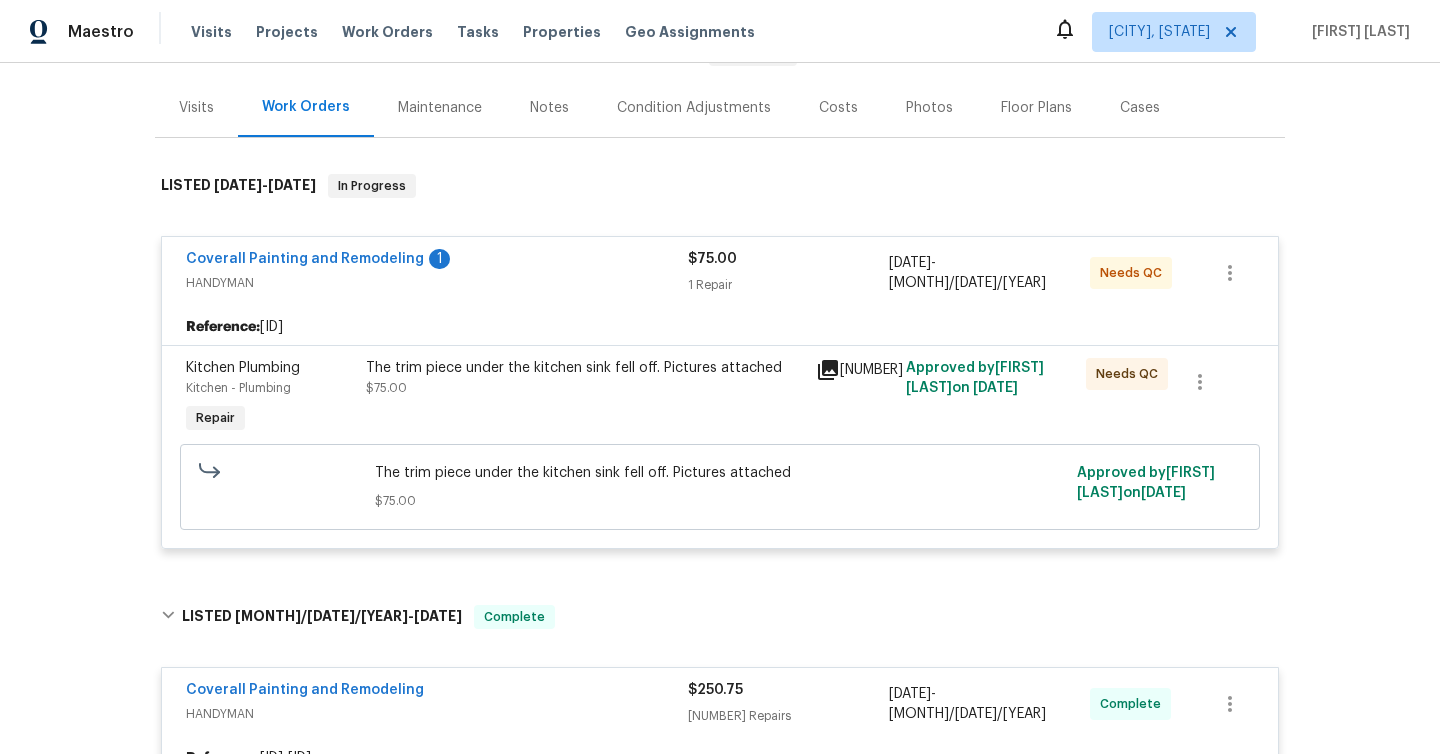 click 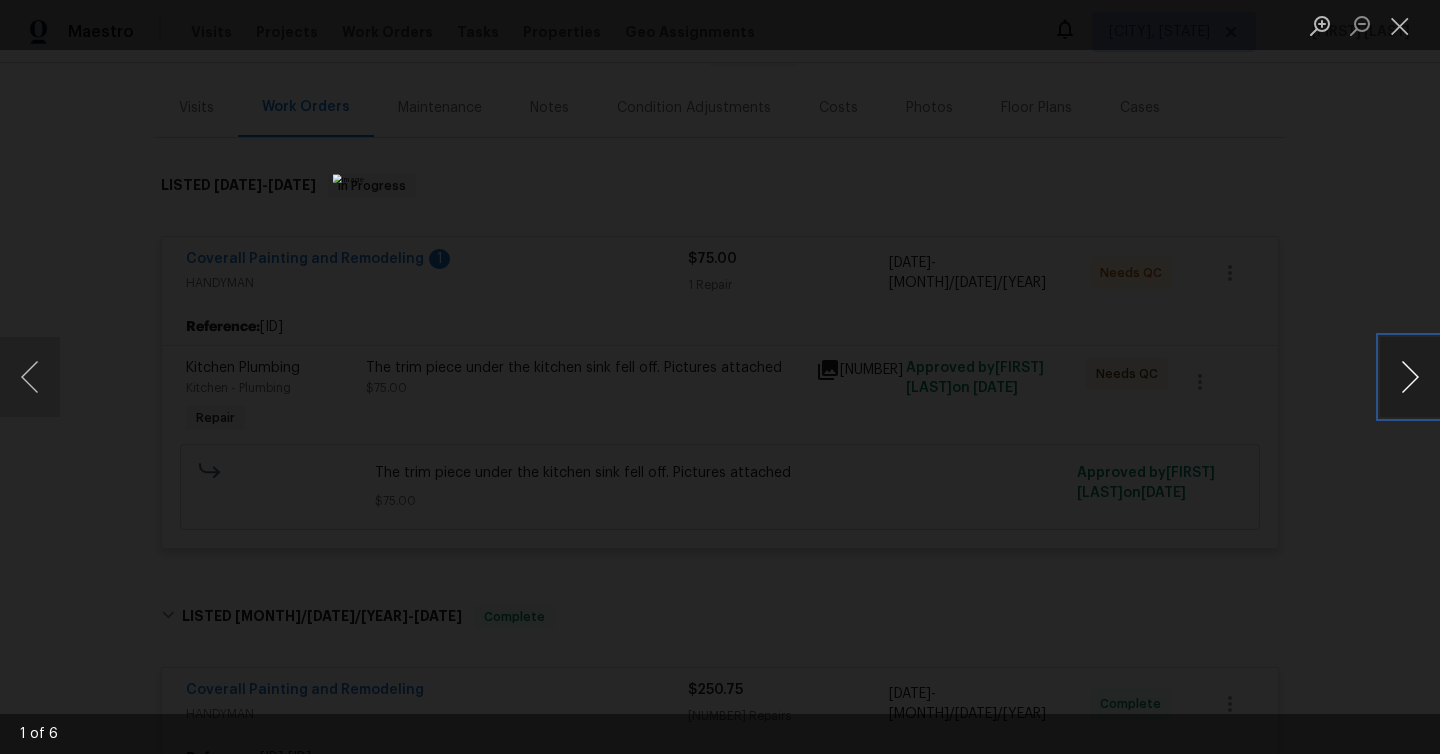click at bounding box center (1410, 377) 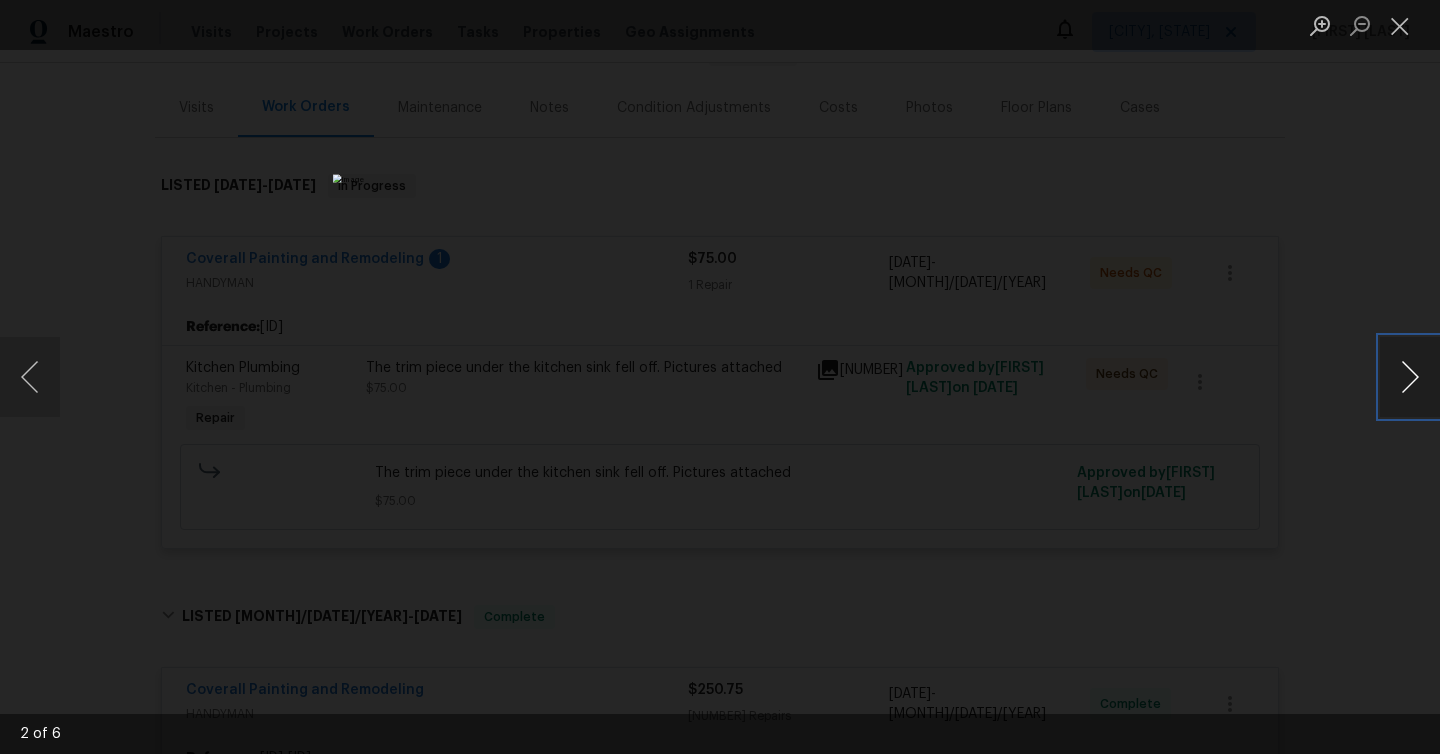 click at bounding box center [1410, 377] 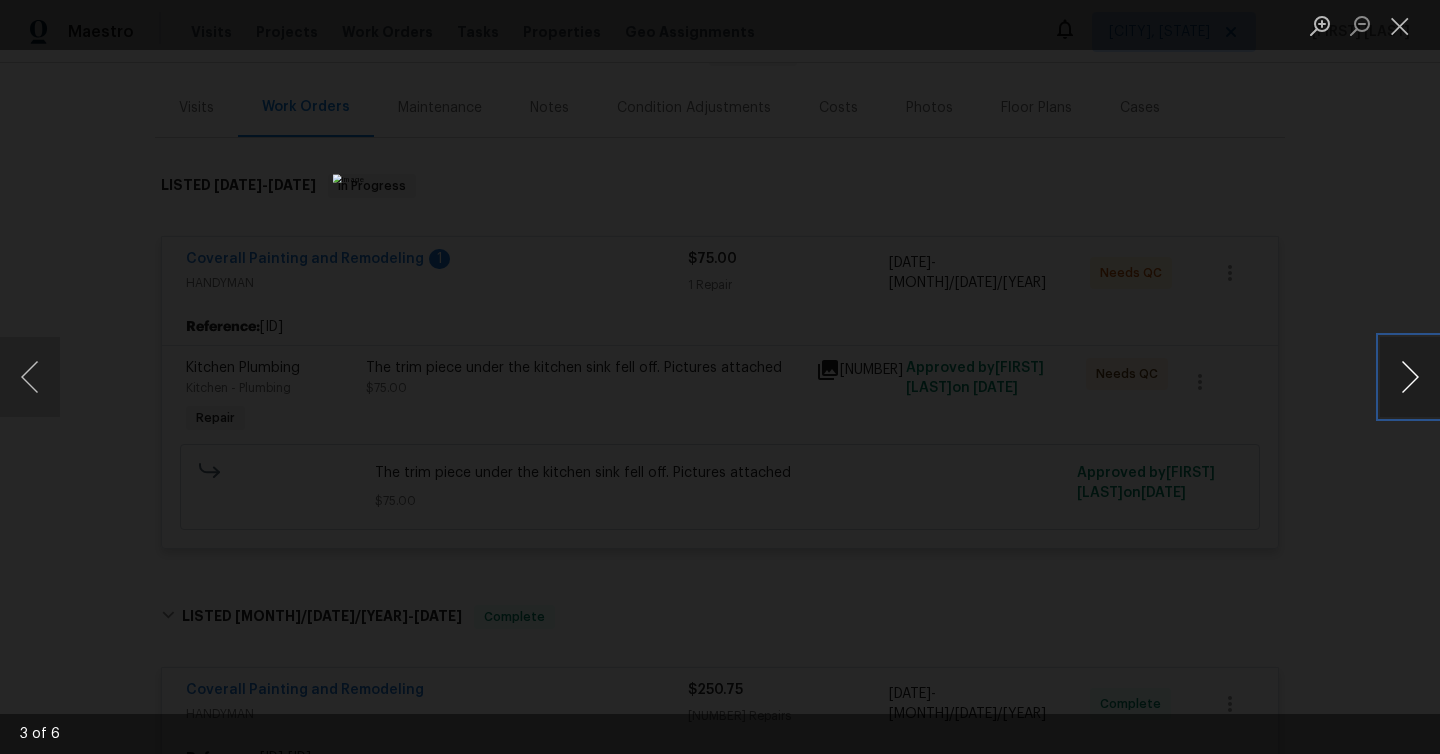 click at bounding box center [1410, 377] 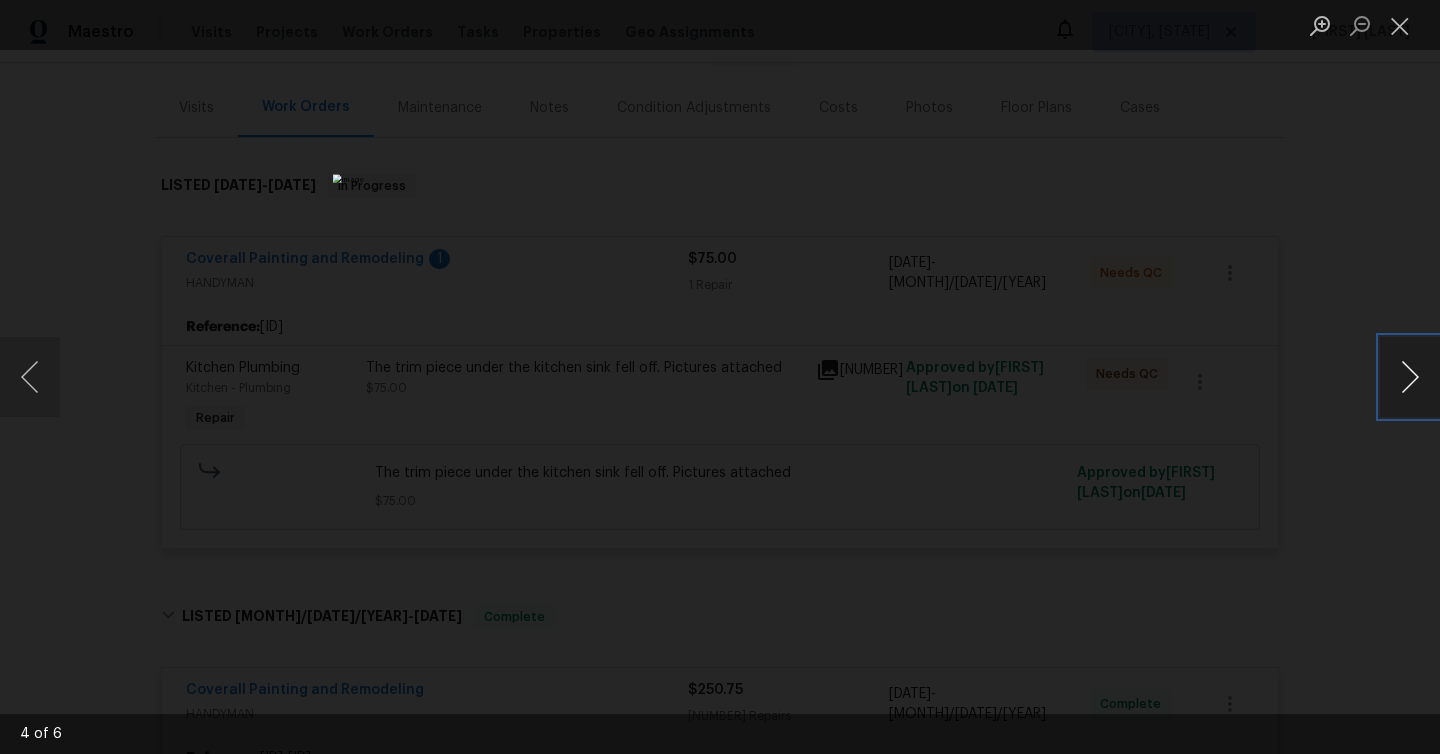 click at bounding box center (1410, 377) 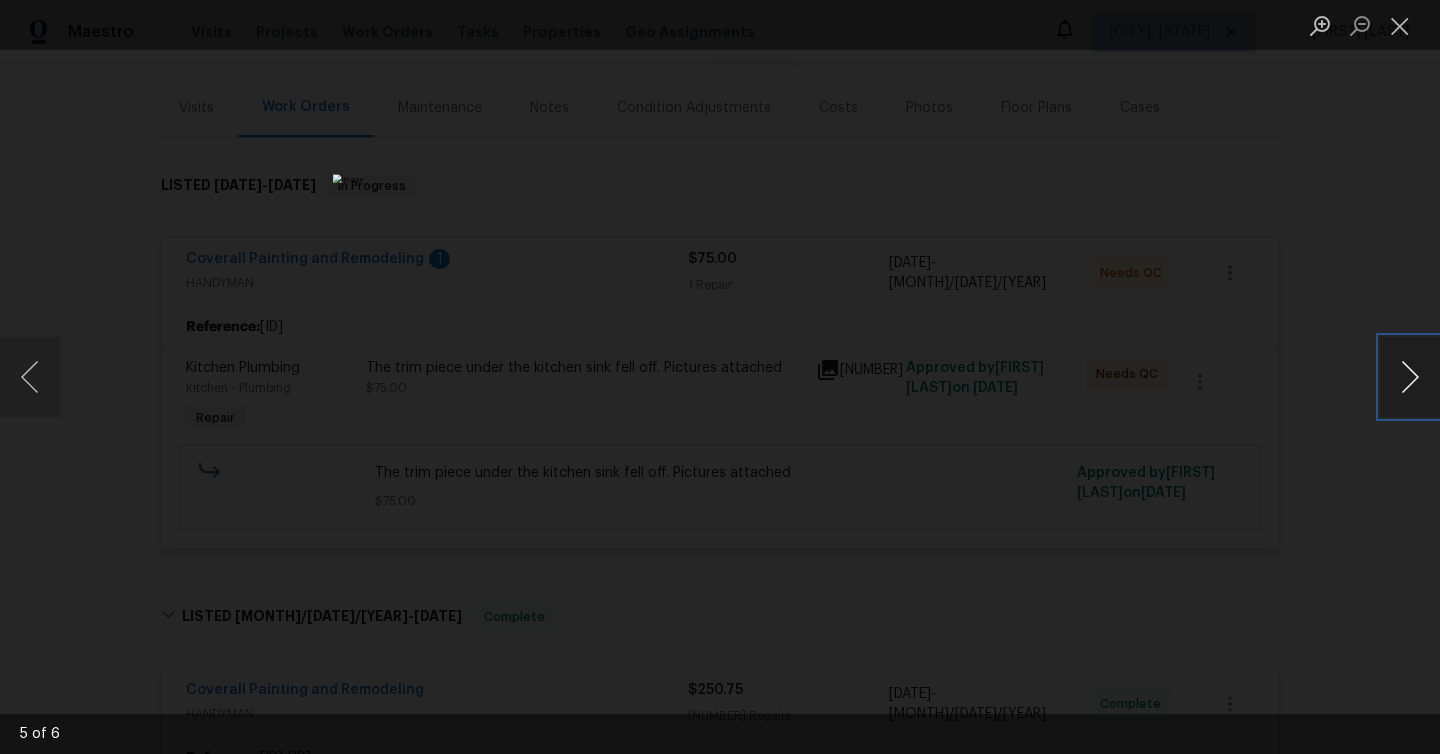 click at bounding box center [1410, 377] 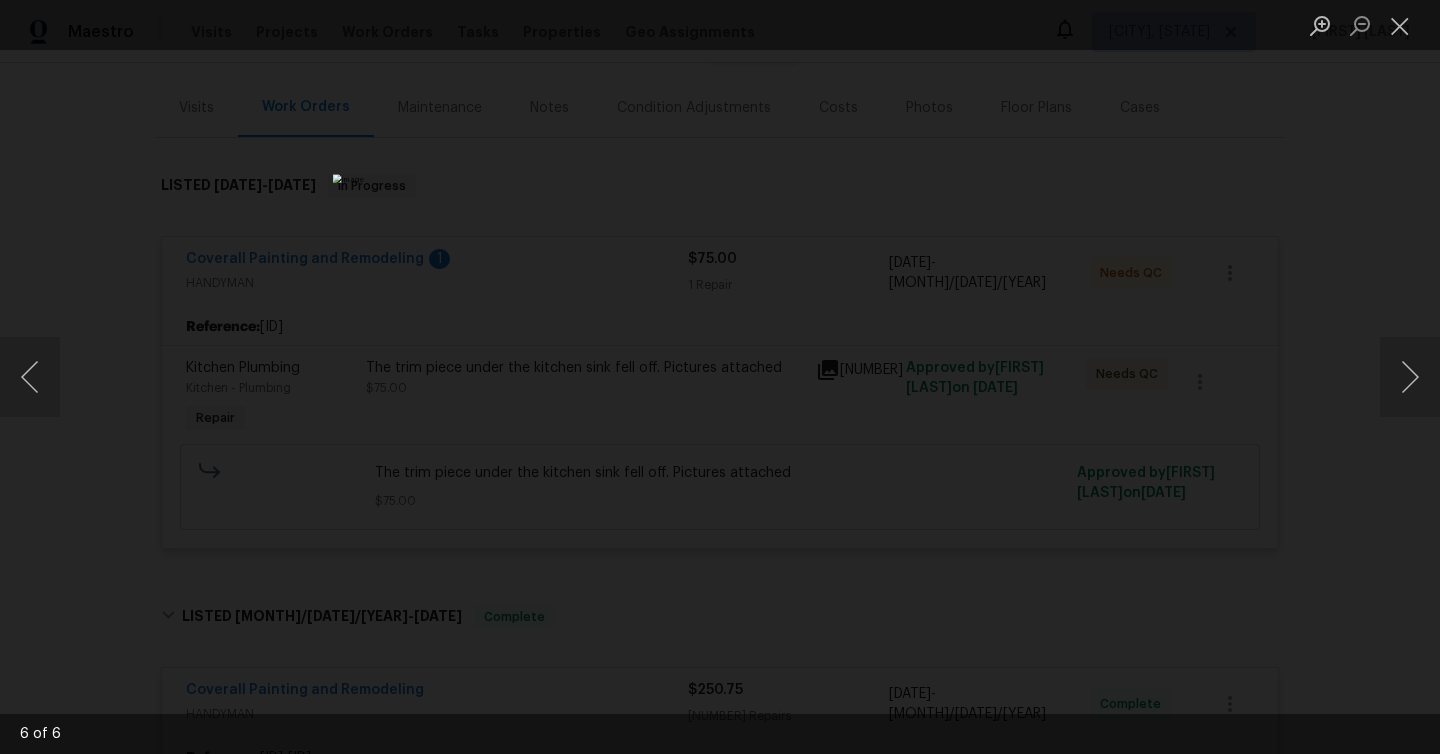click at bounding box center [720, 377] 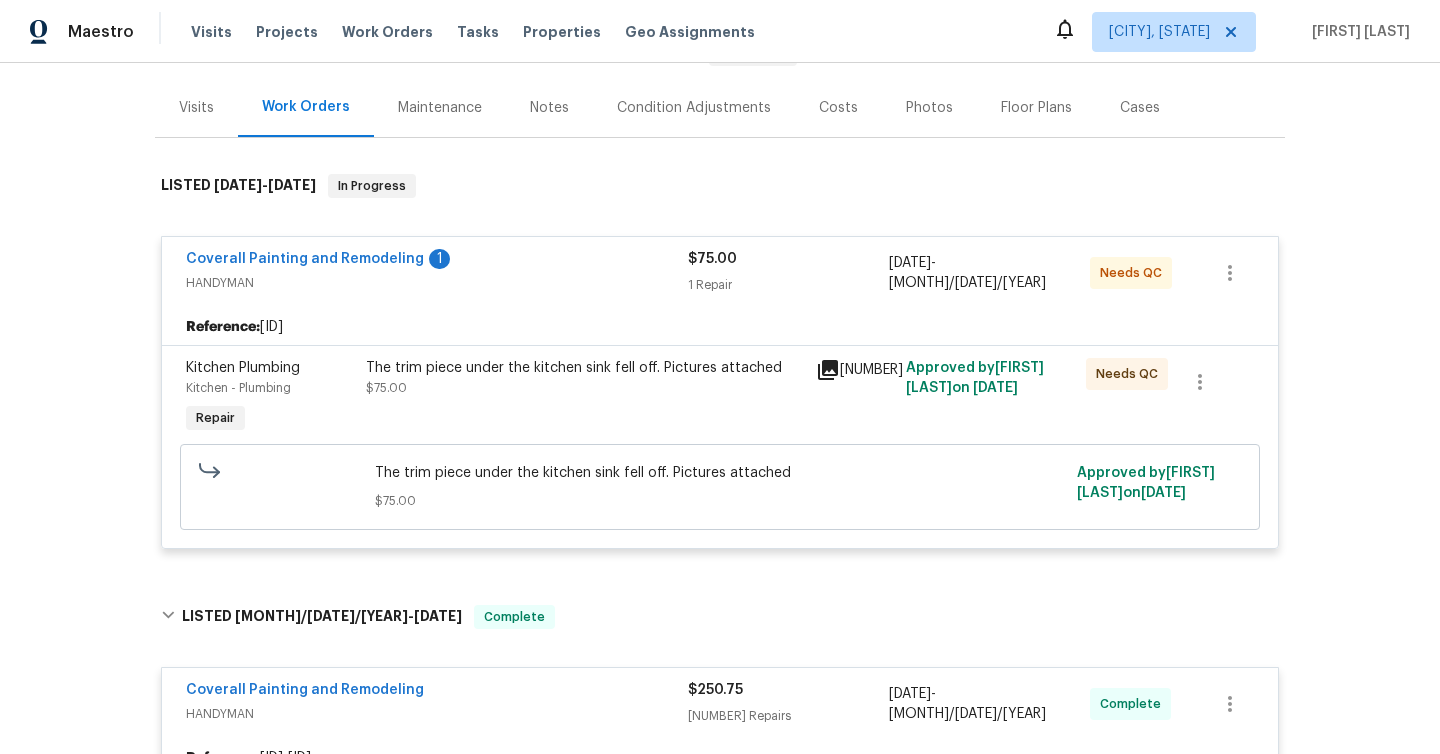 scroll, scrollTop: 42, scrollLeft: 0, axis: vertical 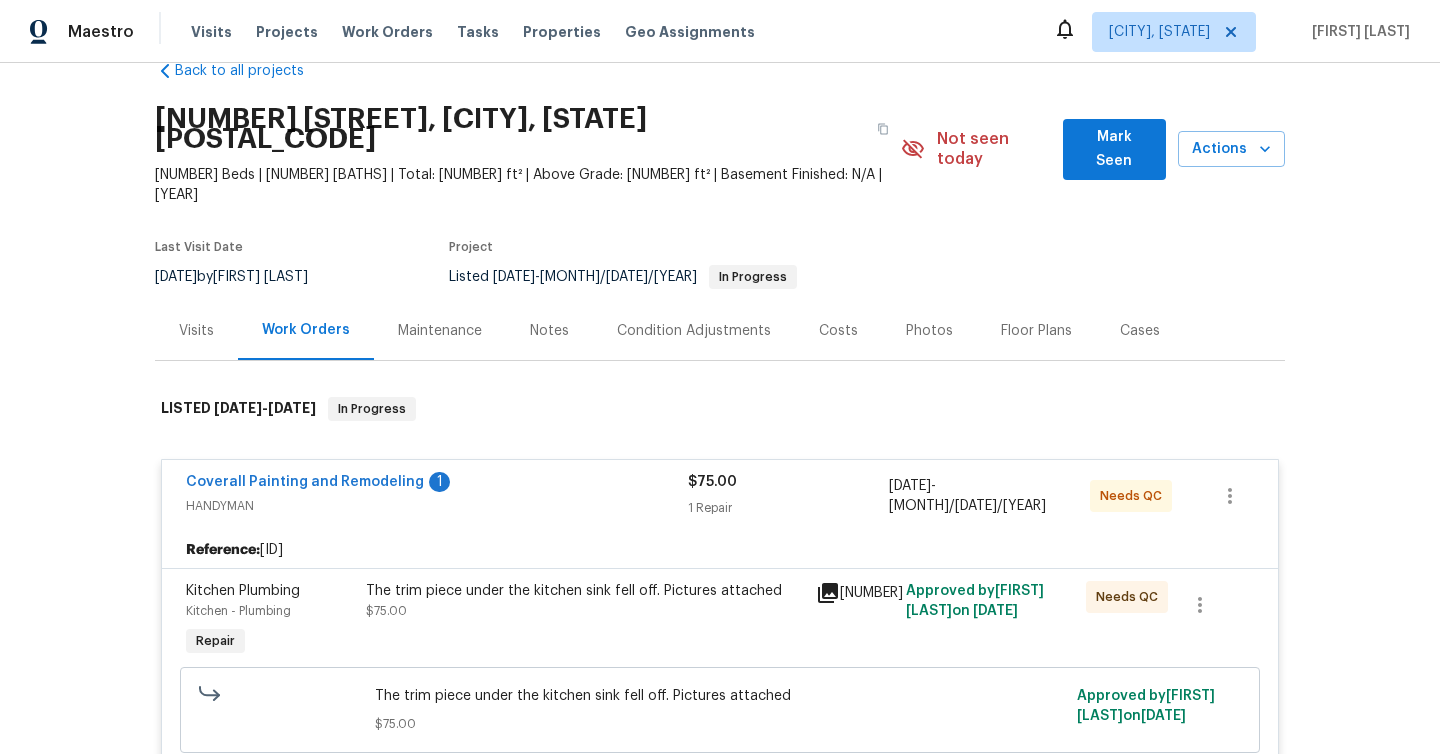 click on "Notes" at bounding box center [549, 330] 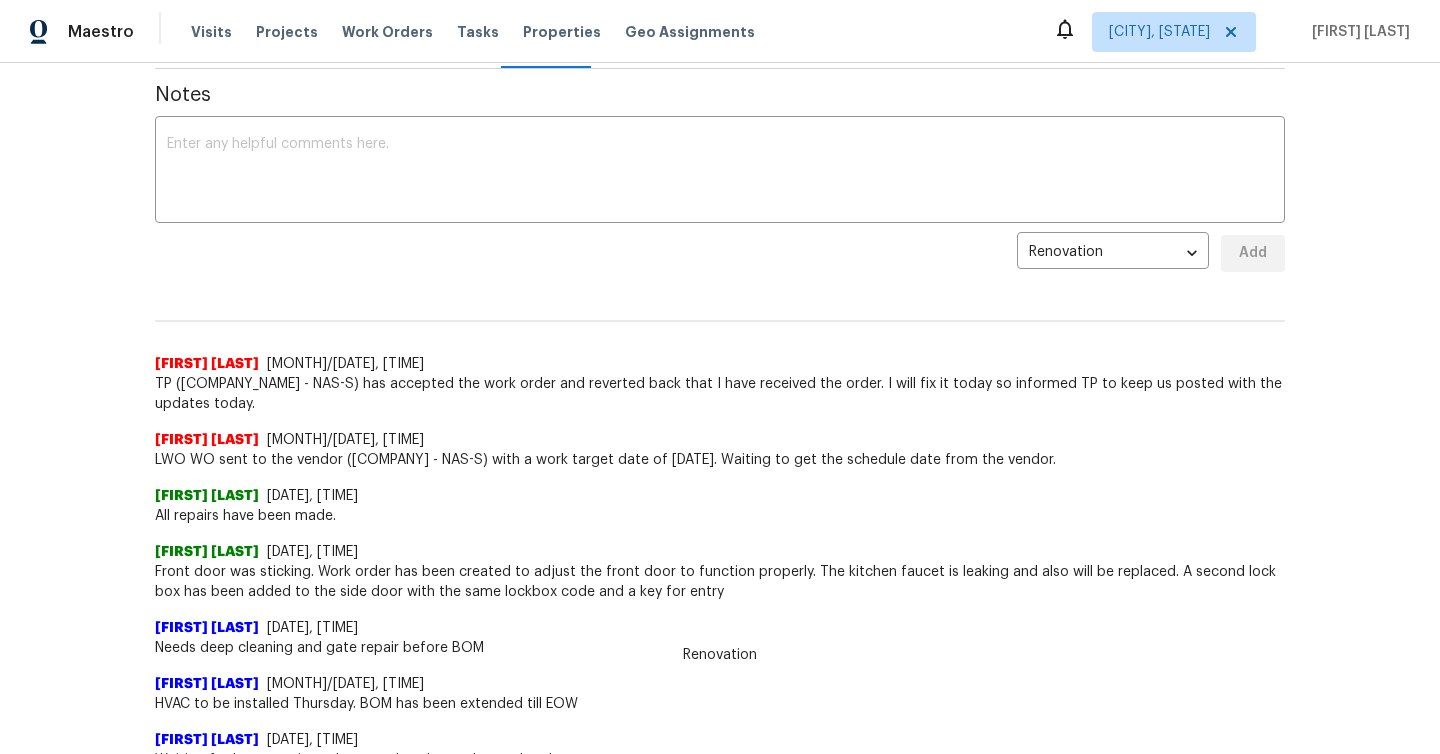 scroll, scrollTop: 0, scrollLeft: 0, axis: both 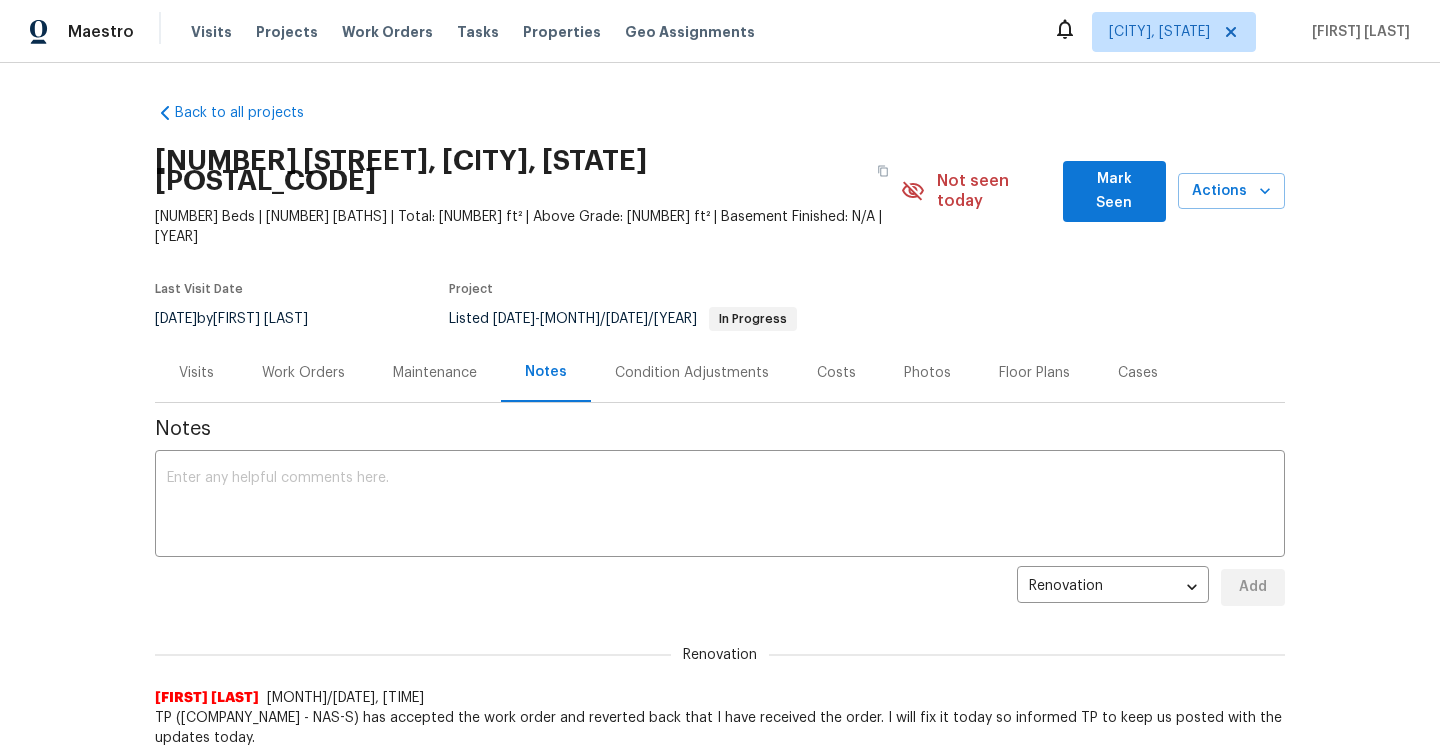 click on "Condition Adjustments" at bounding box center (692, 373) 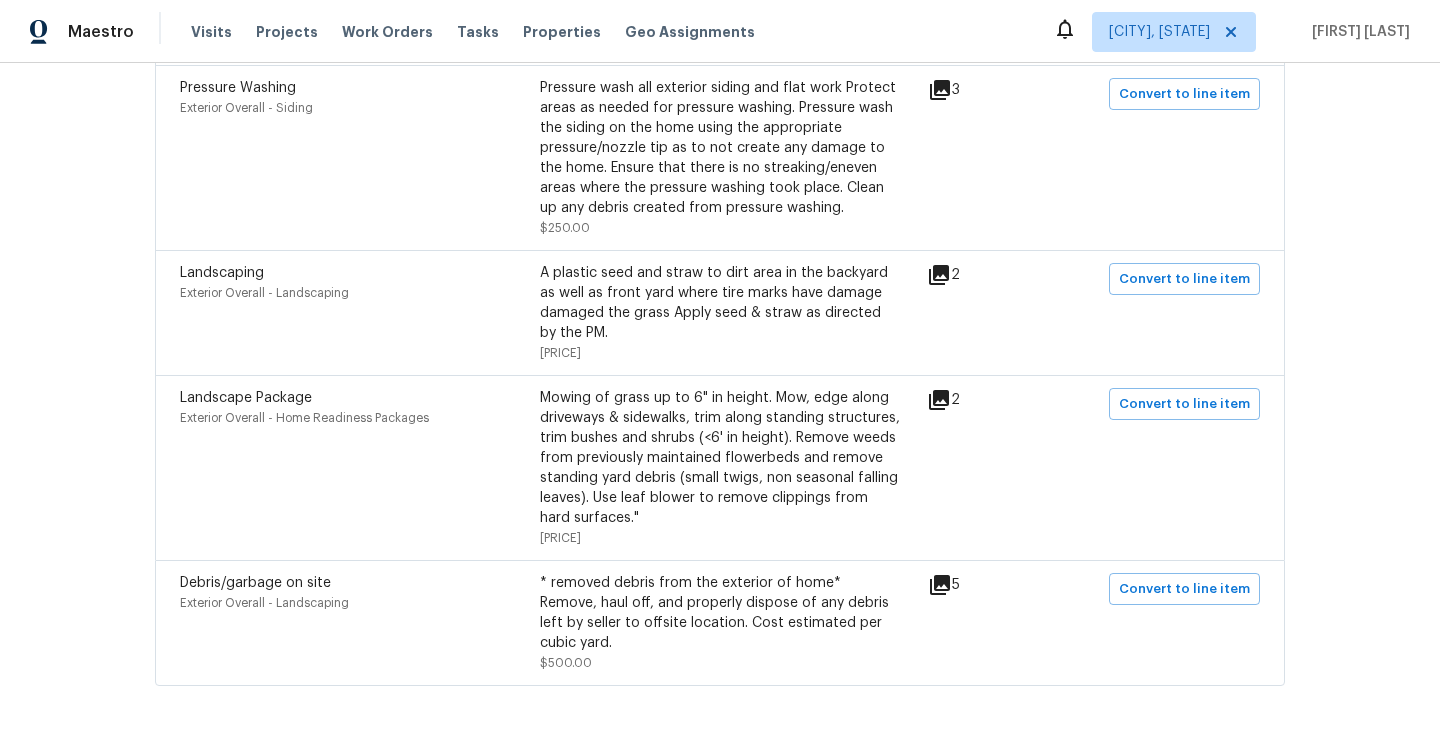 scroll, scrollTop: 1593, scrollLeft: 0, axis: vertical 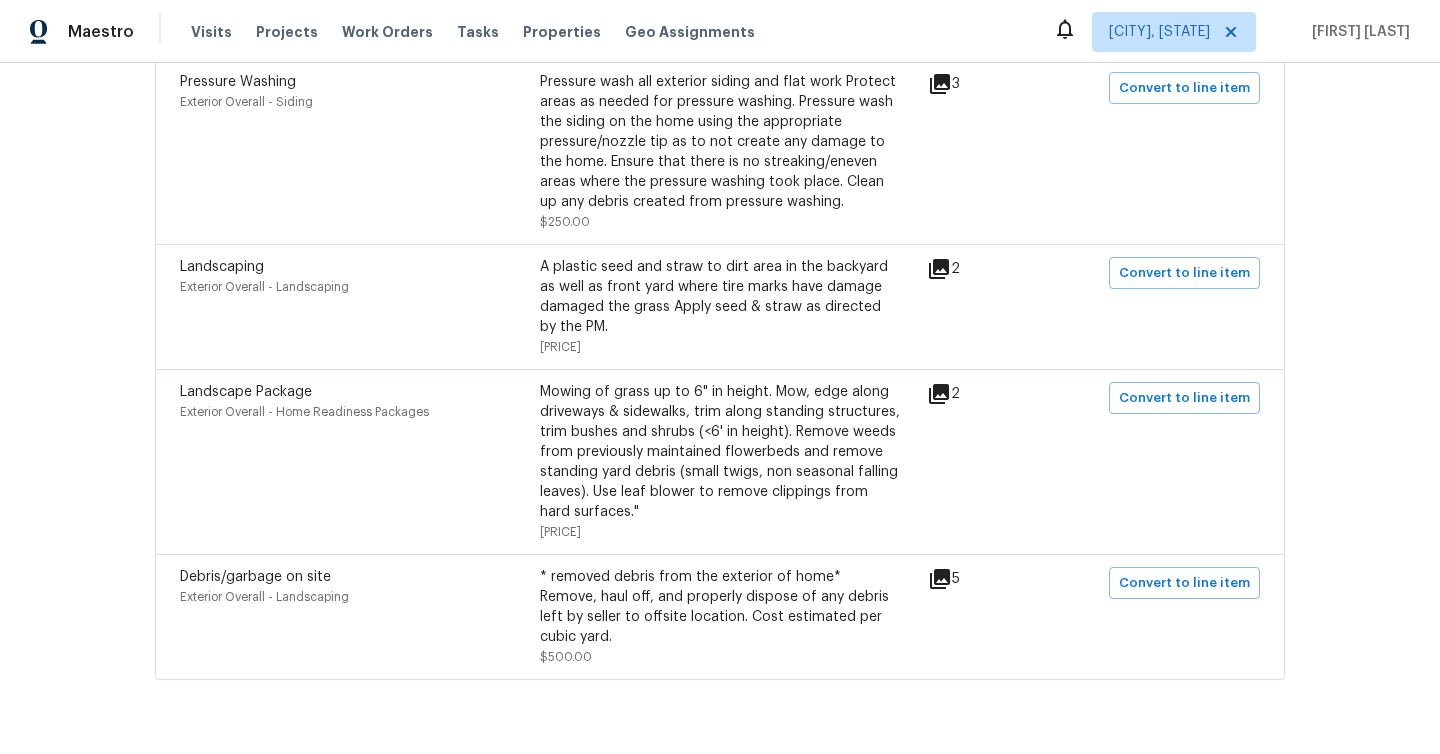 click 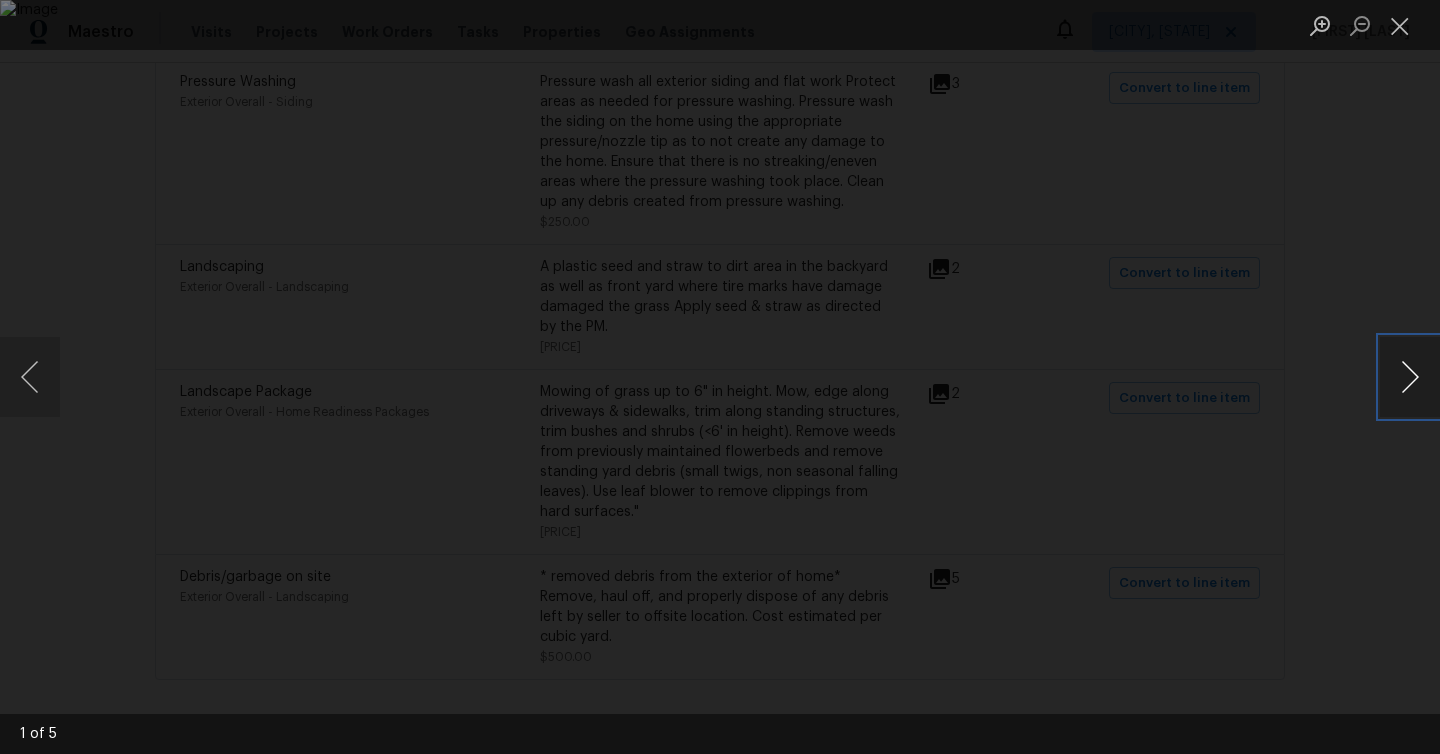 click at bounding box center [1410, 377] 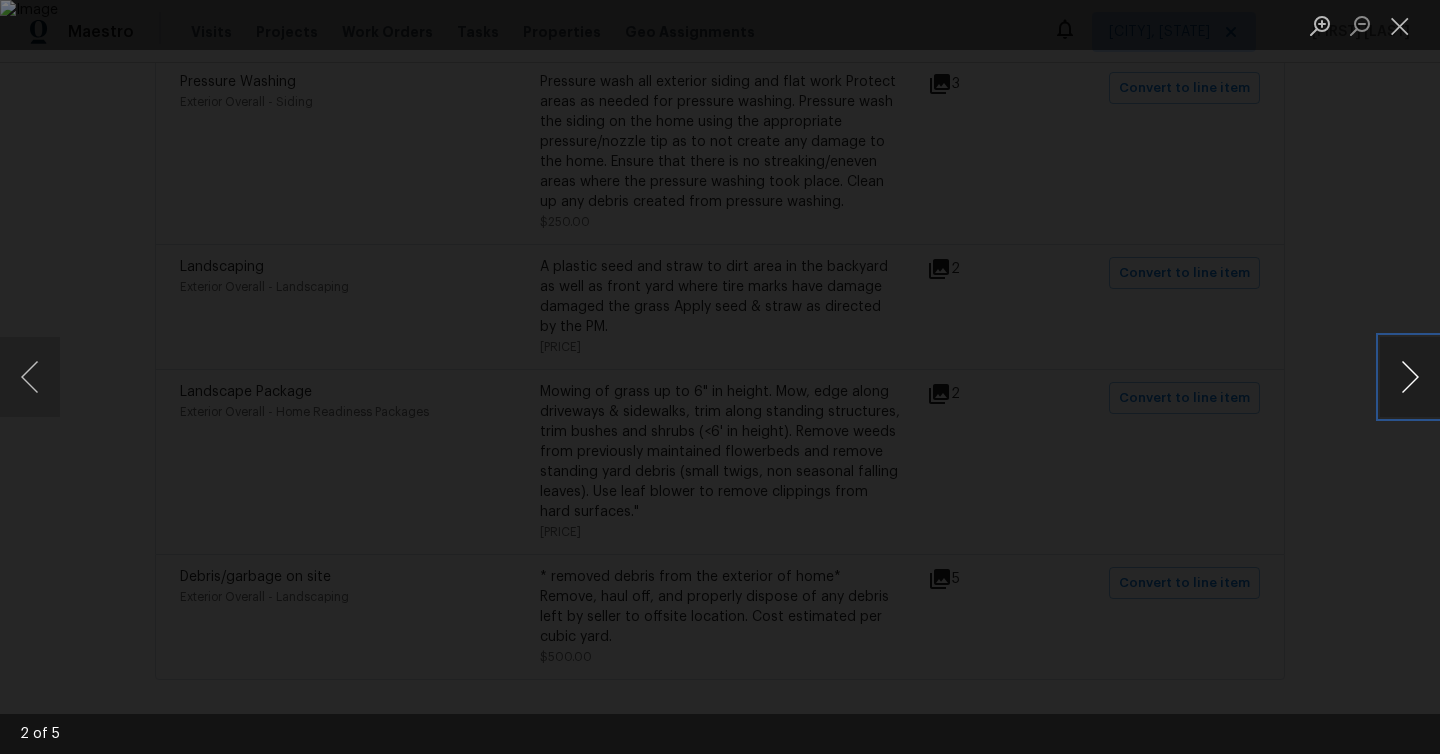 click at bounding box center [1410, 377] 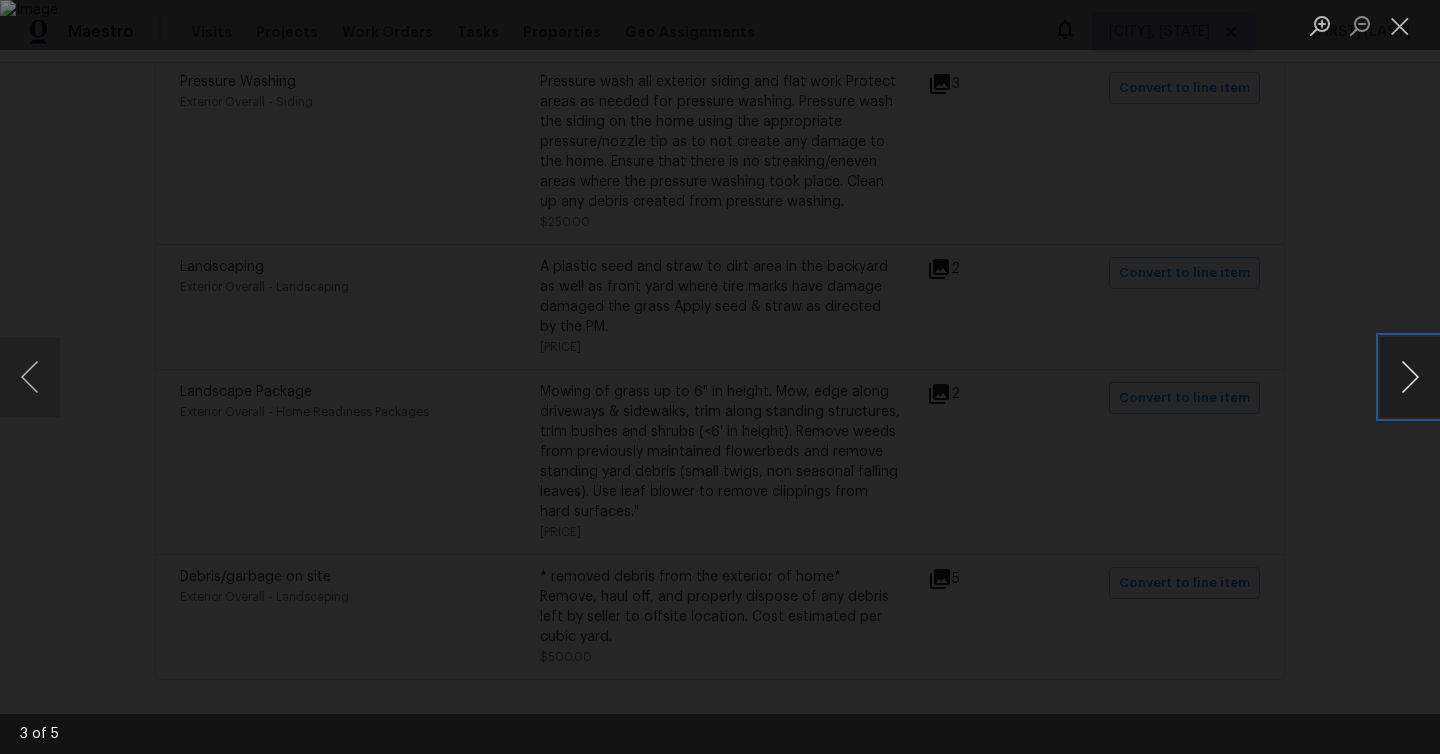 click at bounding box center (1410, 377) 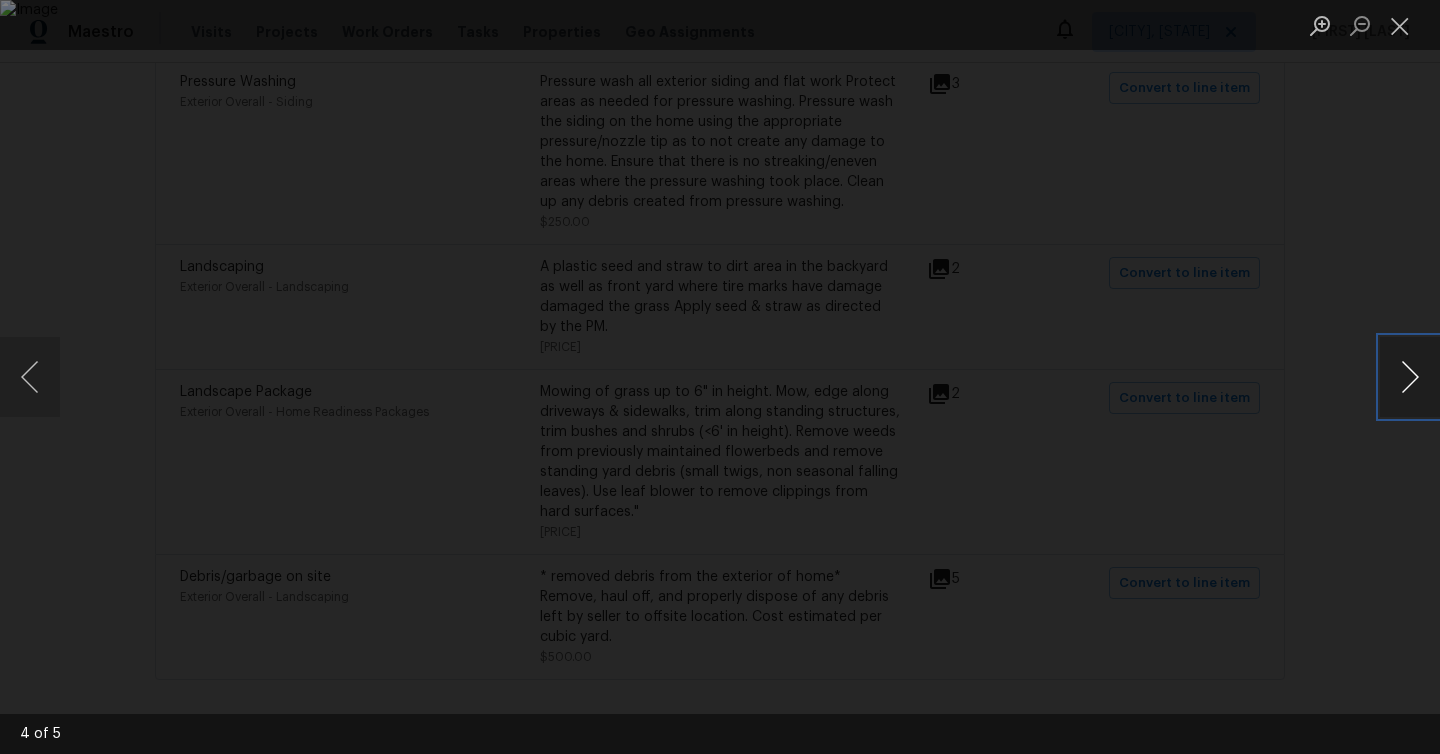 click at bounding box center [1410, 377] 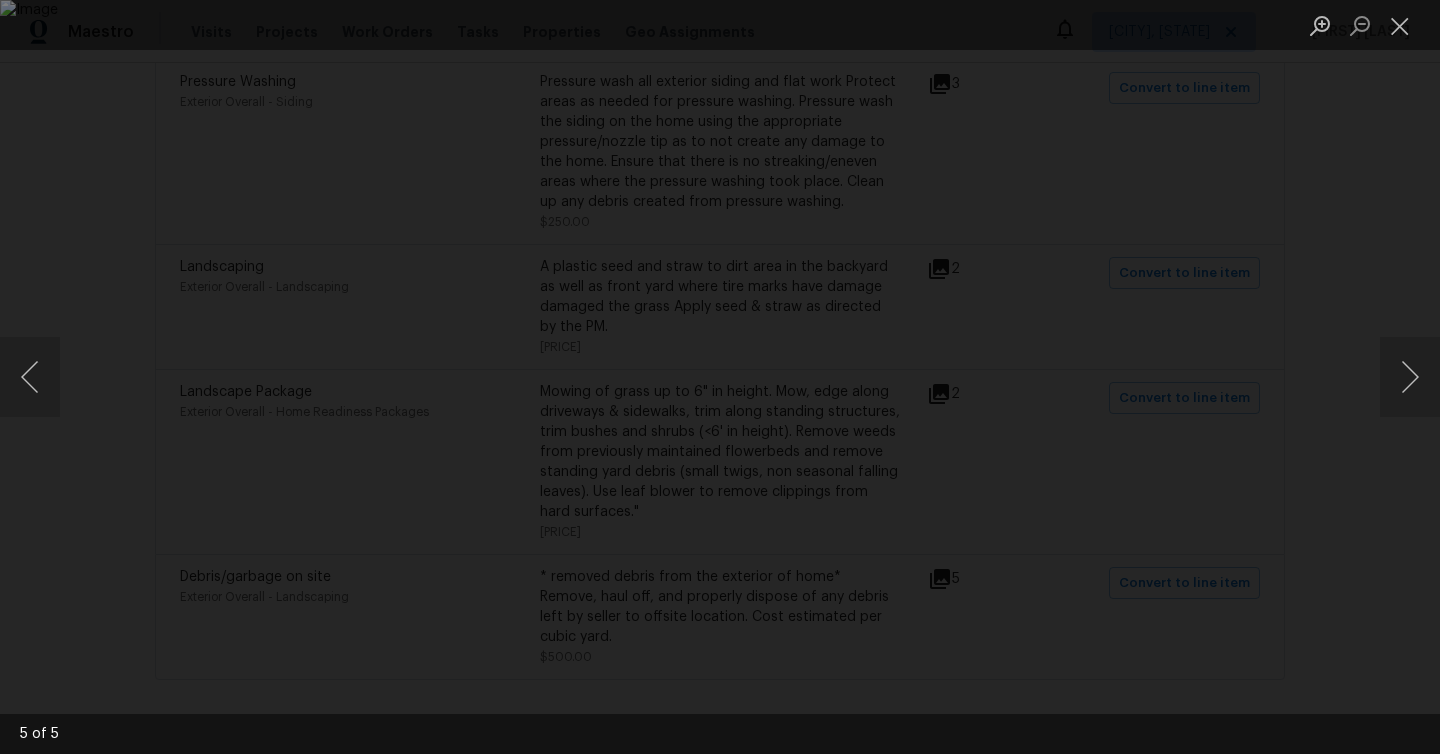 click at bounding box center (720, 377) 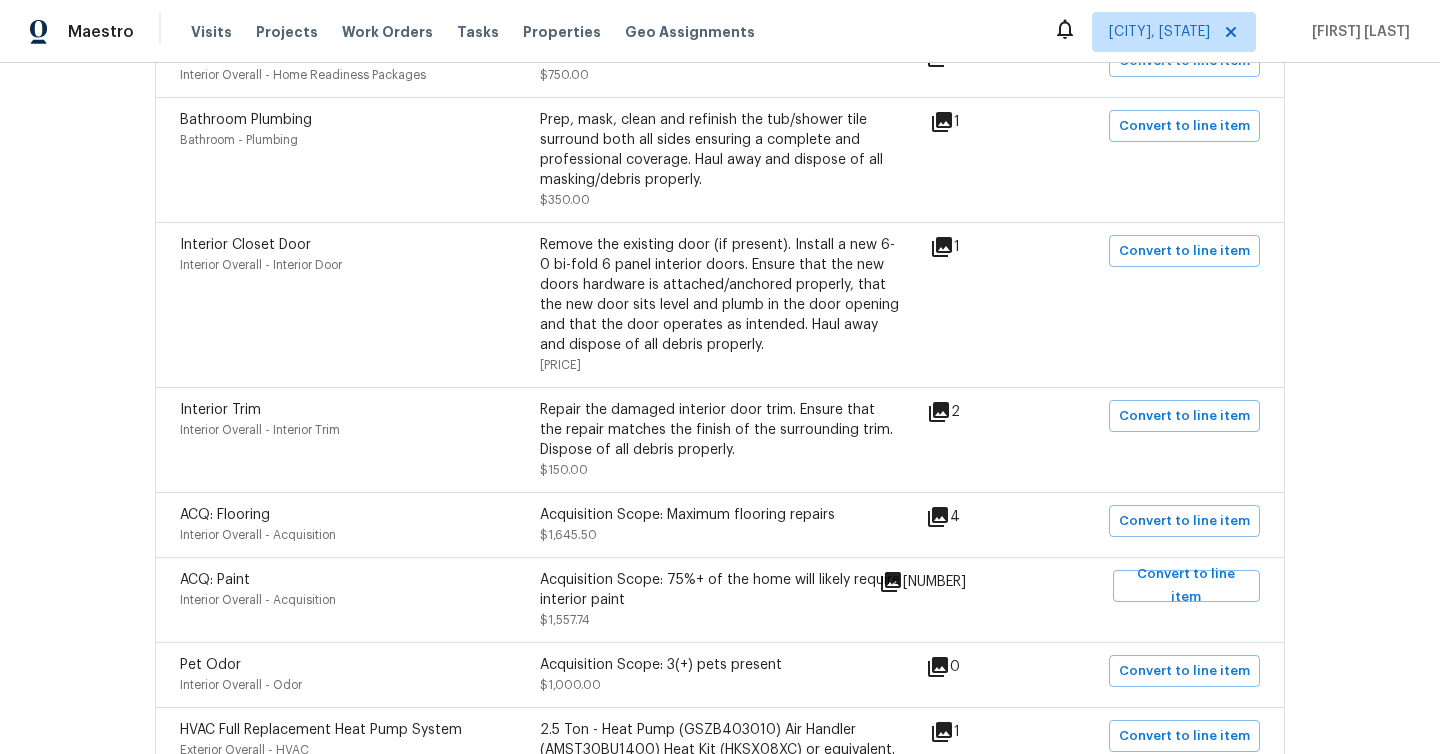 scroll, scrollTop: 0, scrollLeft: 0, axis: both 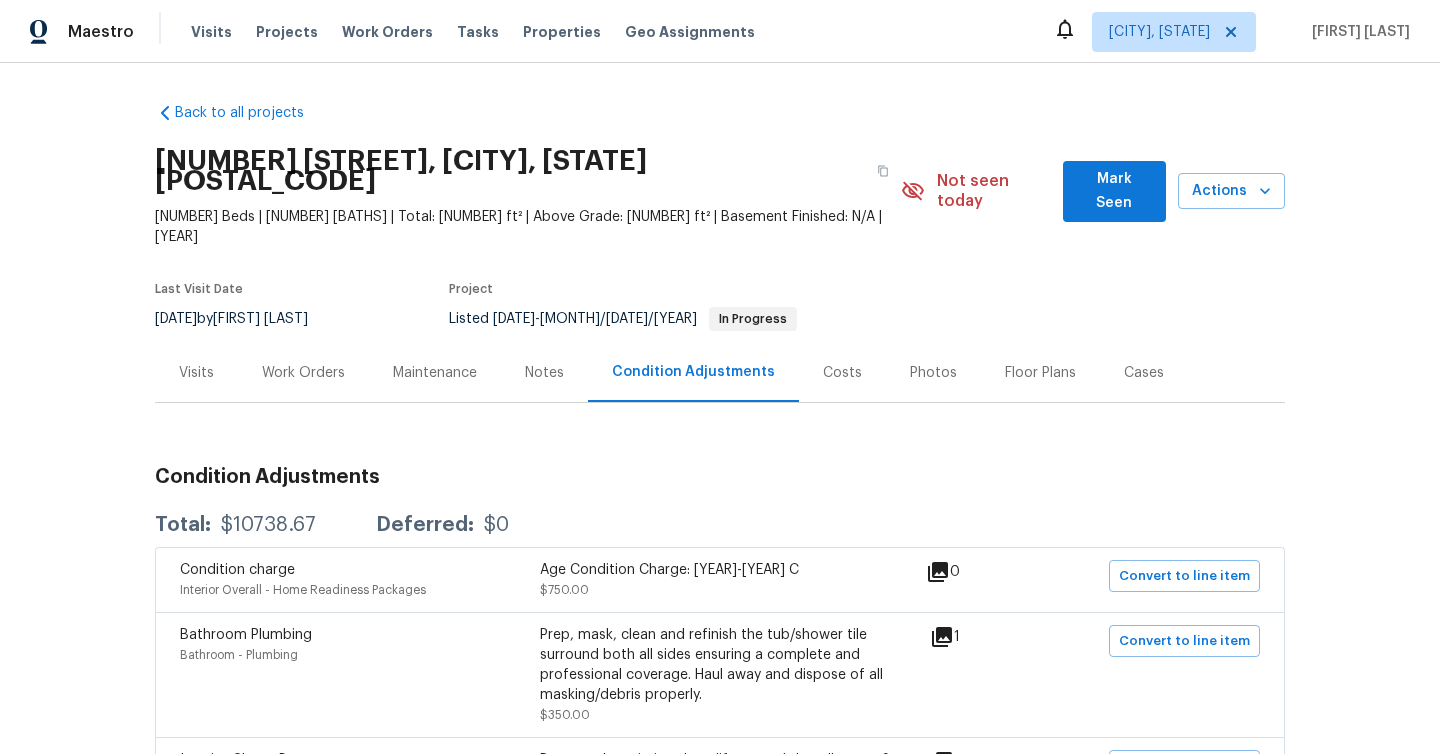 click on "Notes" at bounding box center (544, 373) 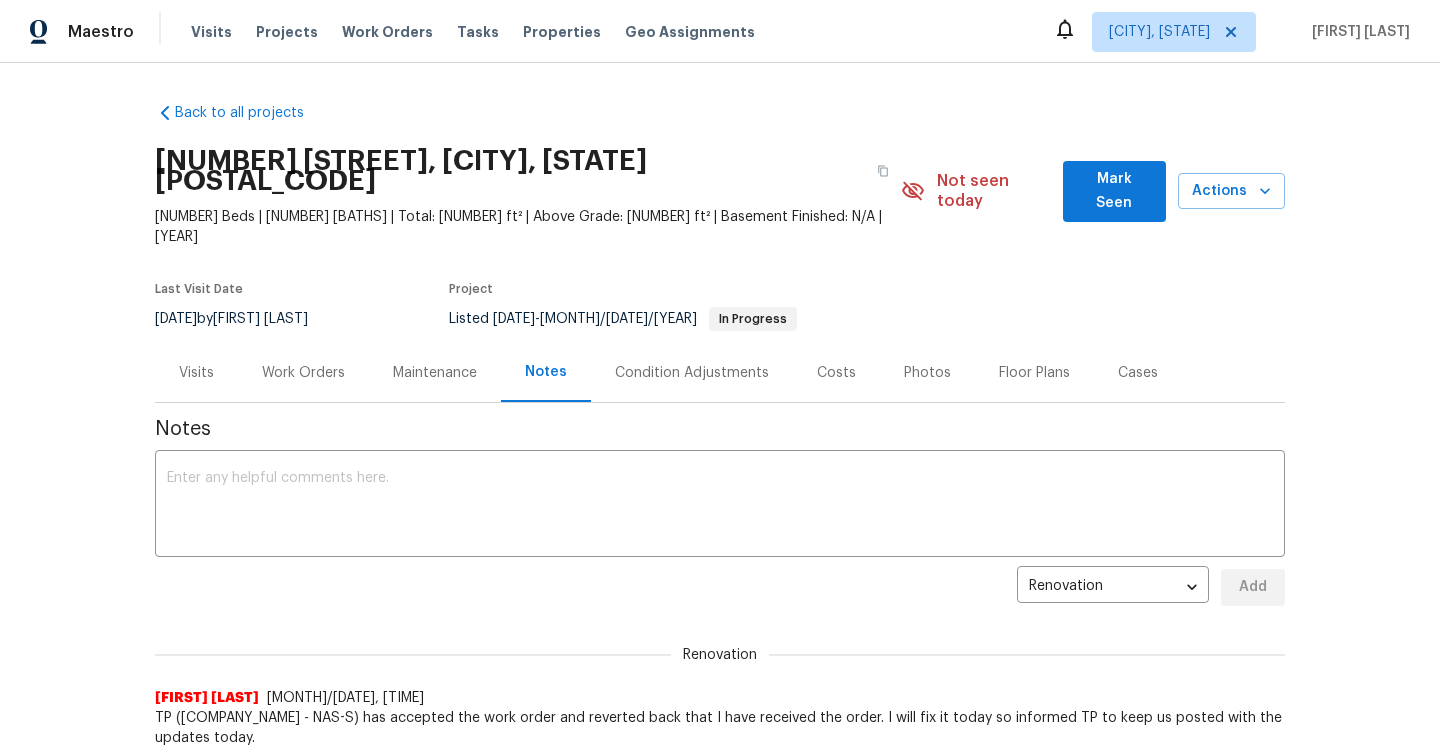 click on "Maintenance" at bounding box center [435, 373] 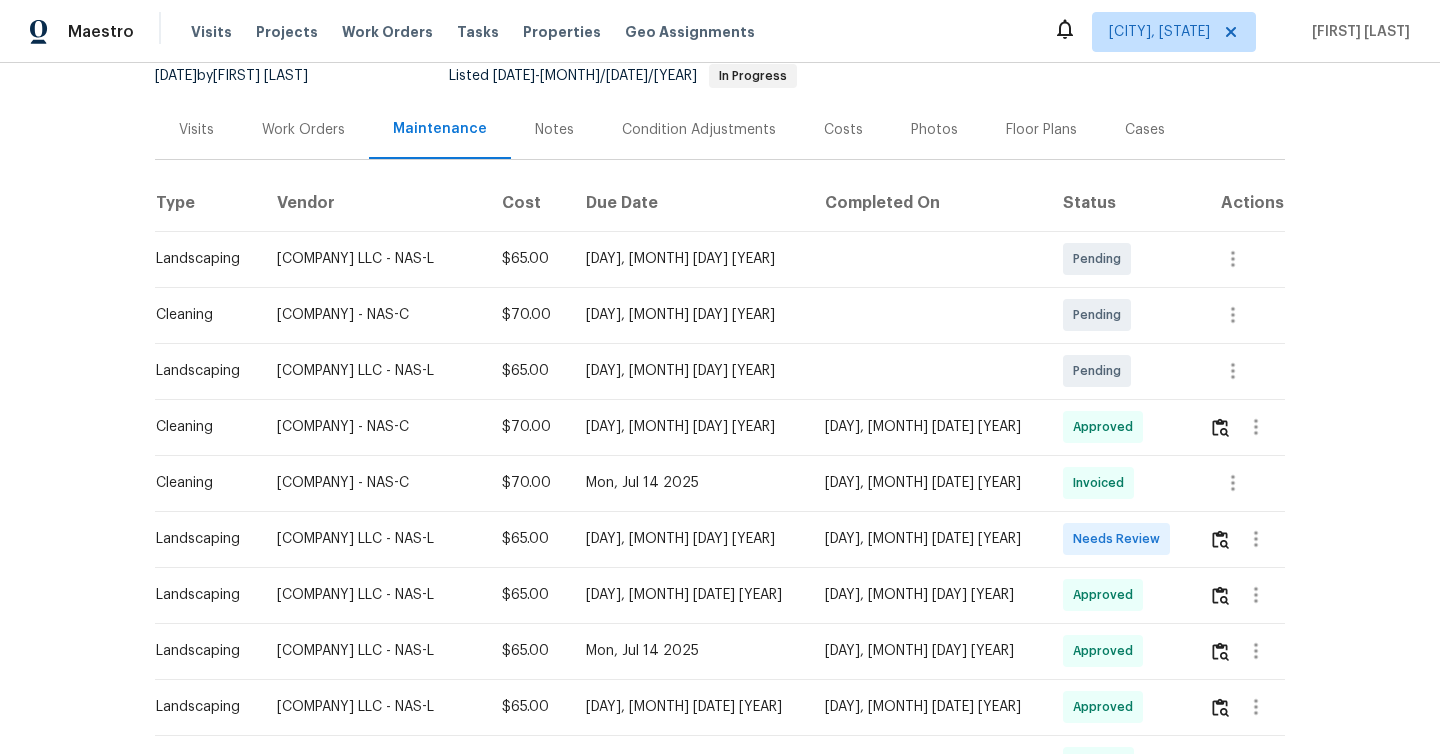 scroll, scrollTop: 412, scrollLeft: 0, axis: vertical 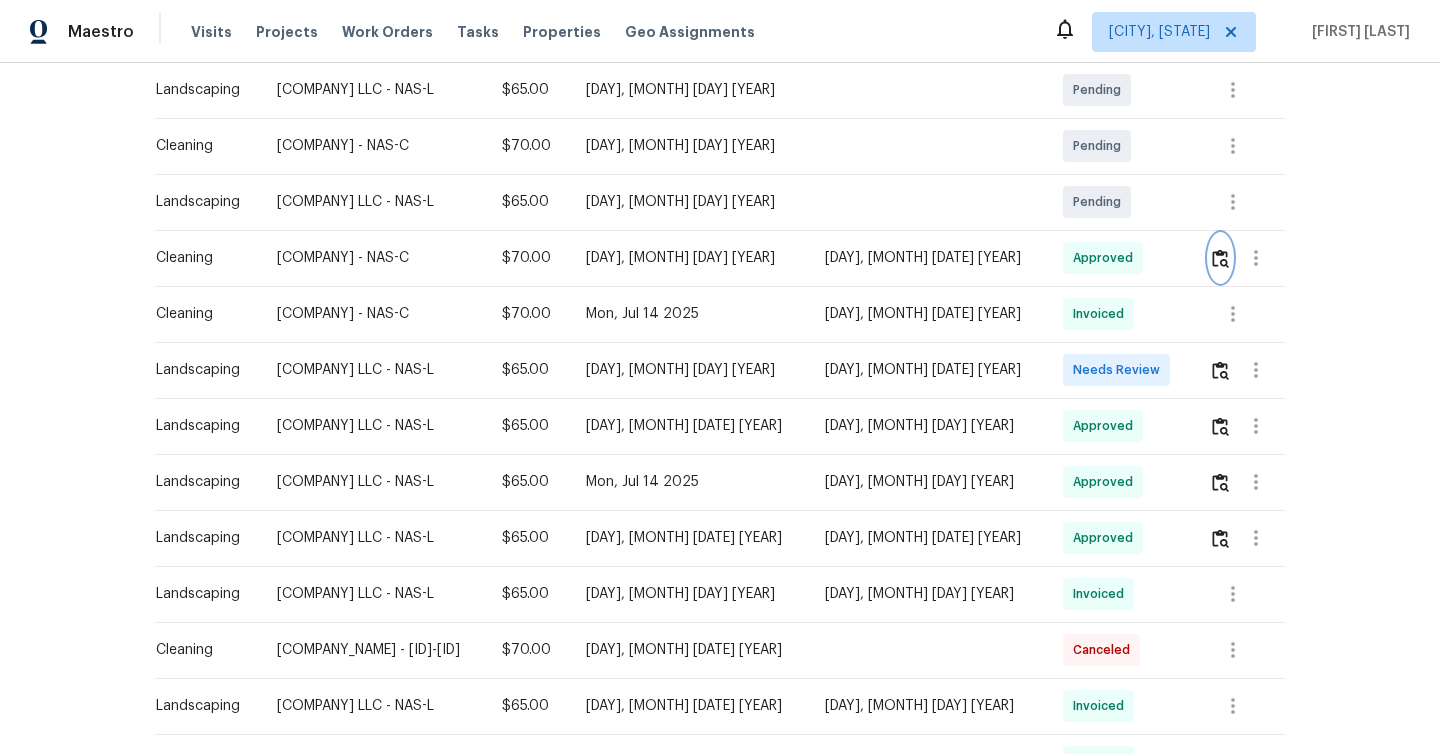 click at bounding box center [1220, 258] 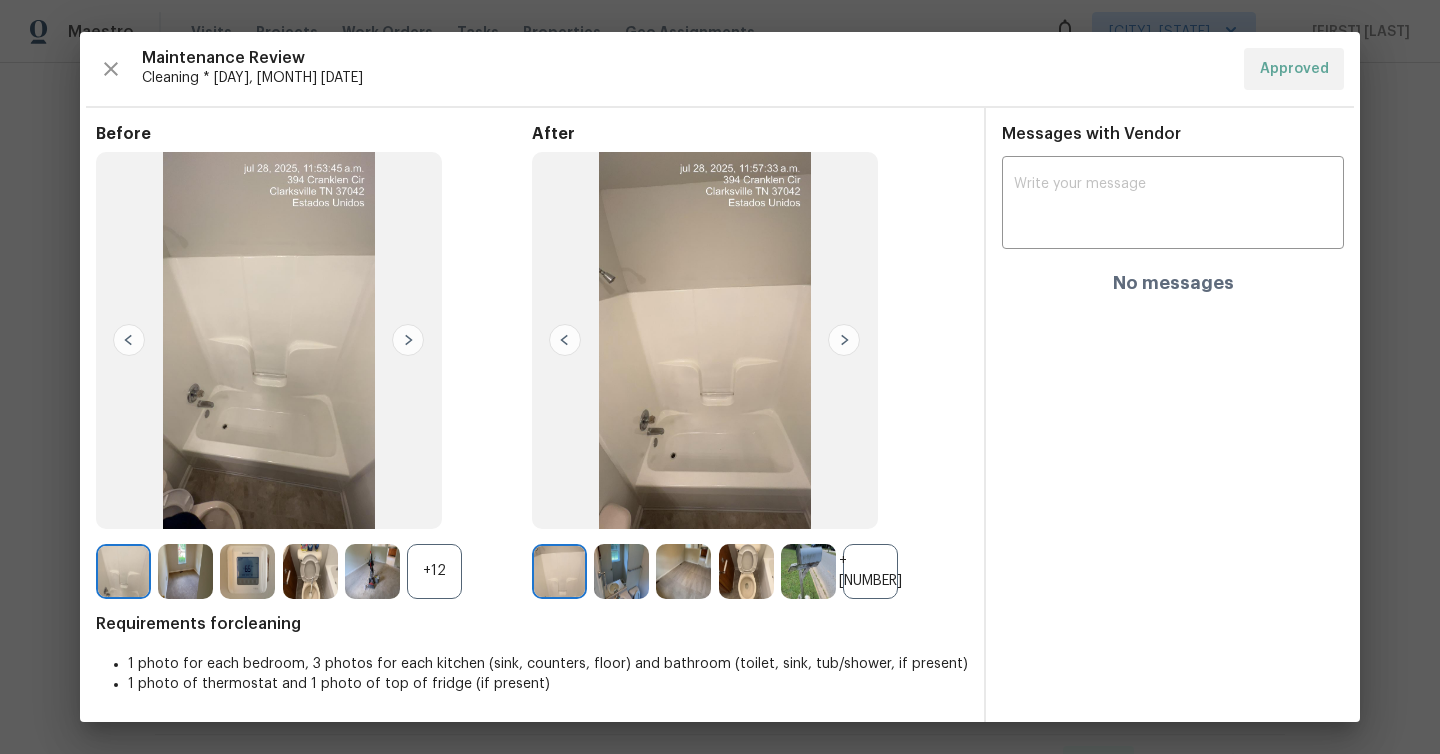 scroll, scrollTop: 1, scrollLeft: 0, axis: vertical 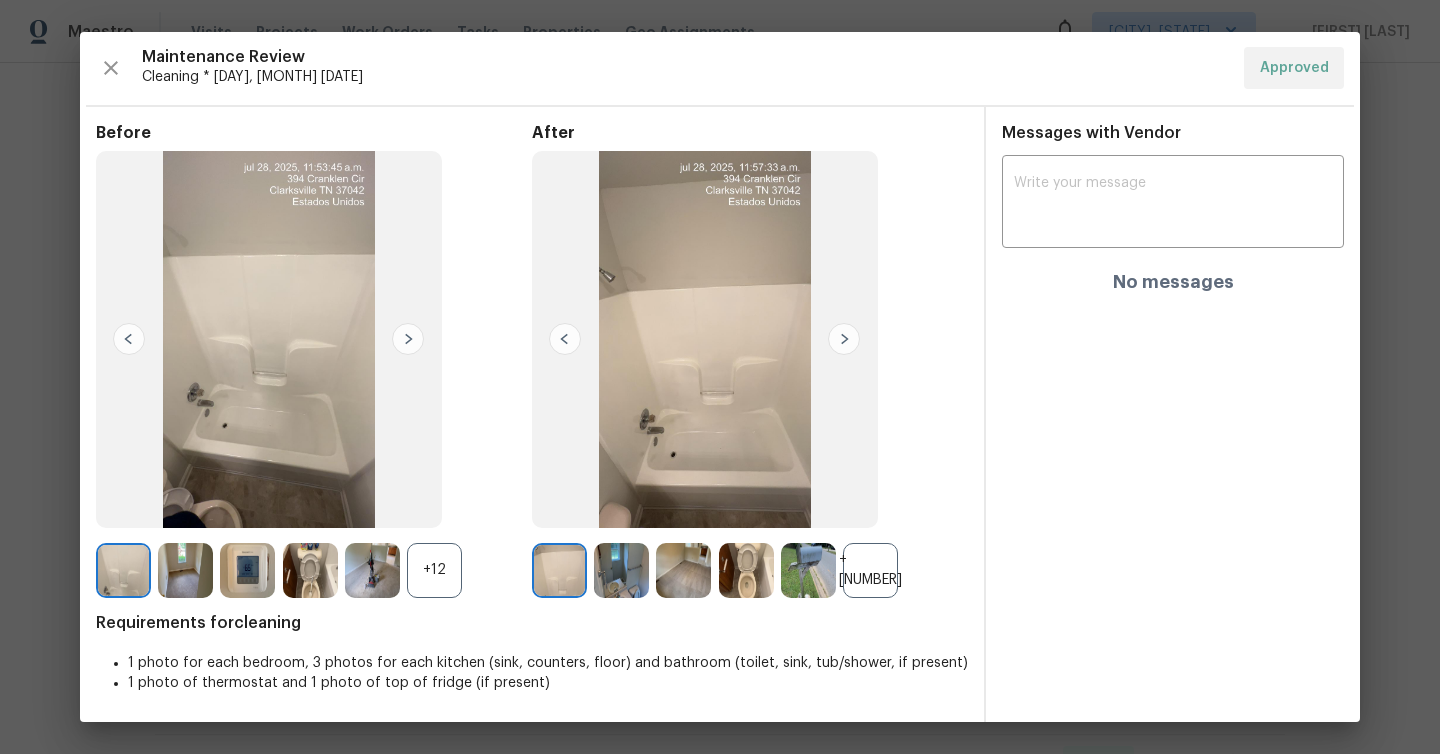 click at bounding box center (844, 339) 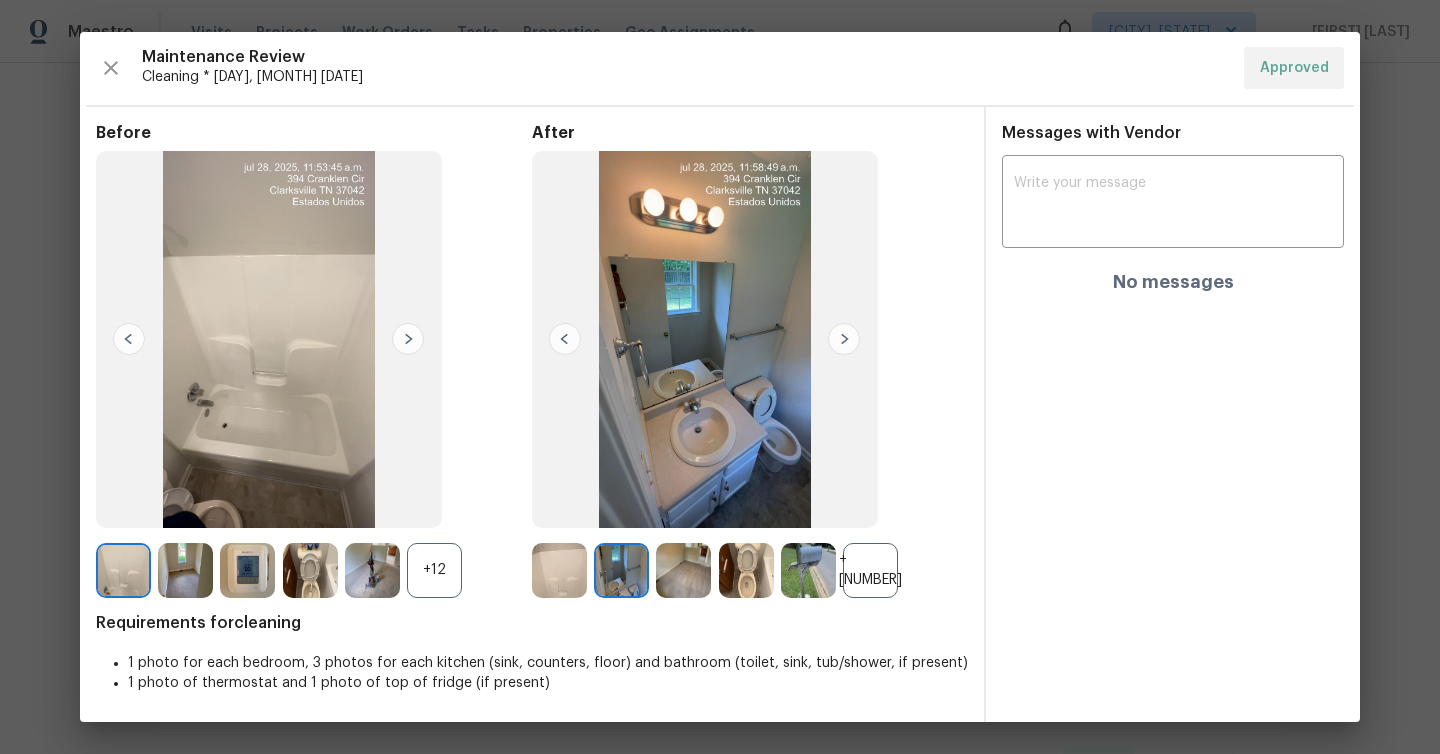 click at bounding box center [844, 339] 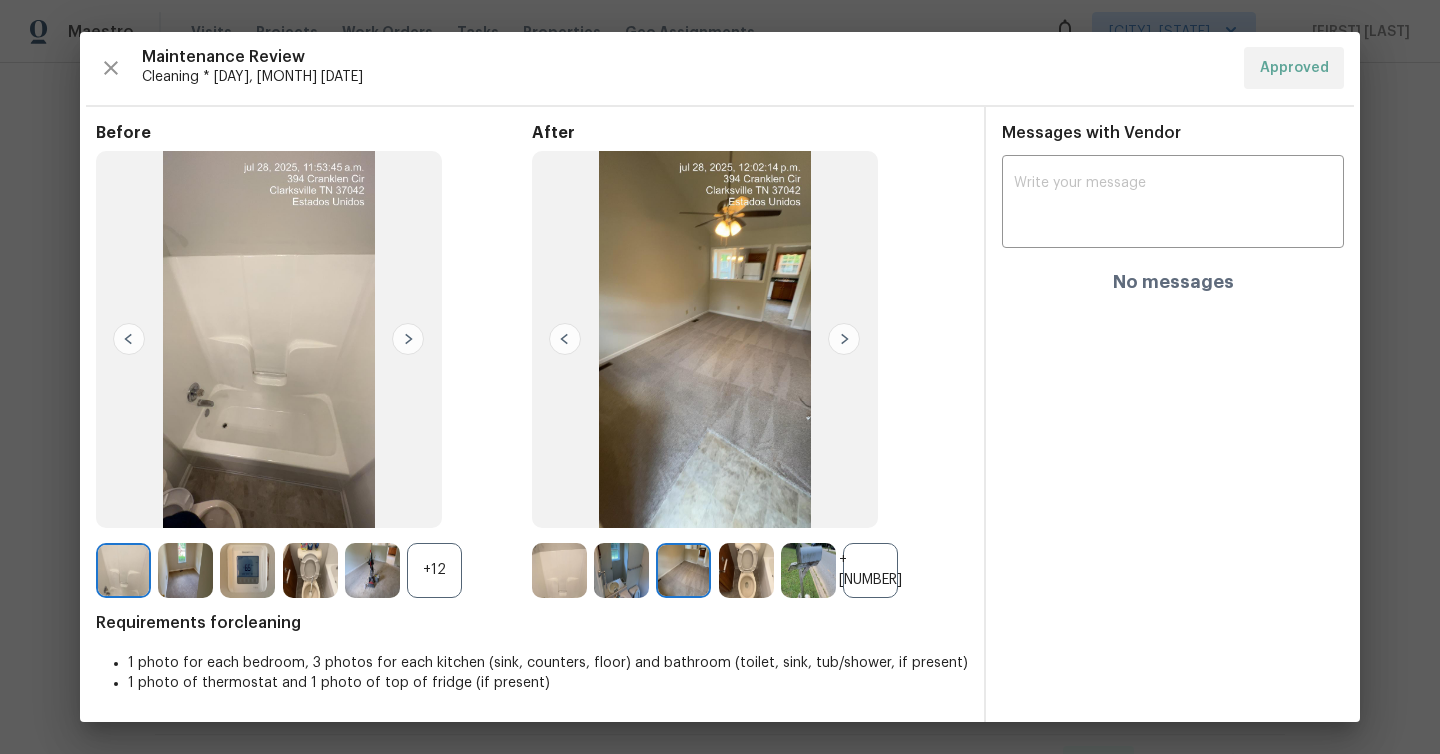 click at bounding box center (844, 339) 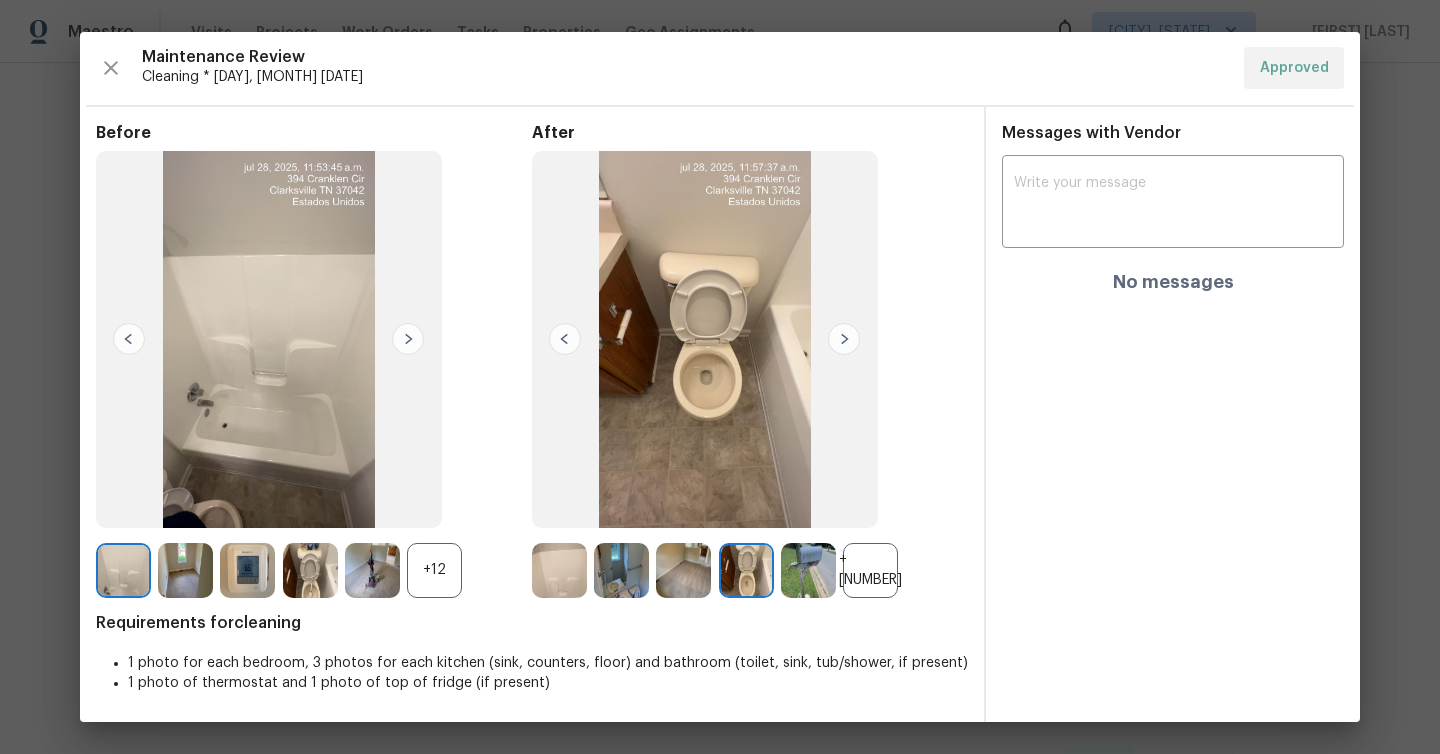 click at bounding box center (844, 339) 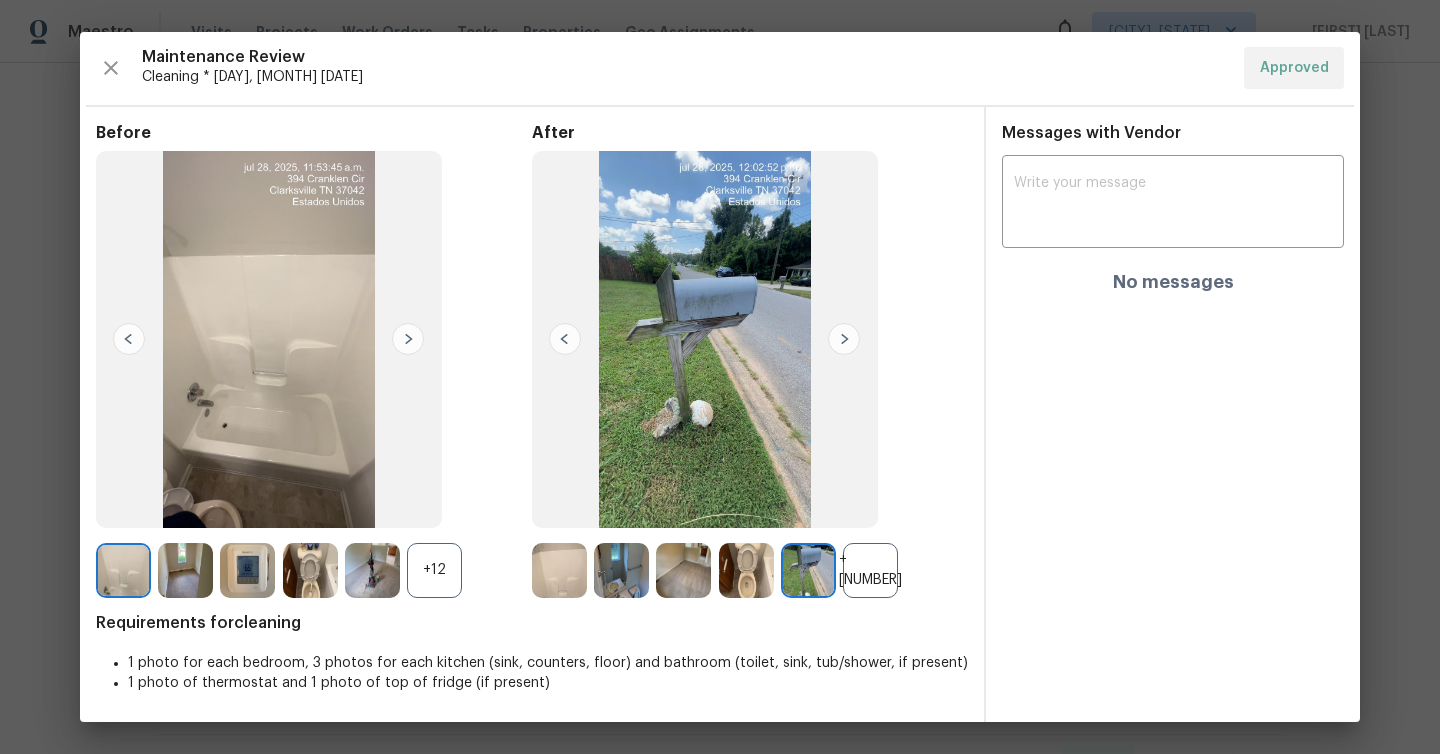 click at bounding box center (844, 339) 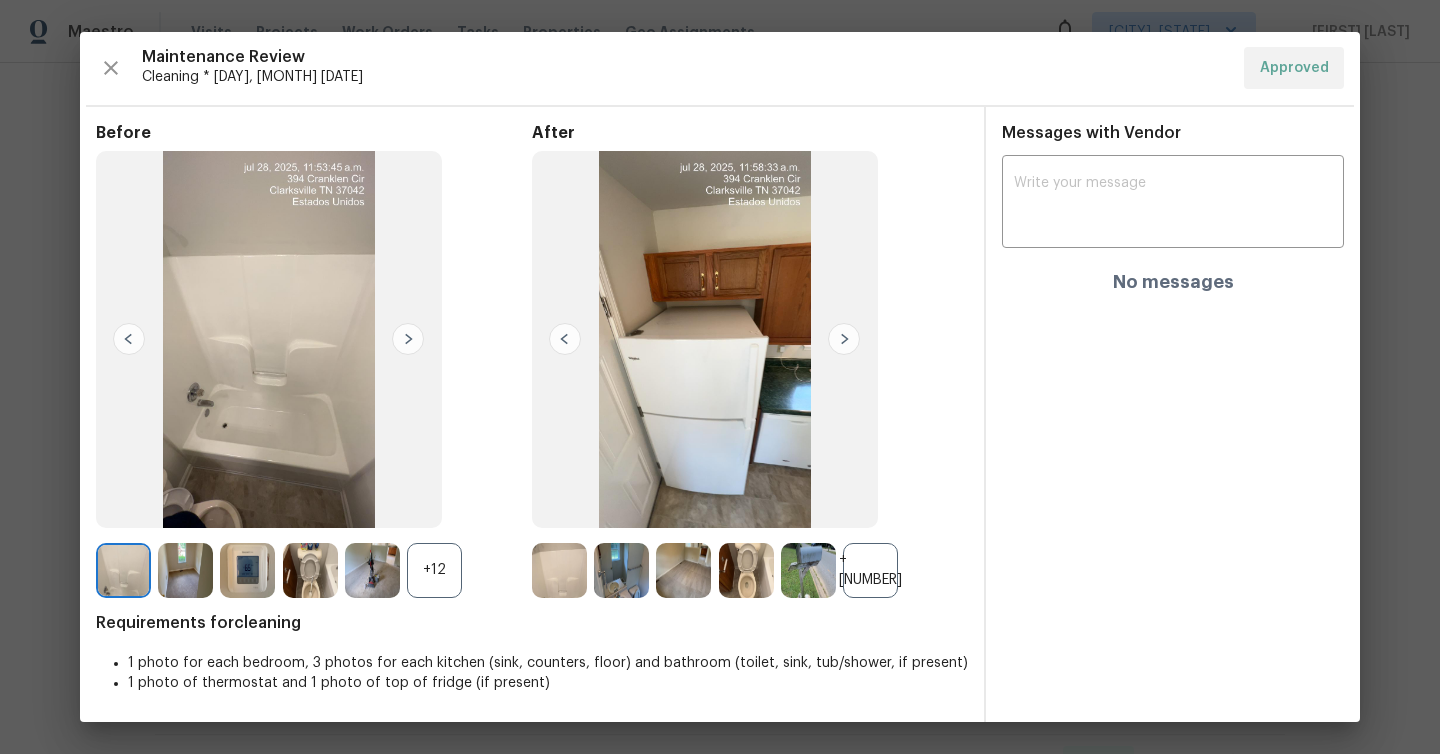 click at bounding box center [844, 339] 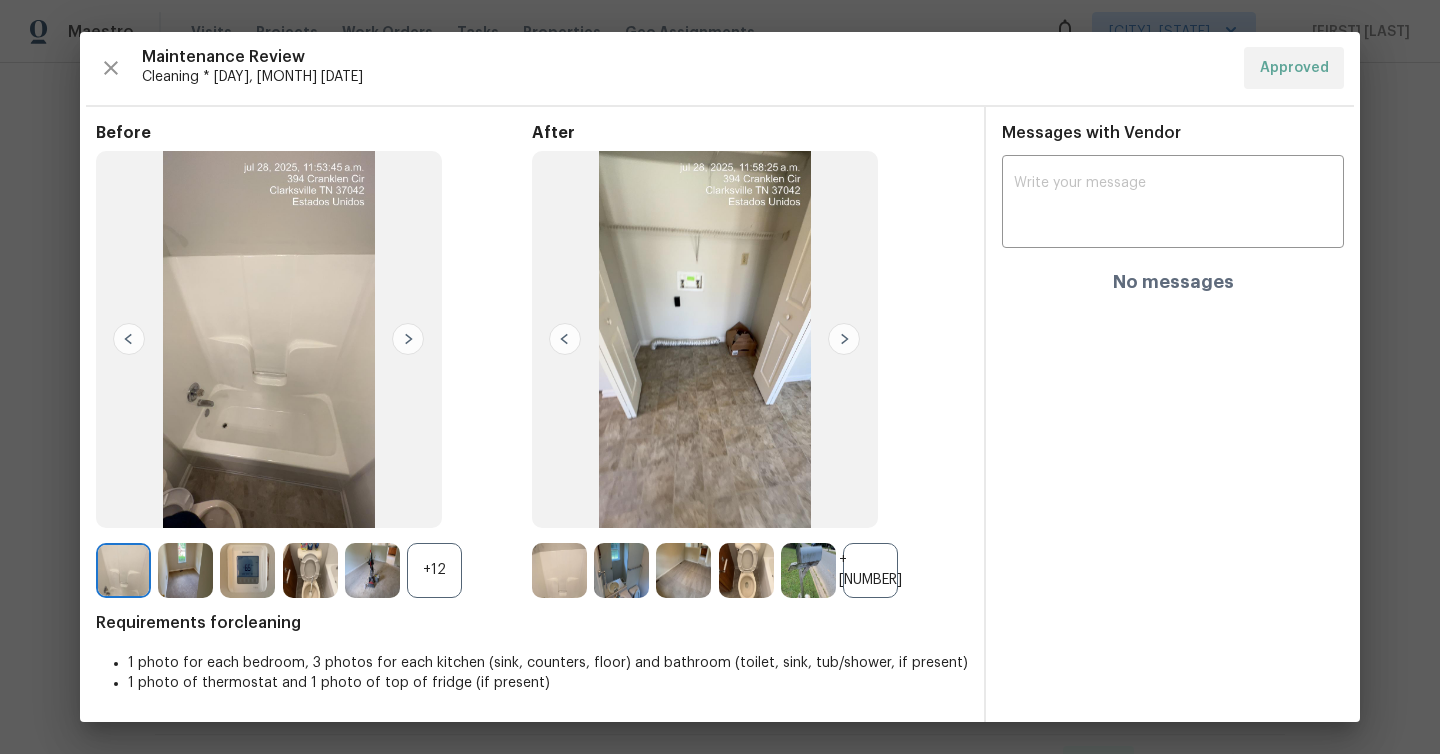 click at bounding box center (844, 339) 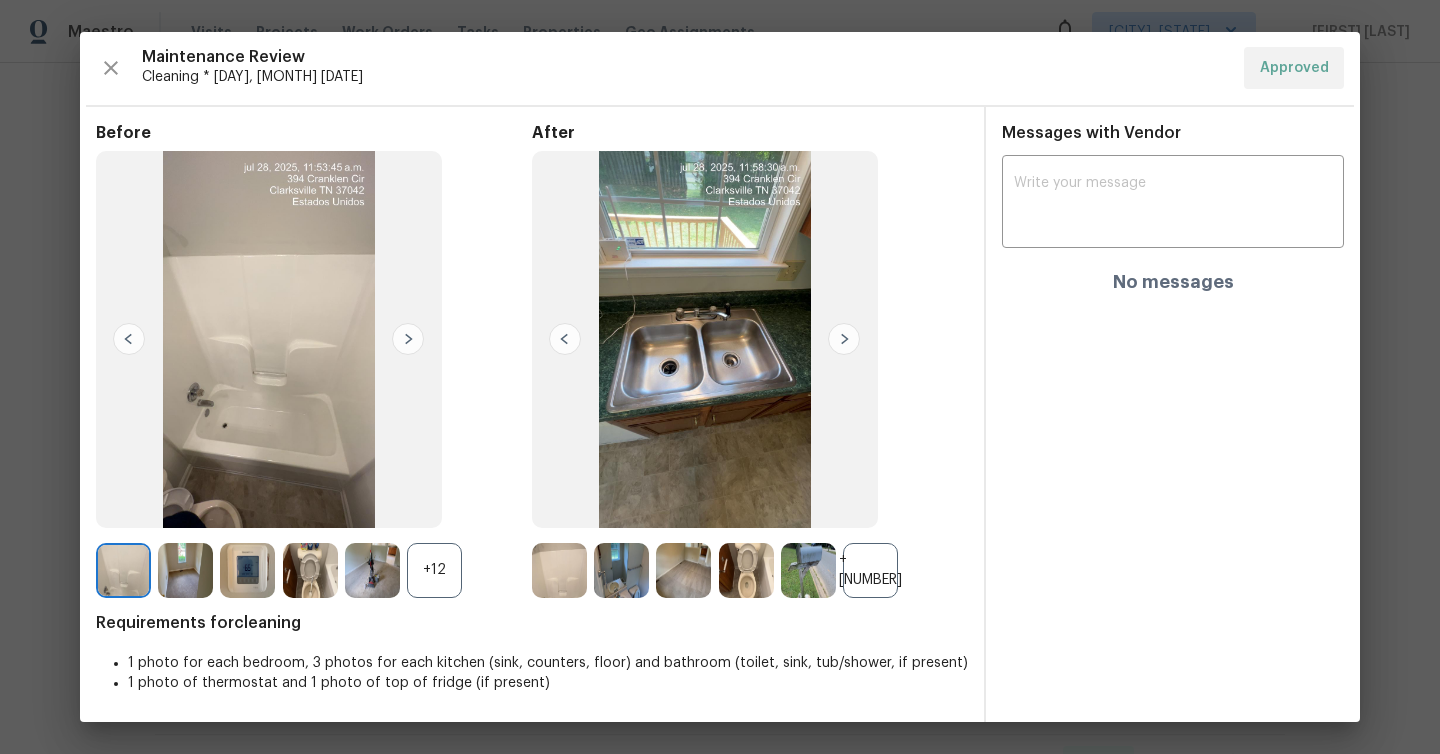click at bounding box center (844, 339) 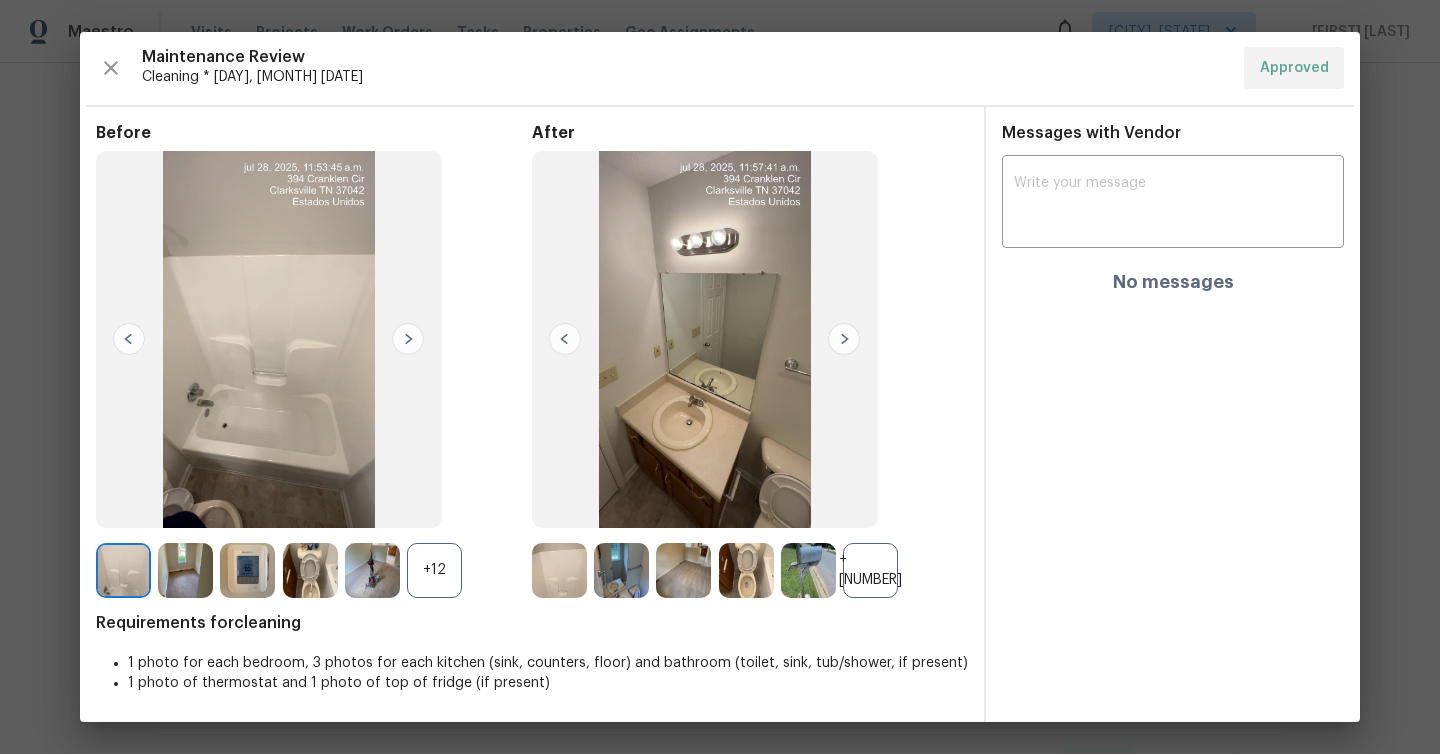click at bounding box center [844, 339] 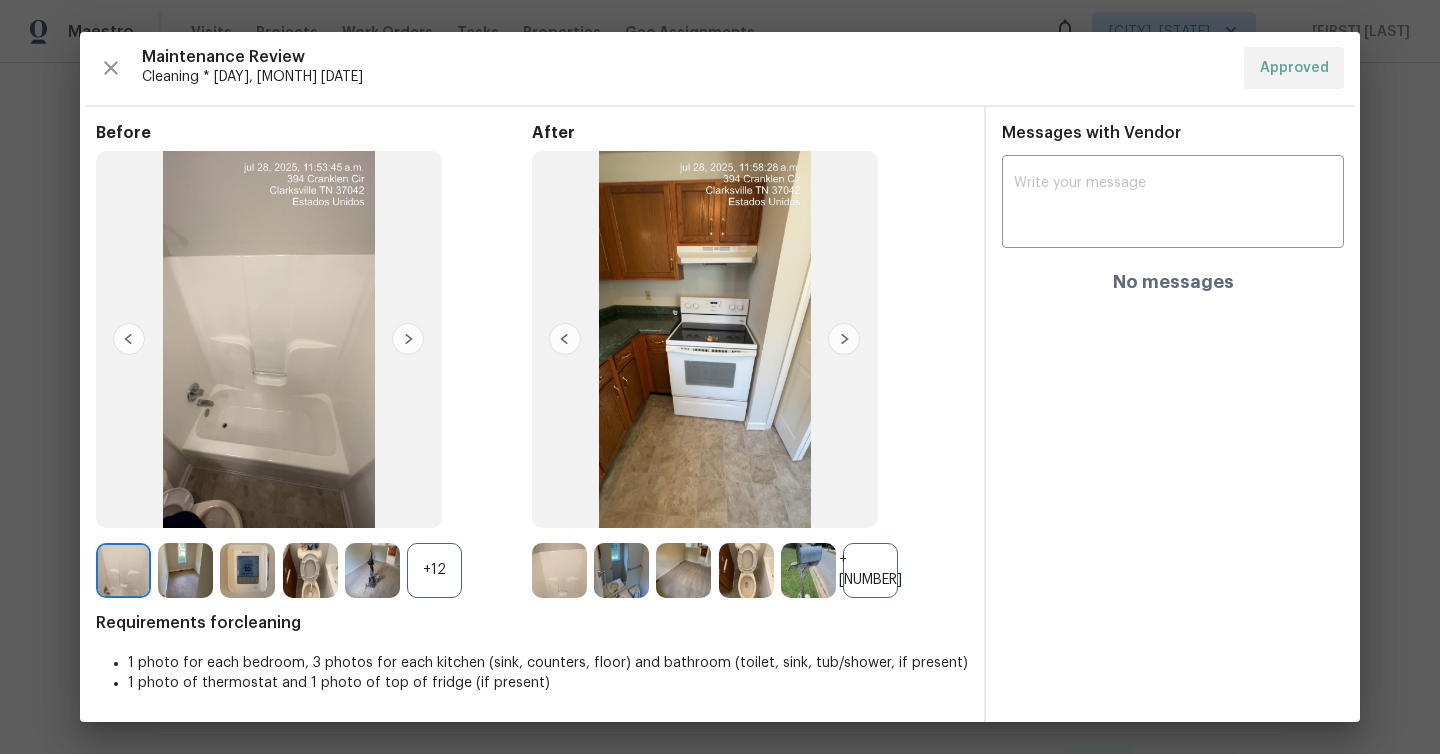 click at bounding box center (844, 339) 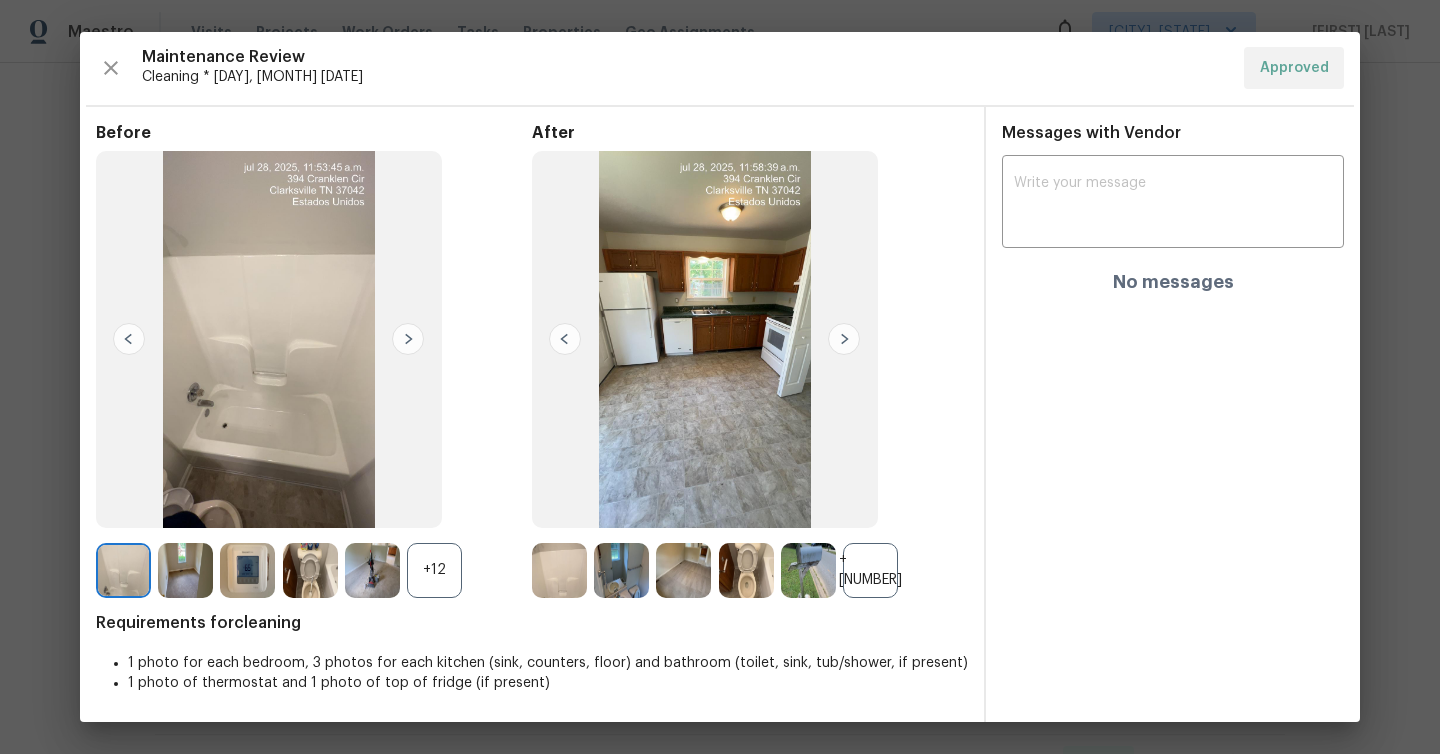 click at bounding box center [844, 339] 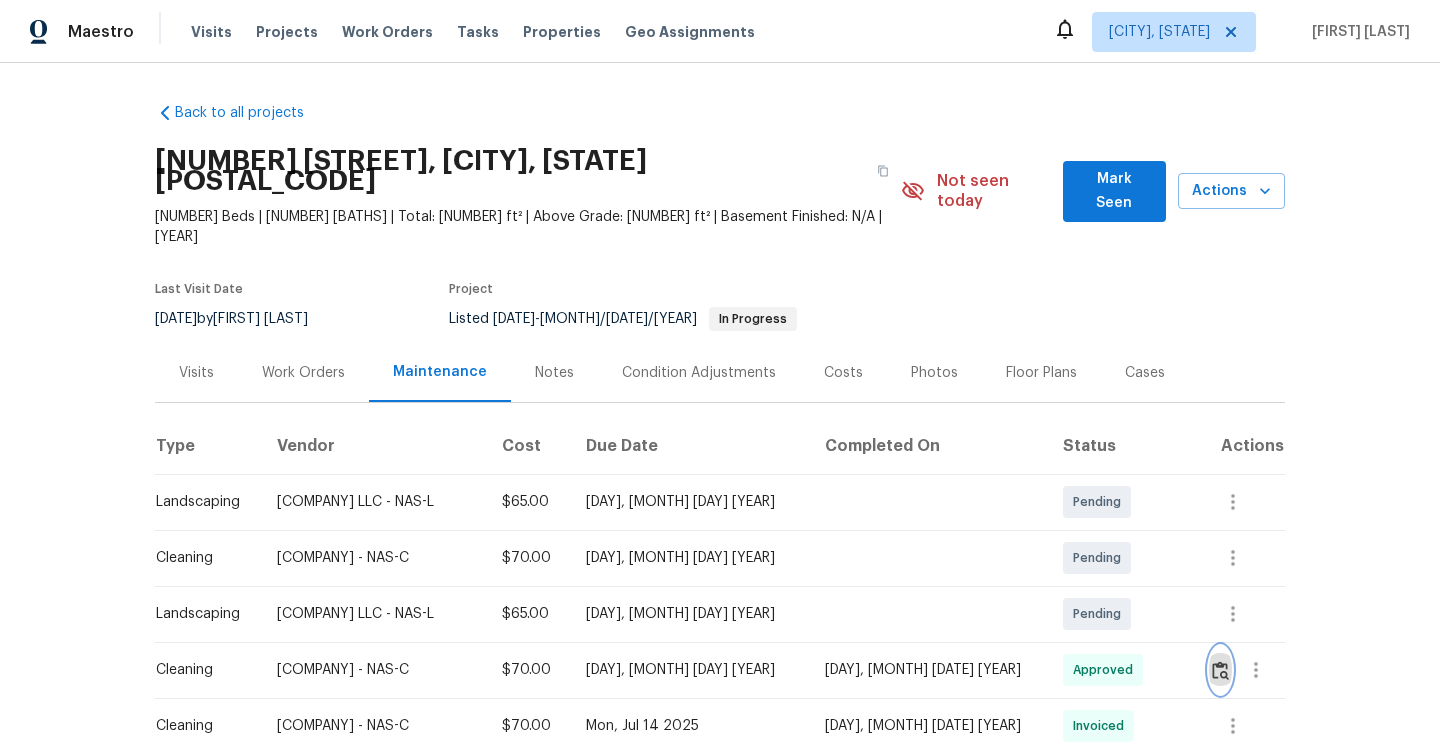 scroll, scrollTop: 2, scrollLeft: 0, axis: vertical 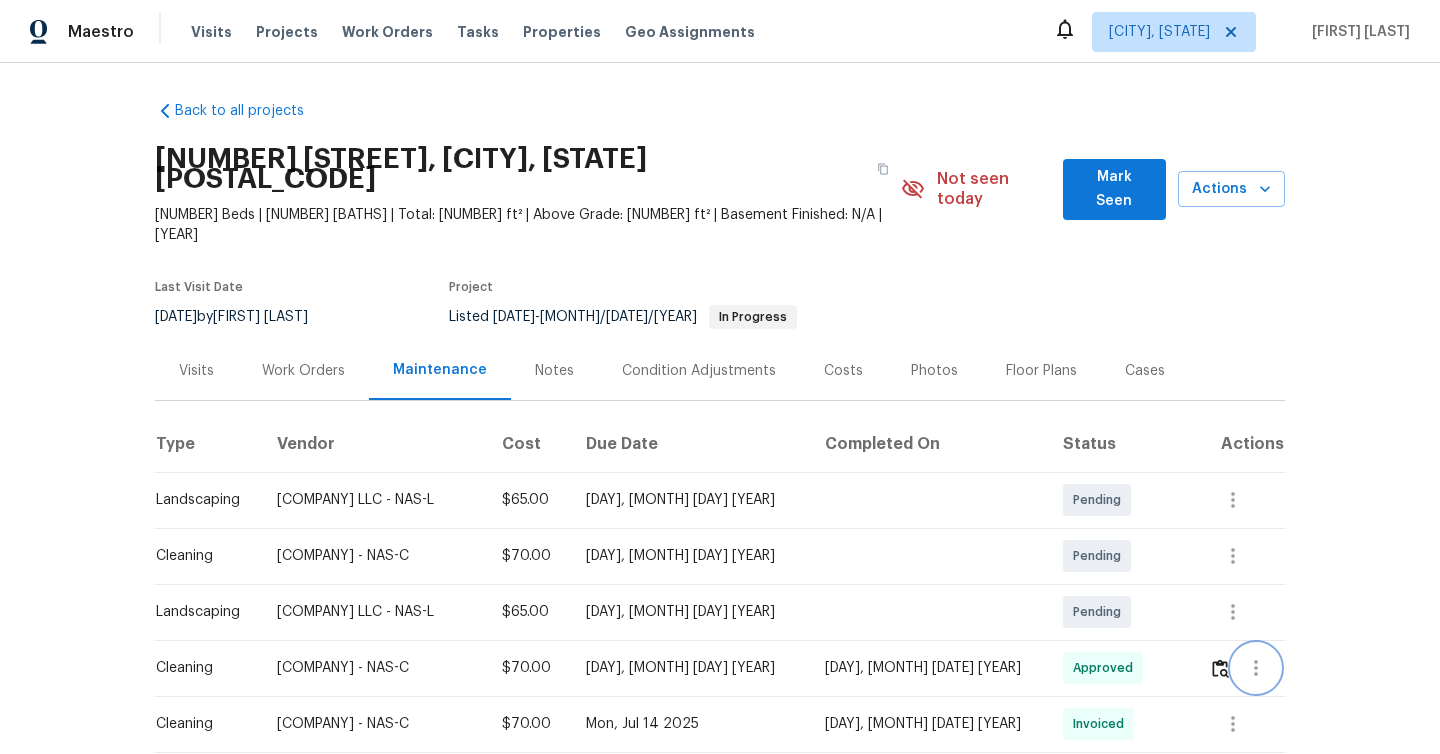 click 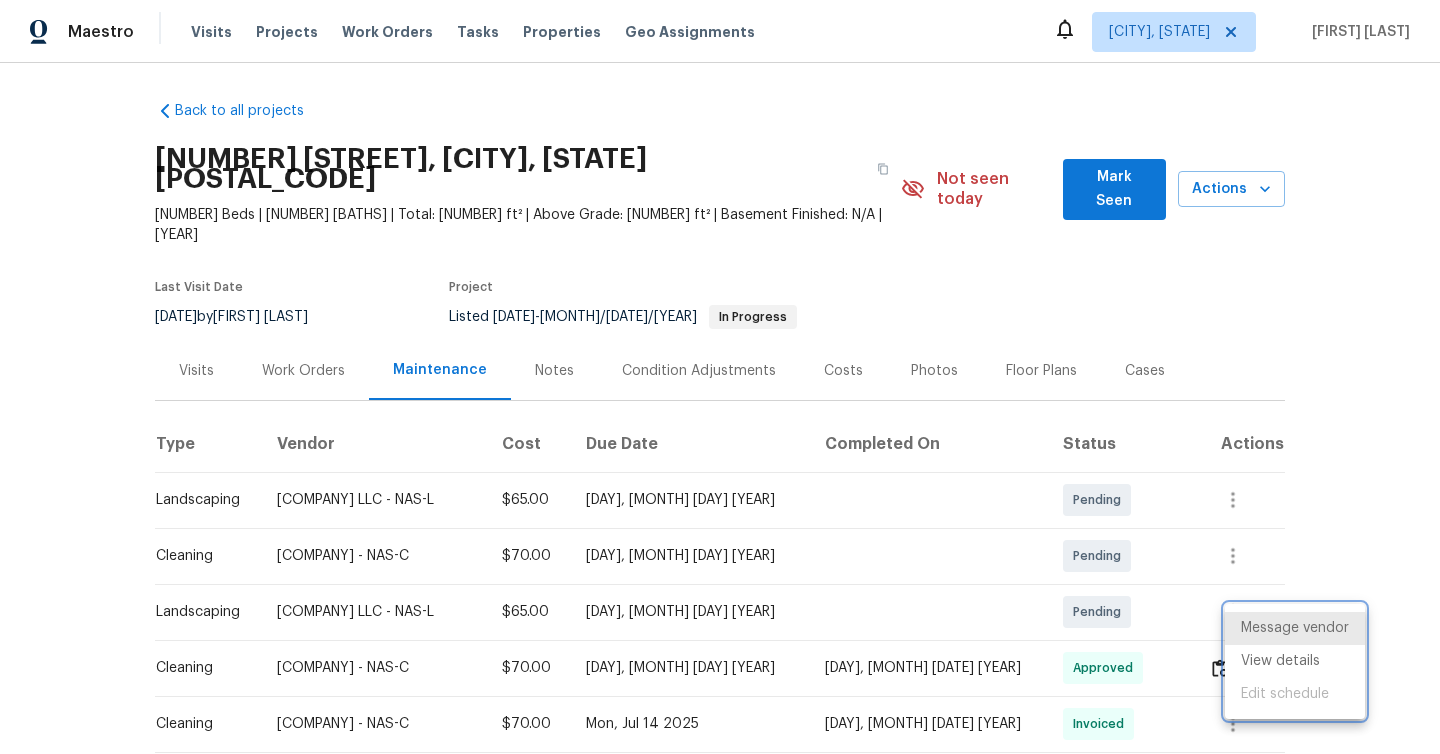 click at bounding box center (720, 377) 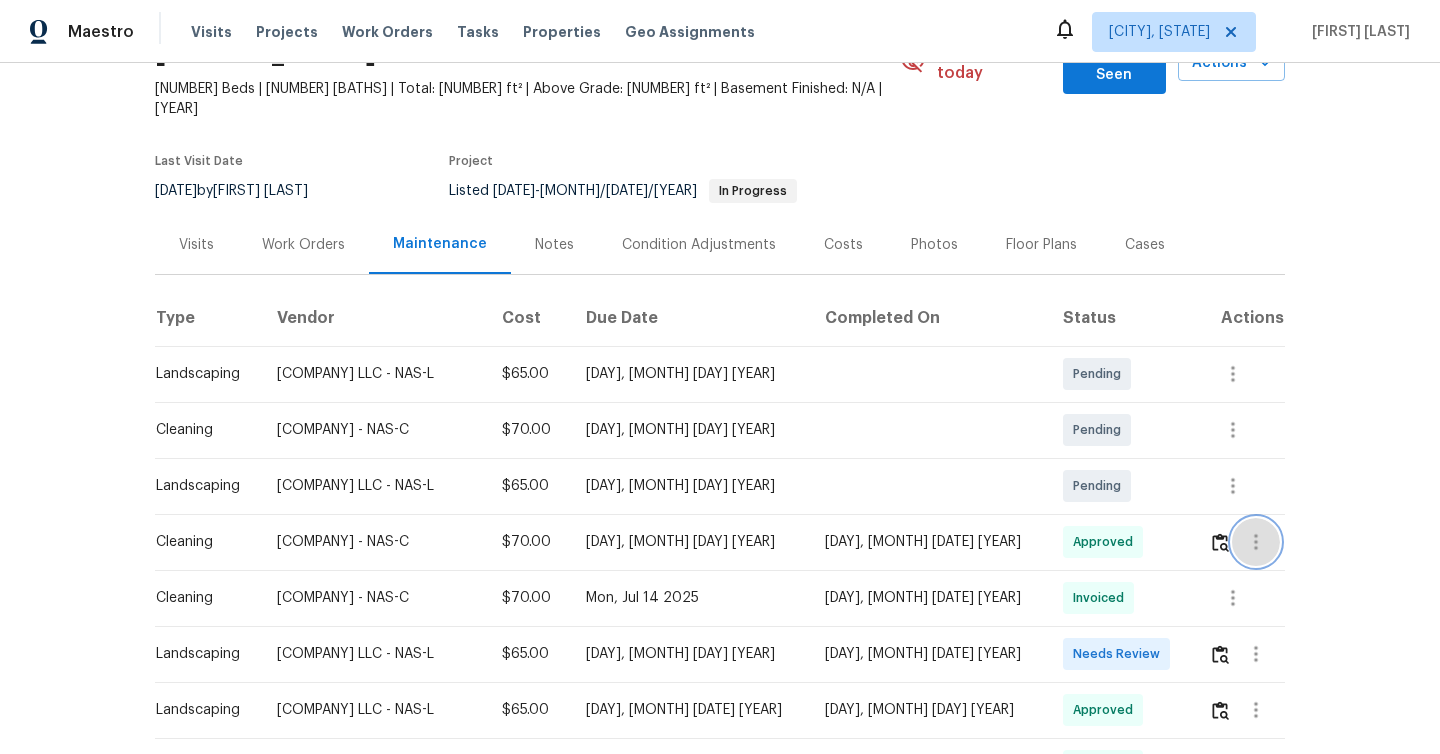 scroll, scrollTop: 197, scrollLeft: 0, axis: vertical 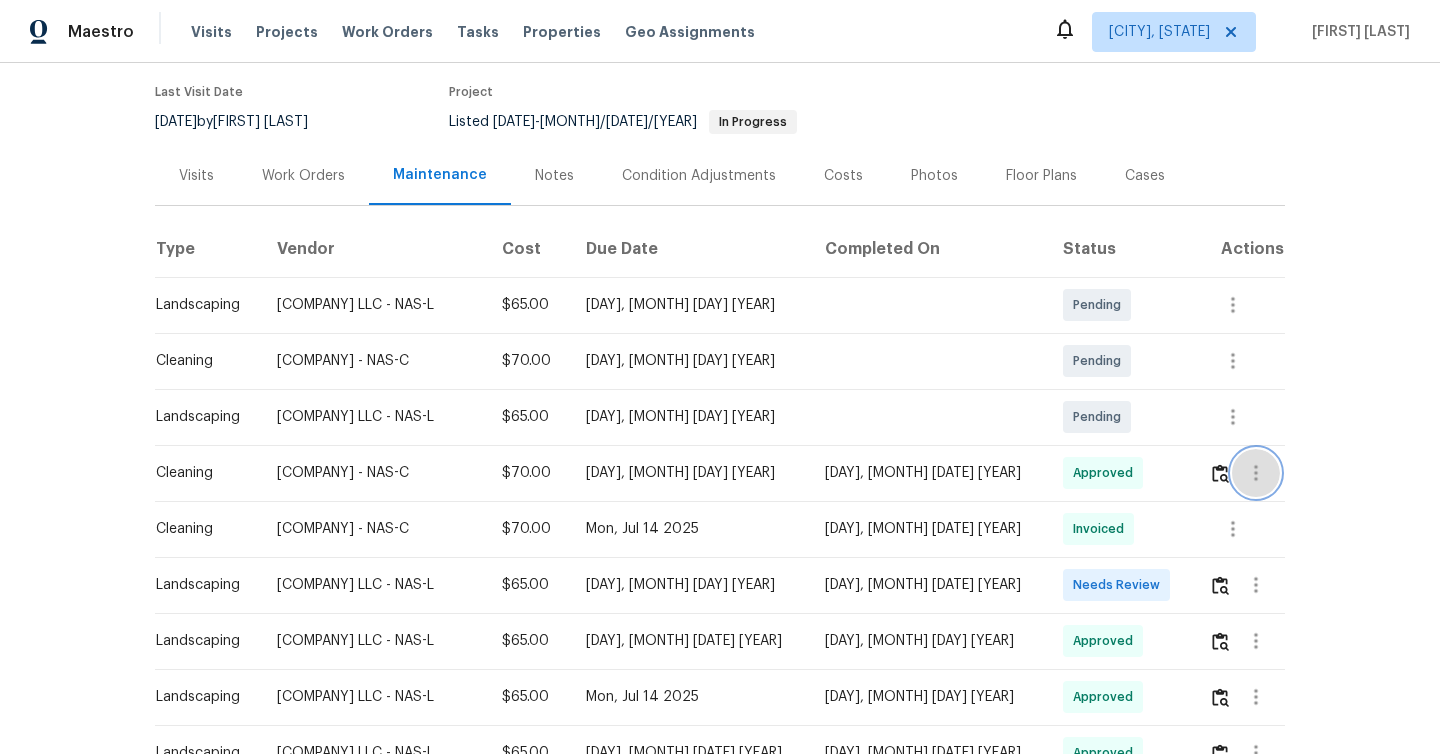 click 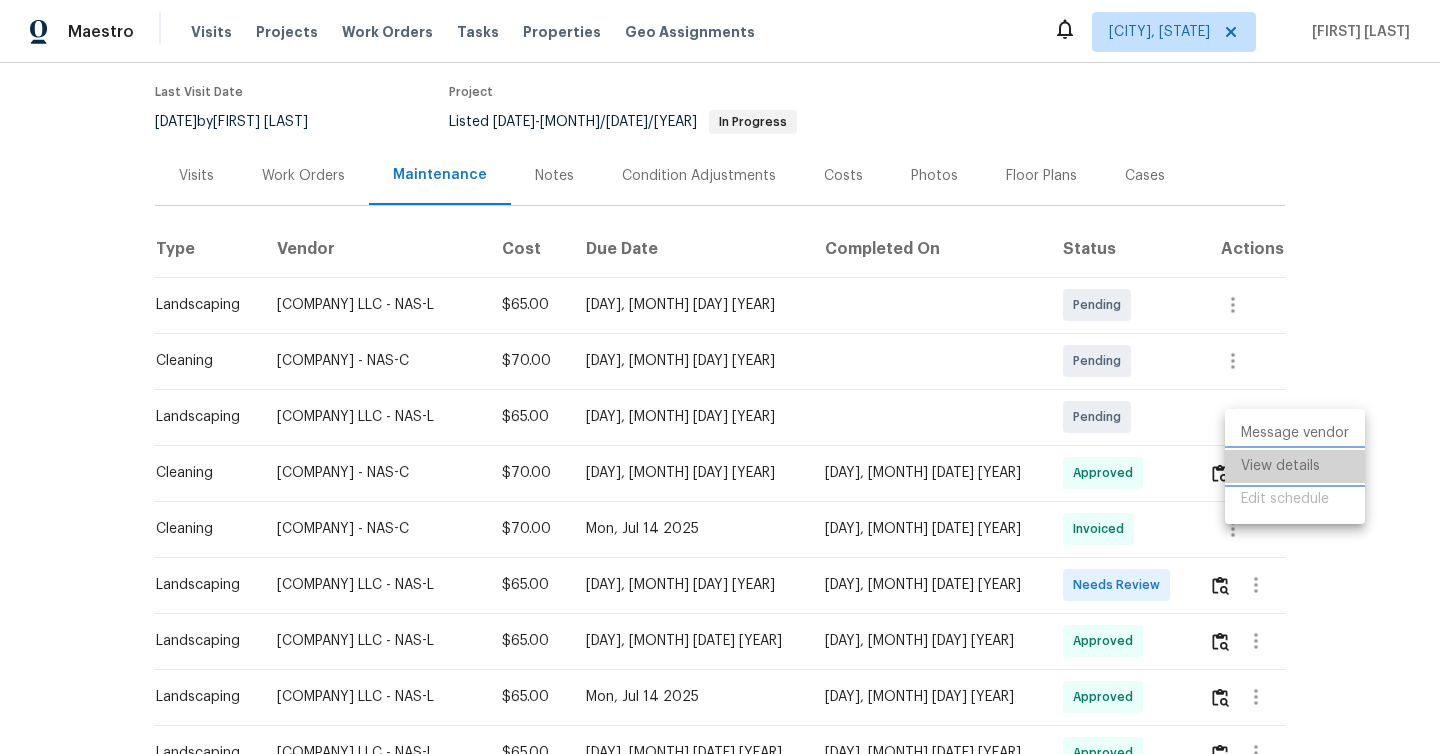 click on "View details" at bounding box center (1295, 466) 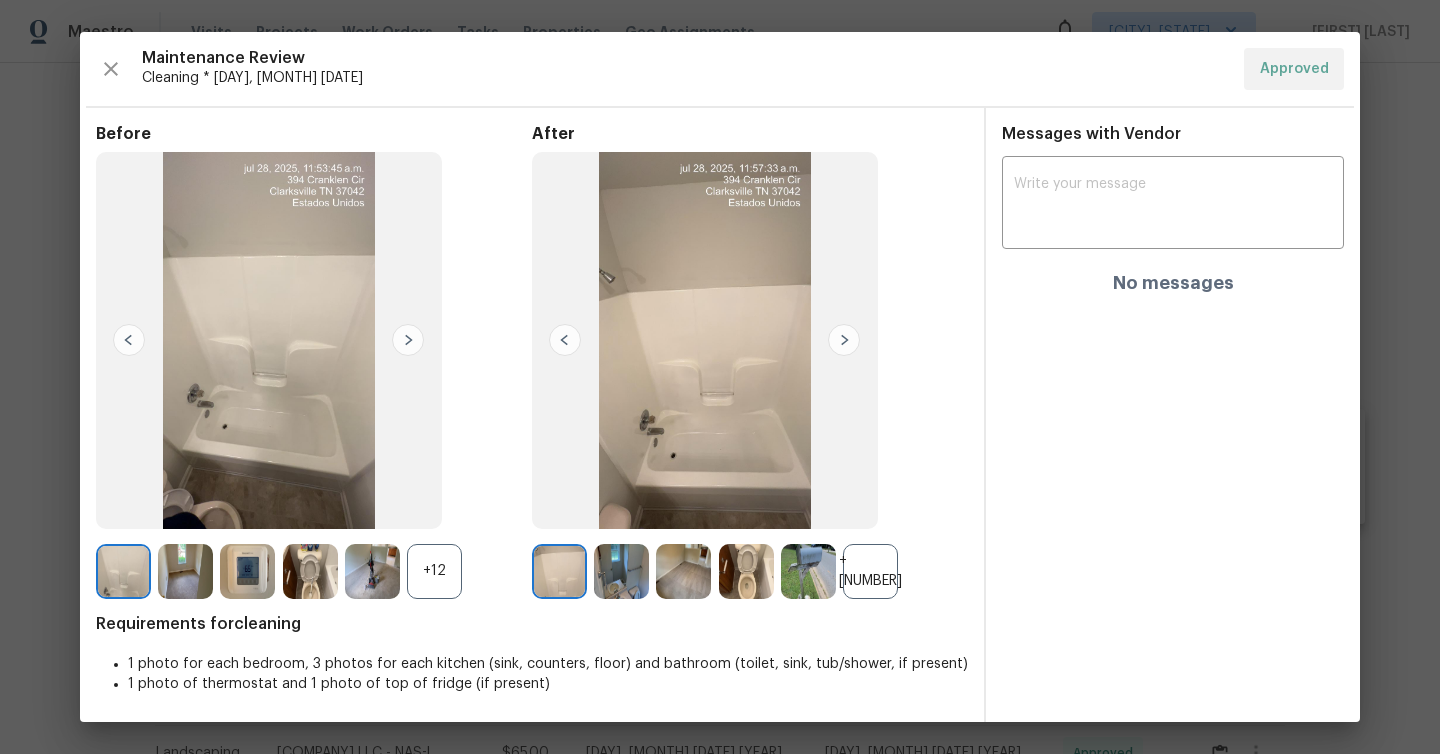scroll, scrollTop: 1, scrollLeft: 0, axis: vertical 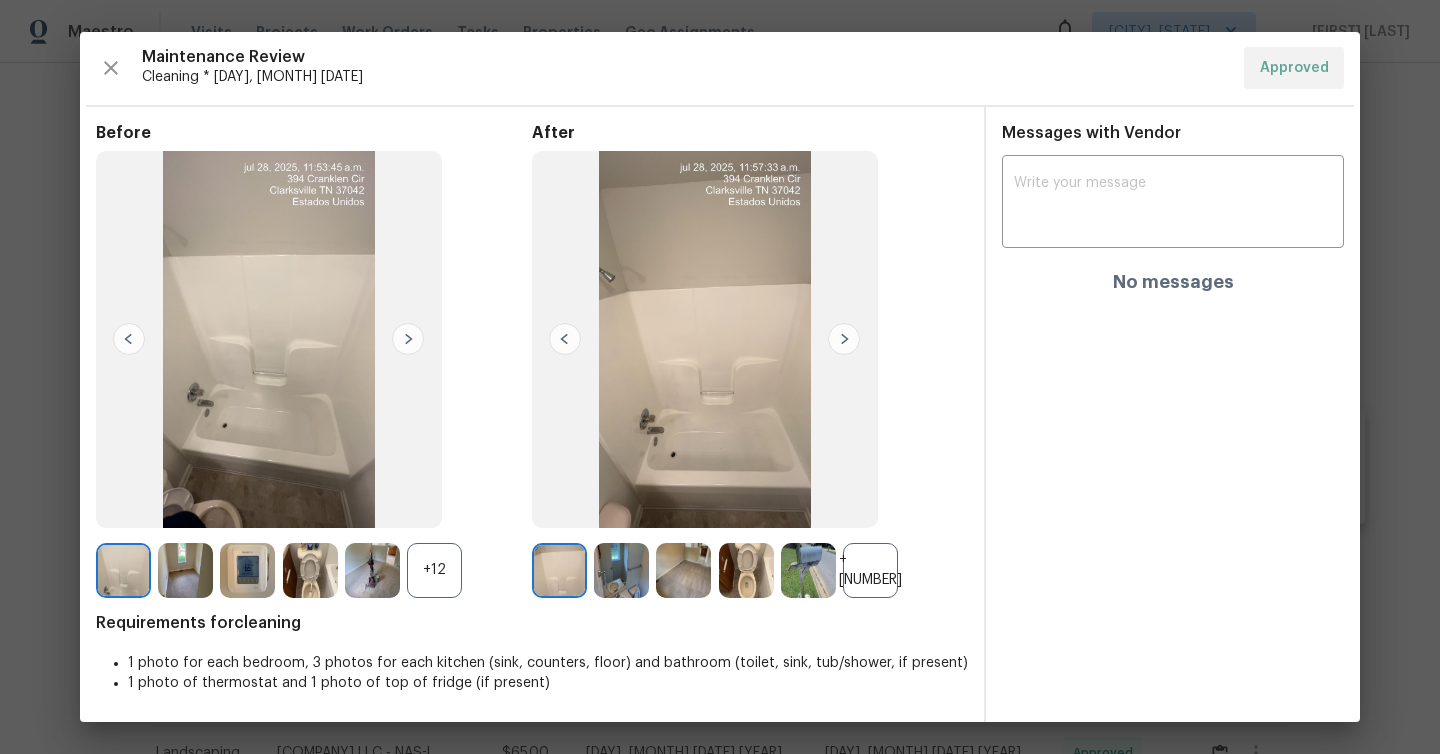 click on "+[NUMBER]" at bounding box center [870, 570] 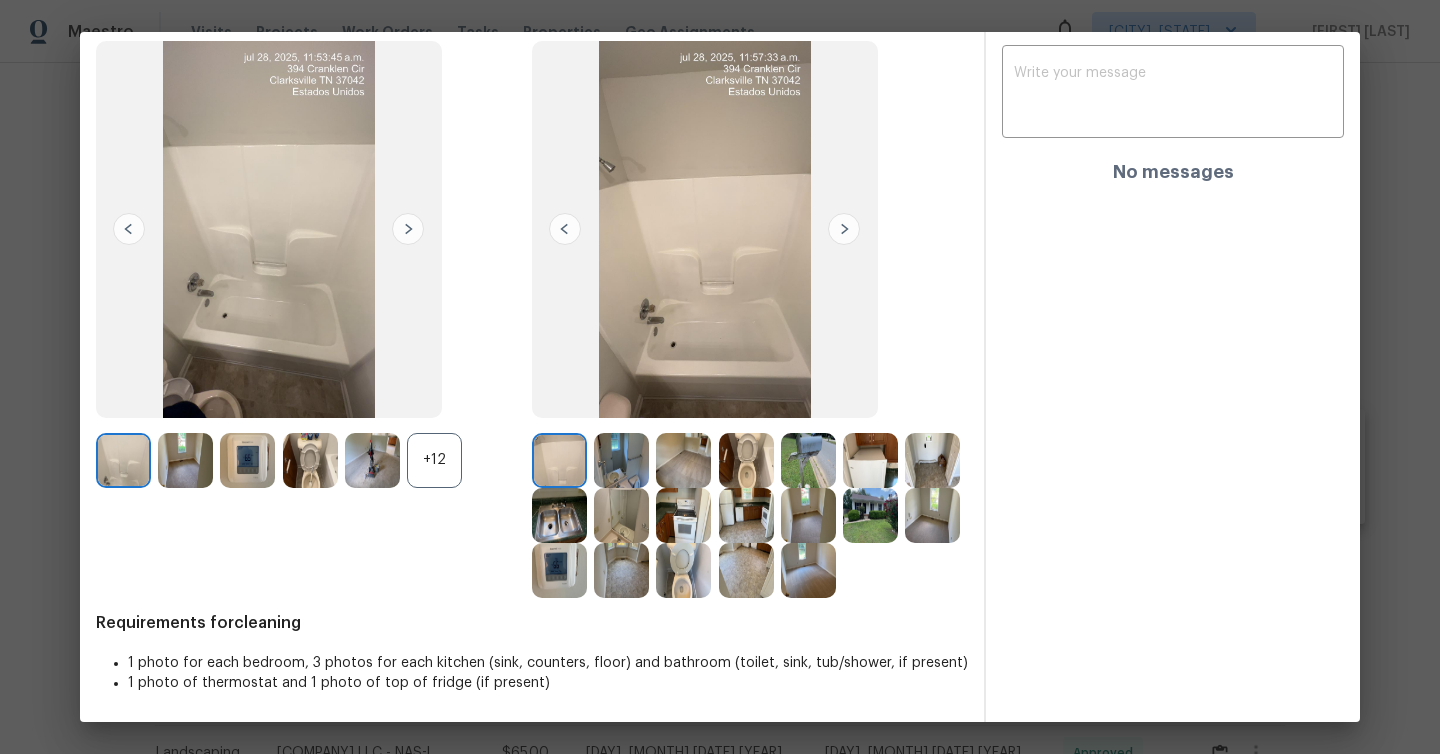 scroll, scrollTop: 0, scrollLeft: 0, axis: both 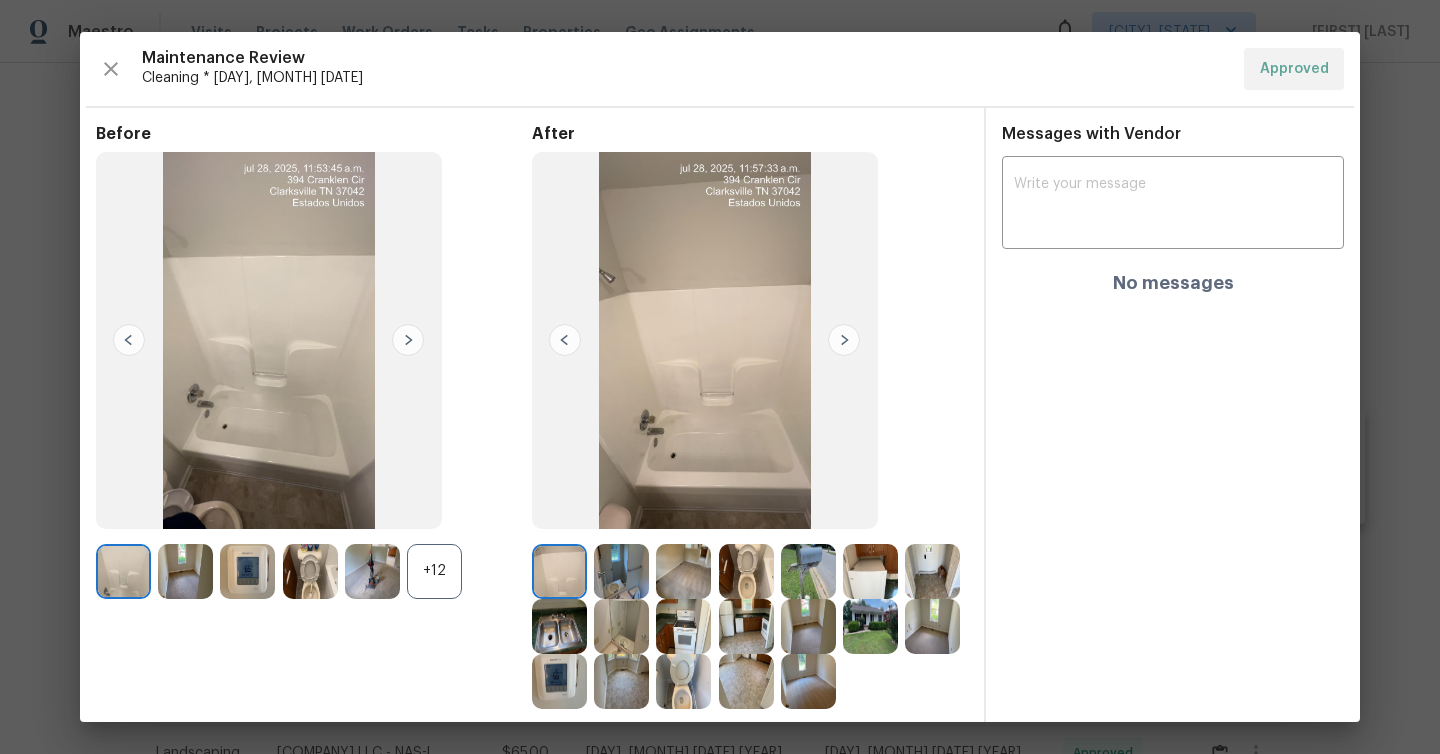 click on "+12" at bounding box center (434, 571) 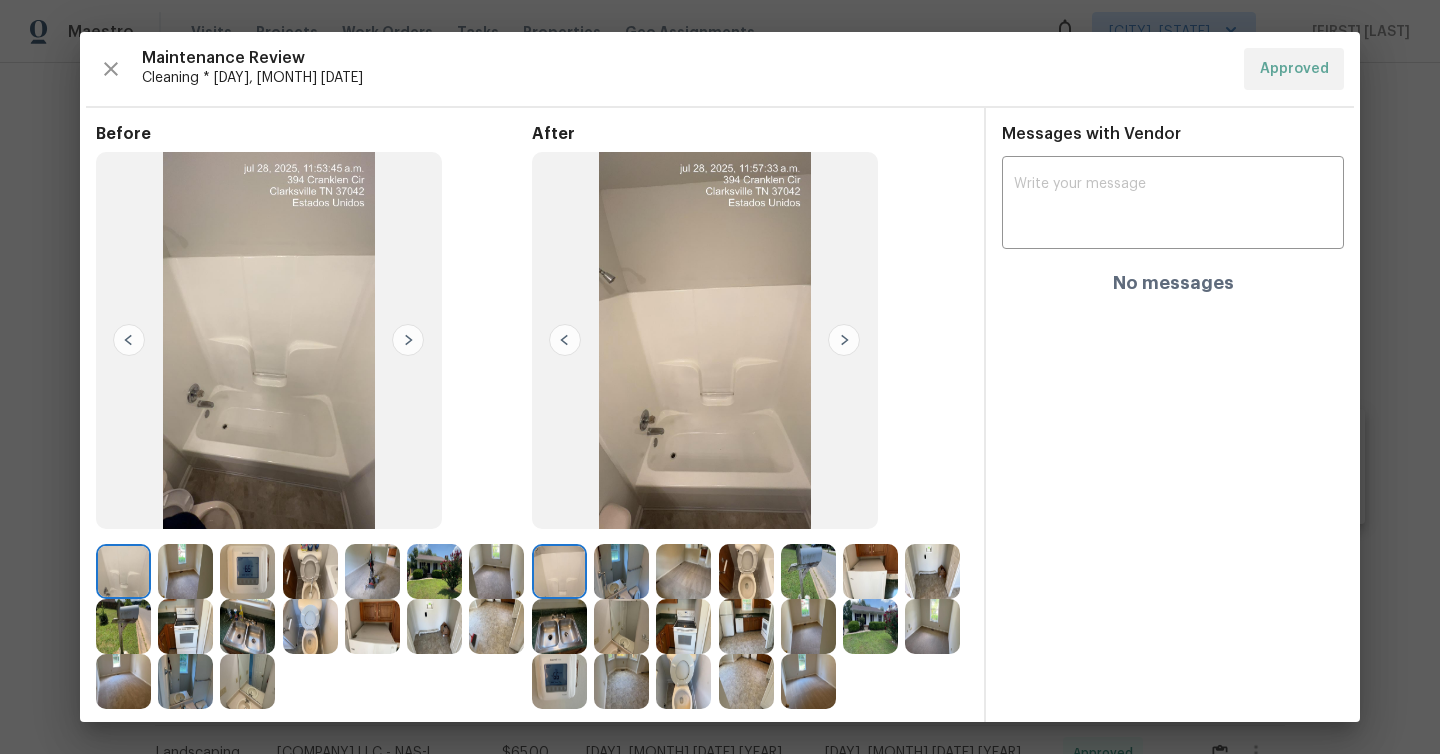 click at bounding box center (123, 571) 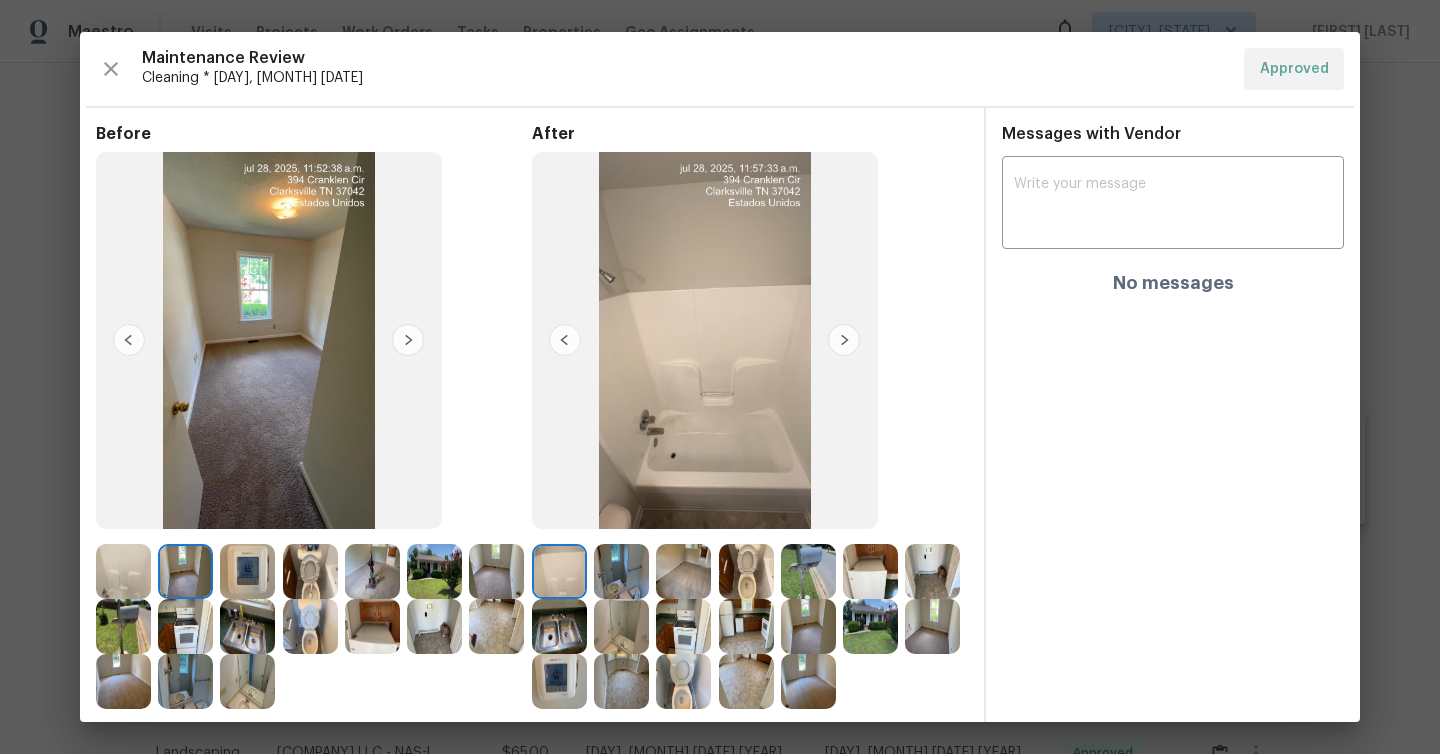 click at bounding box center (408, 340) 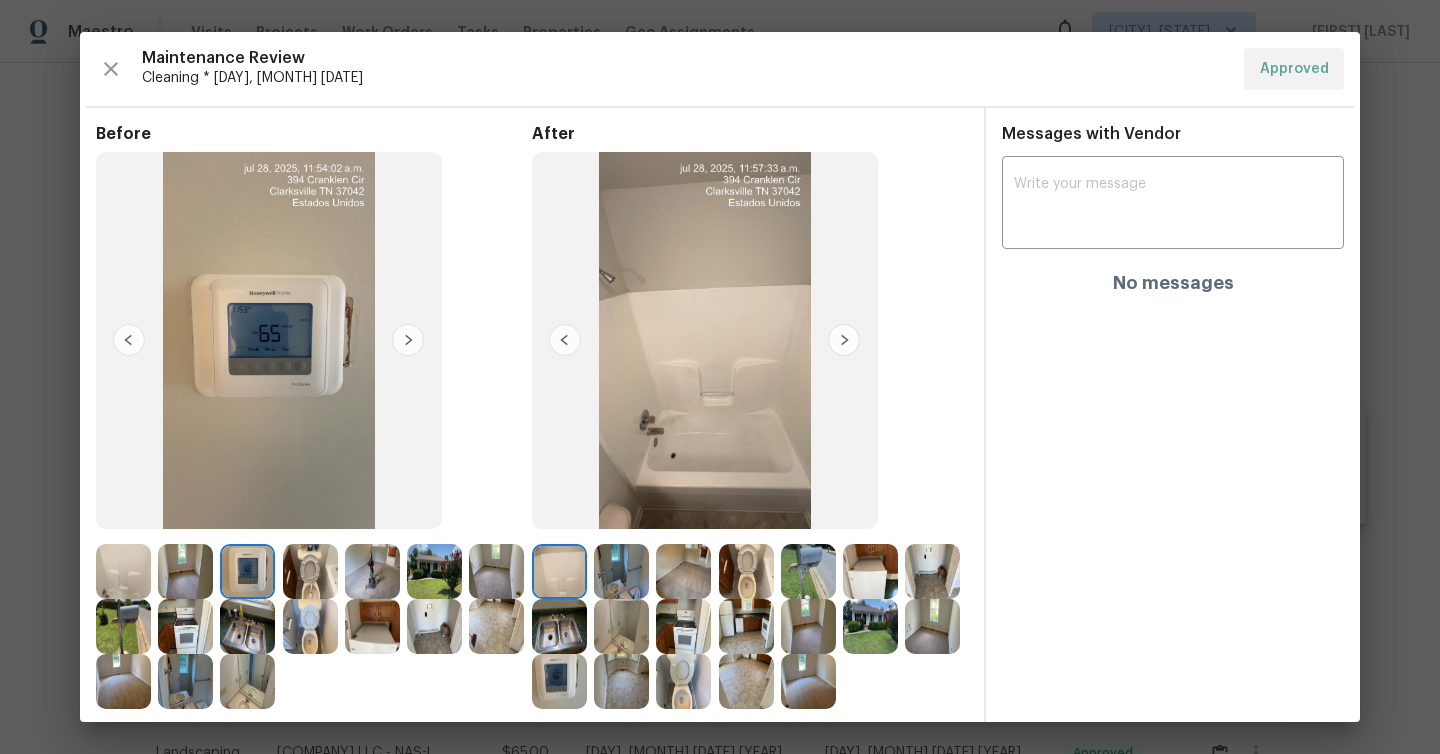 click at bounding box center [408, 340] 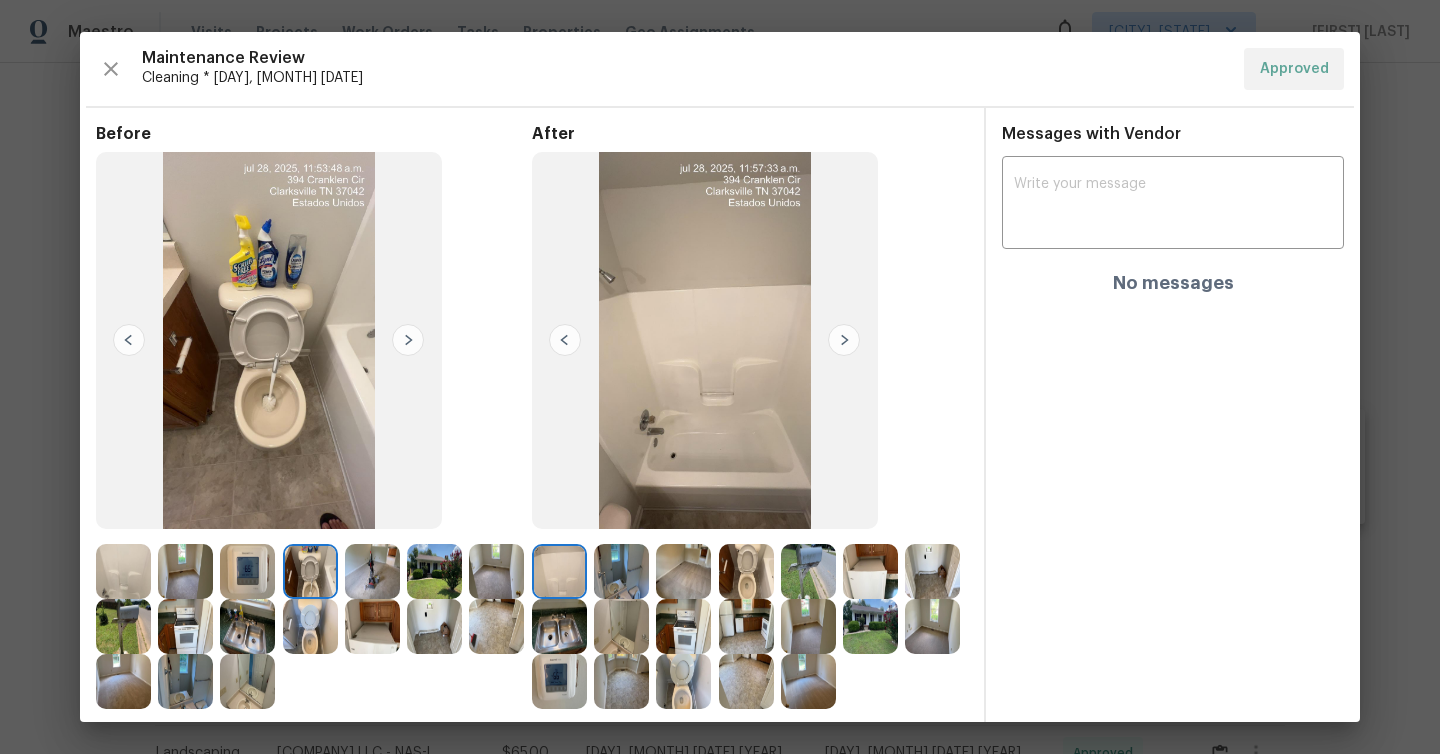 click at bounding box center (408, 340) 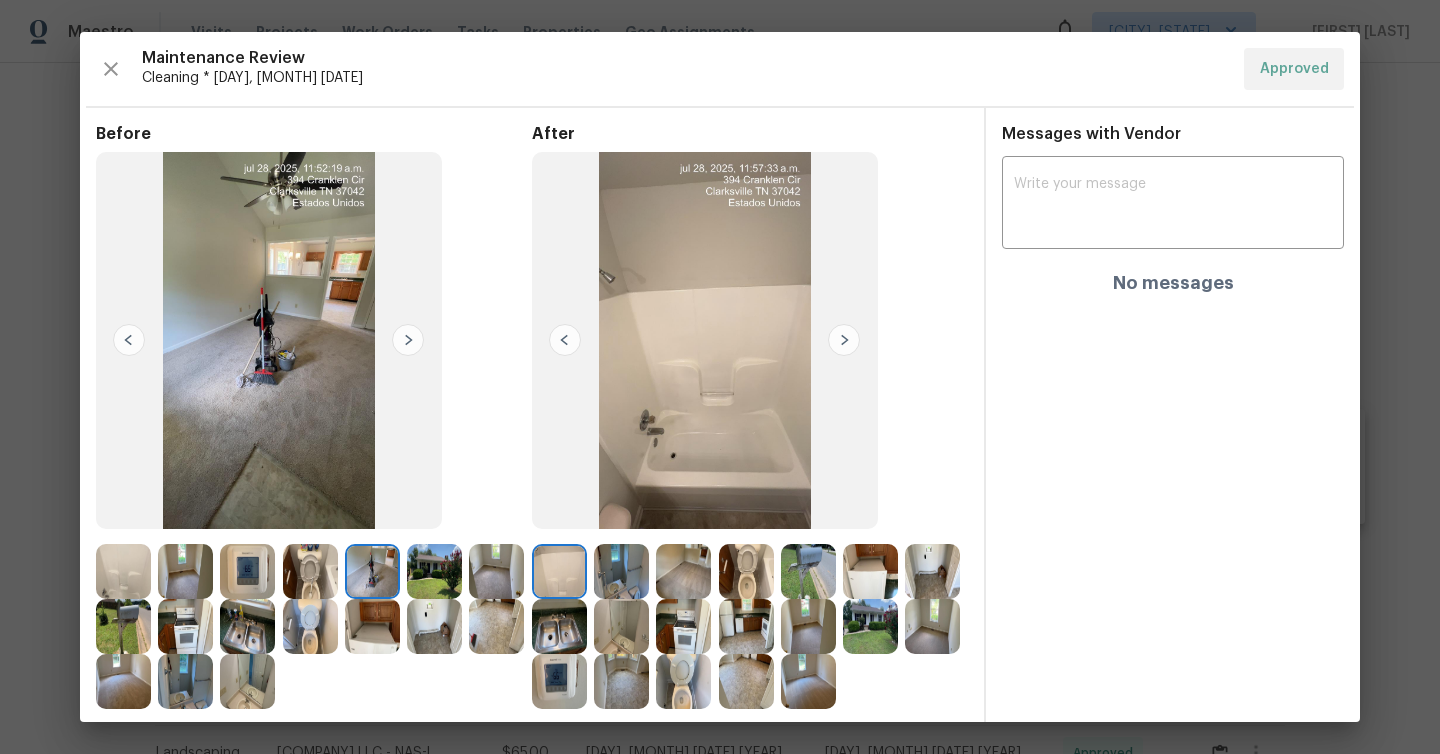 click at bounding box center (408, 340) 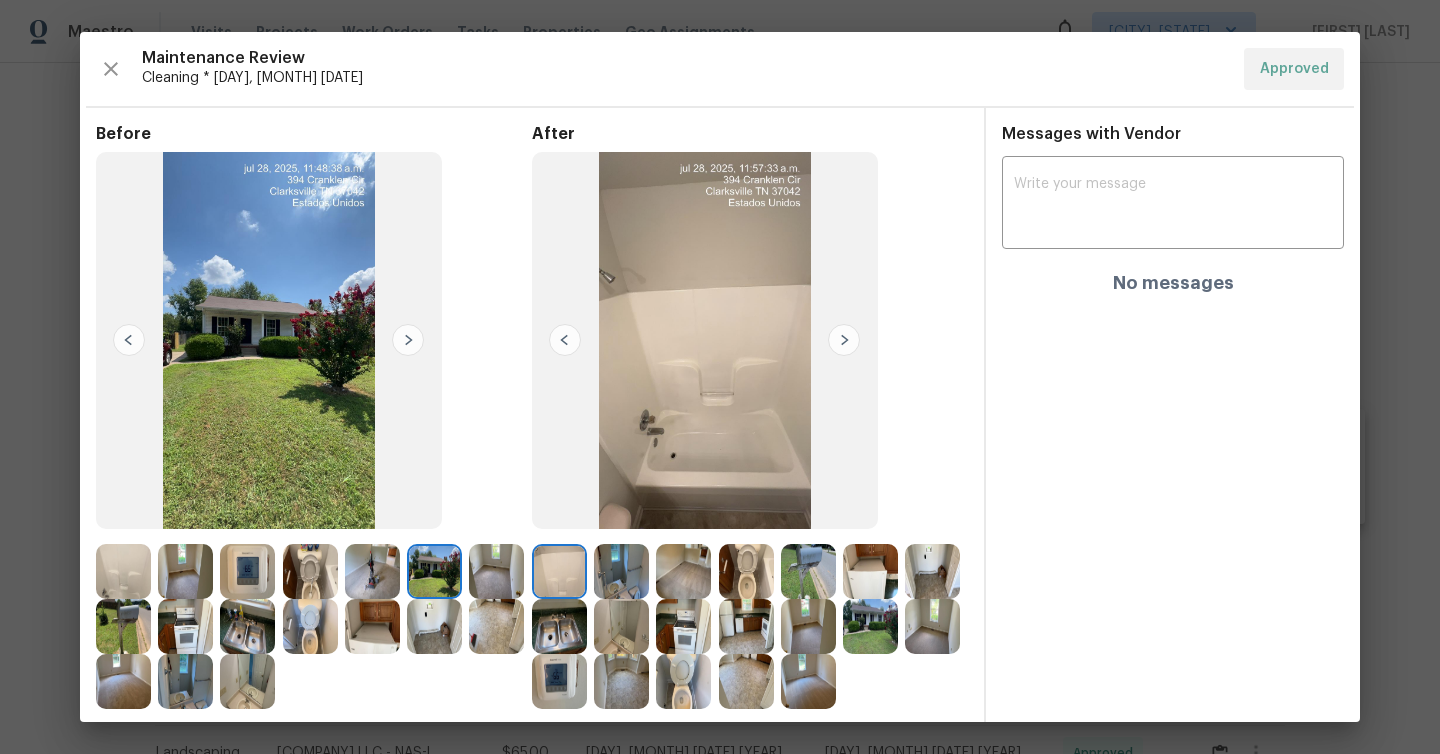 click at bounding box center (408, 340) 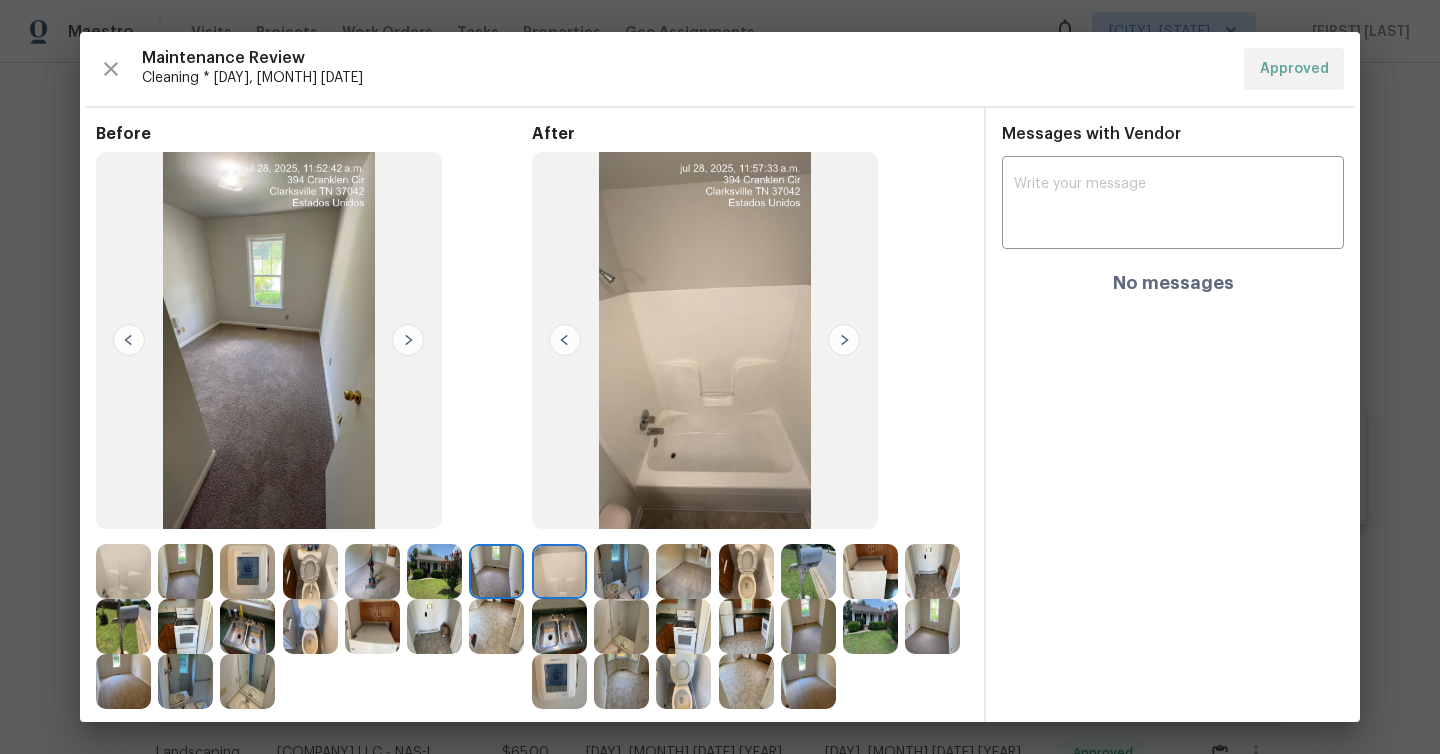click at bounding box center [408, 340] 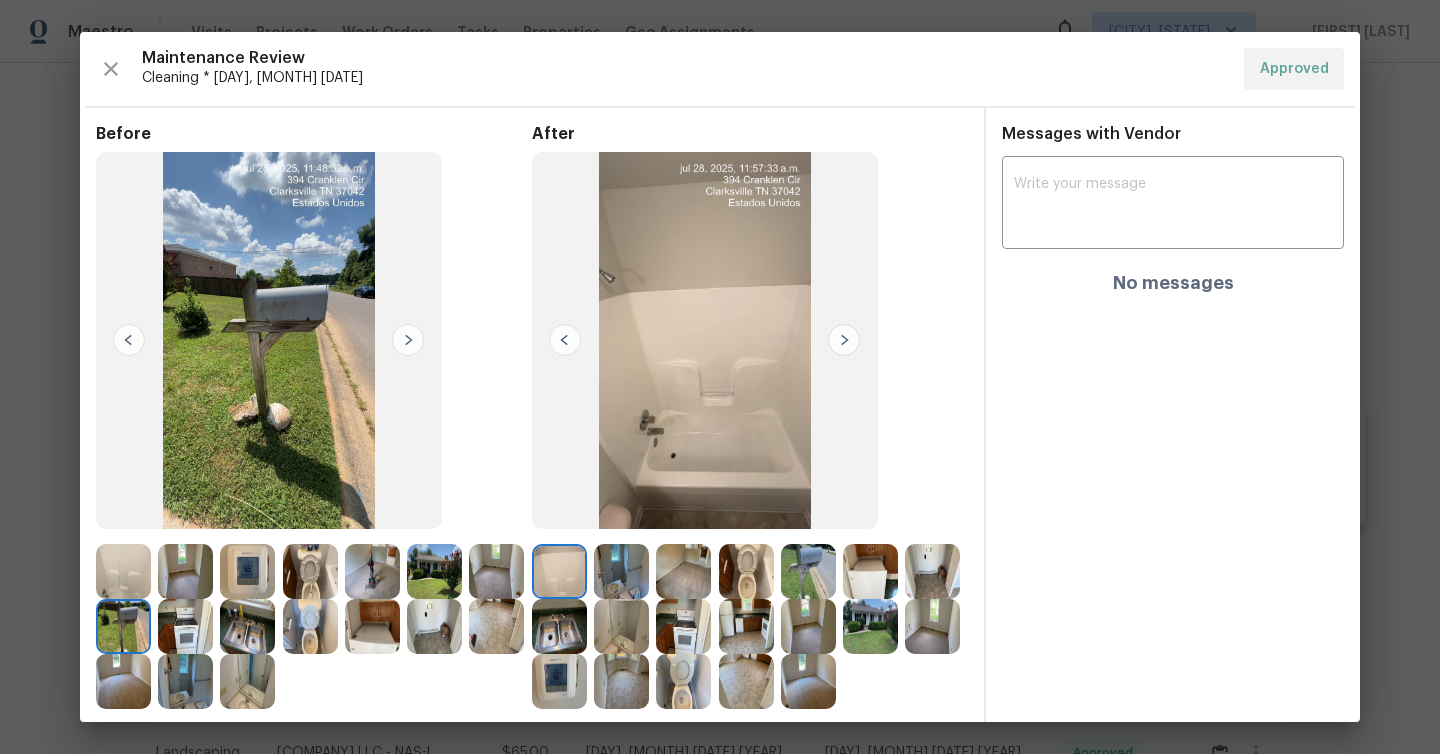 click at bounding box center [408, 340] 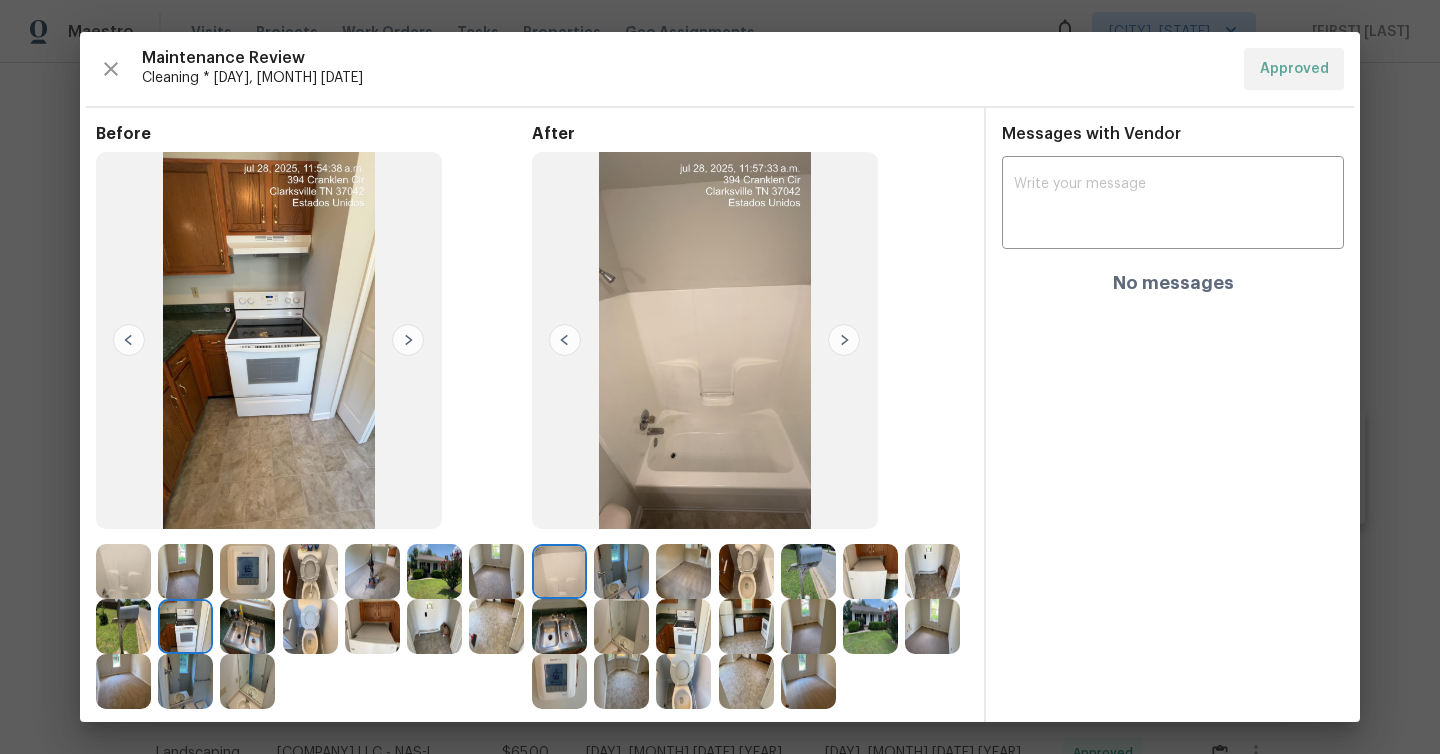 click at bounding box center (408, 340) 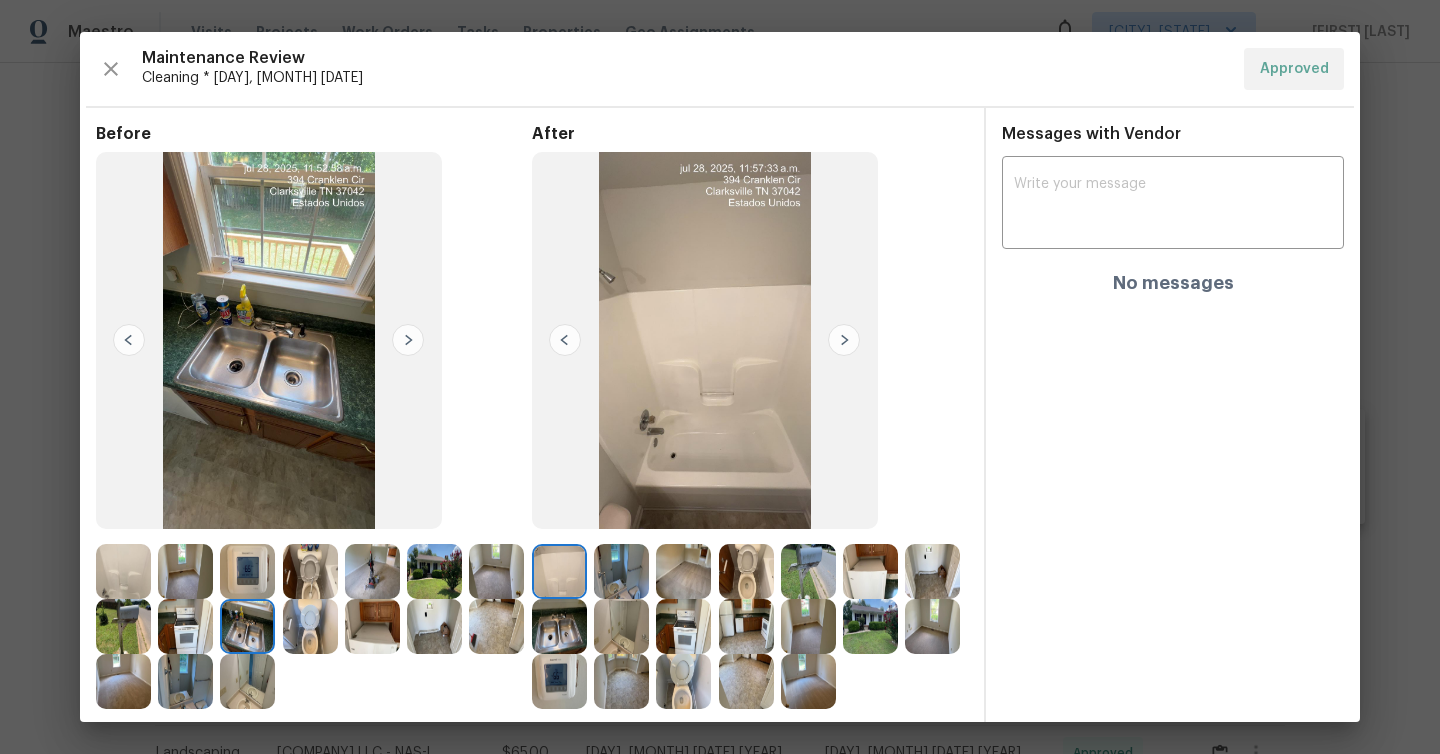 click at bounding box center [408, 340] 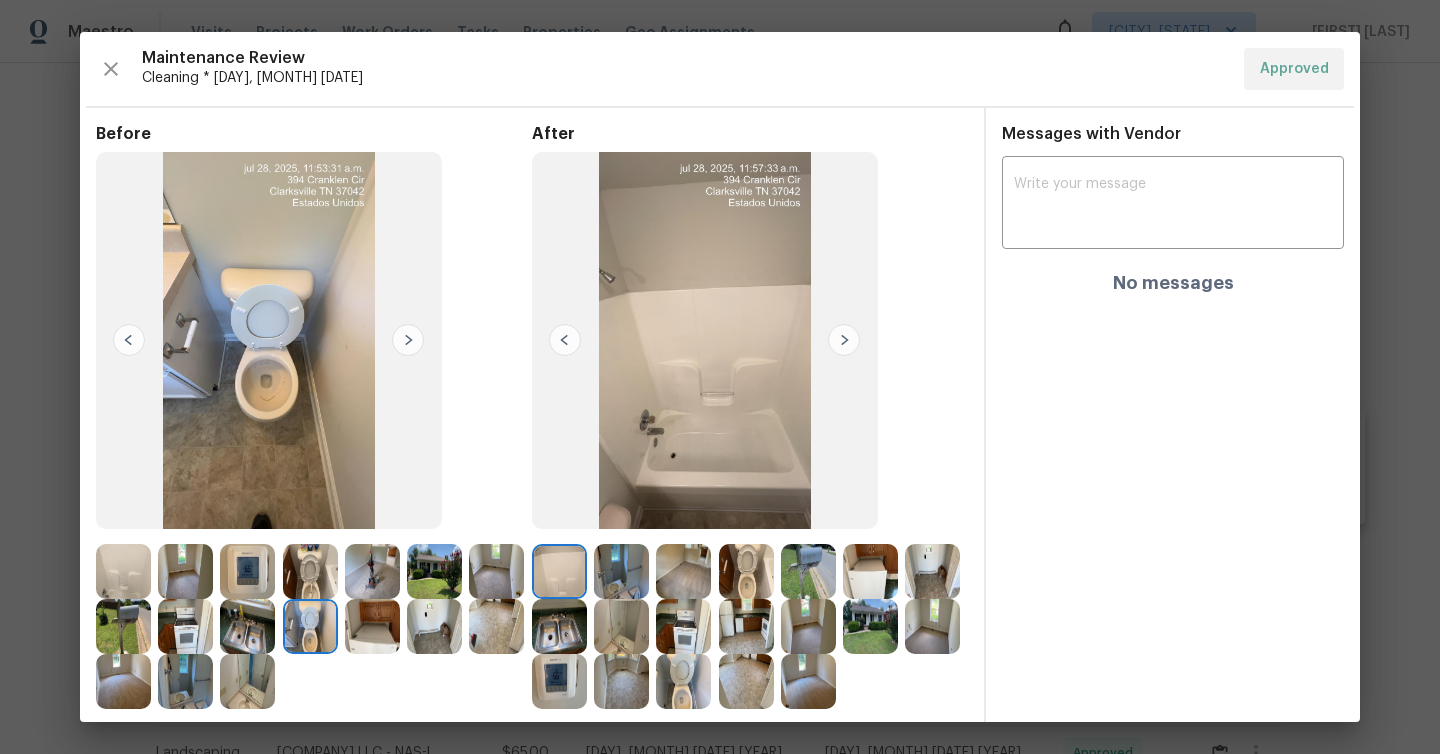 click at bounding box center (408, 340) 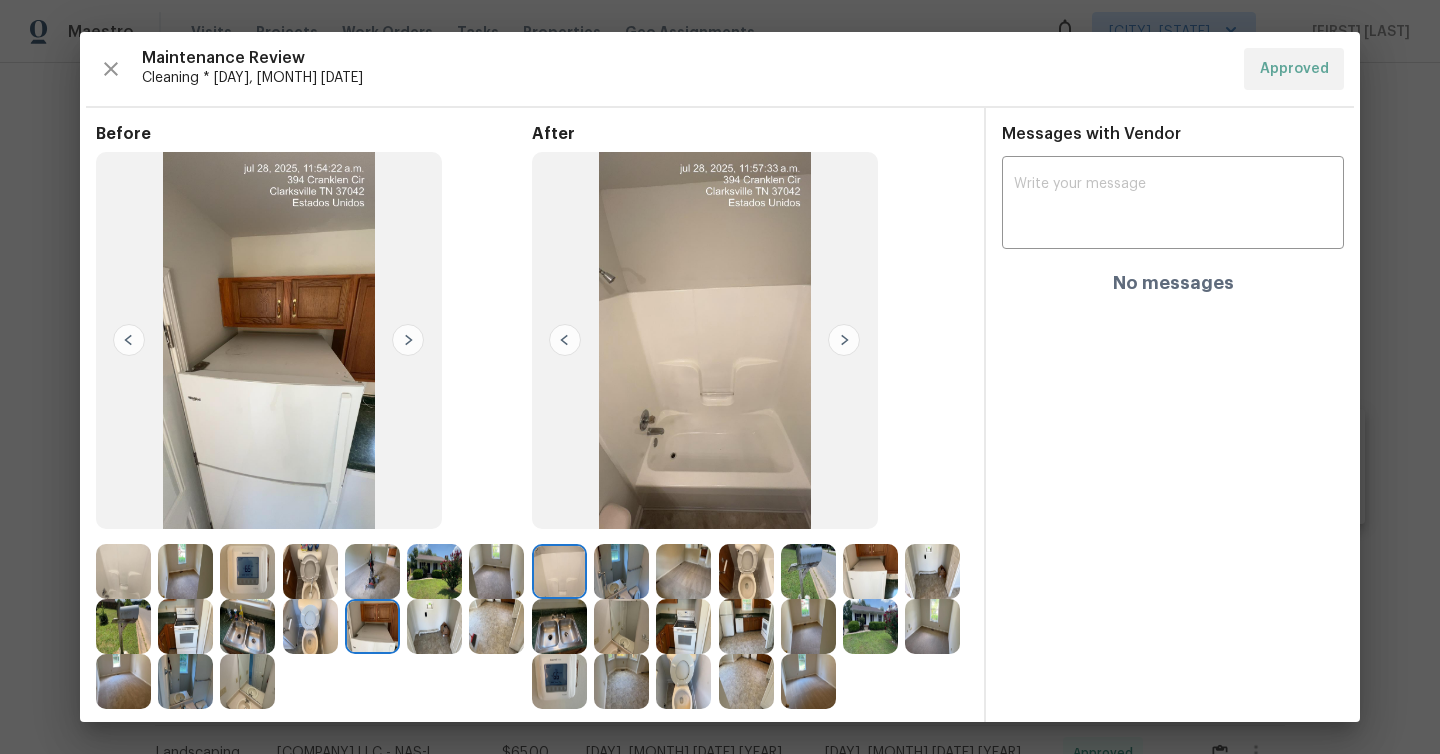 click at bounding box center [408, 340] 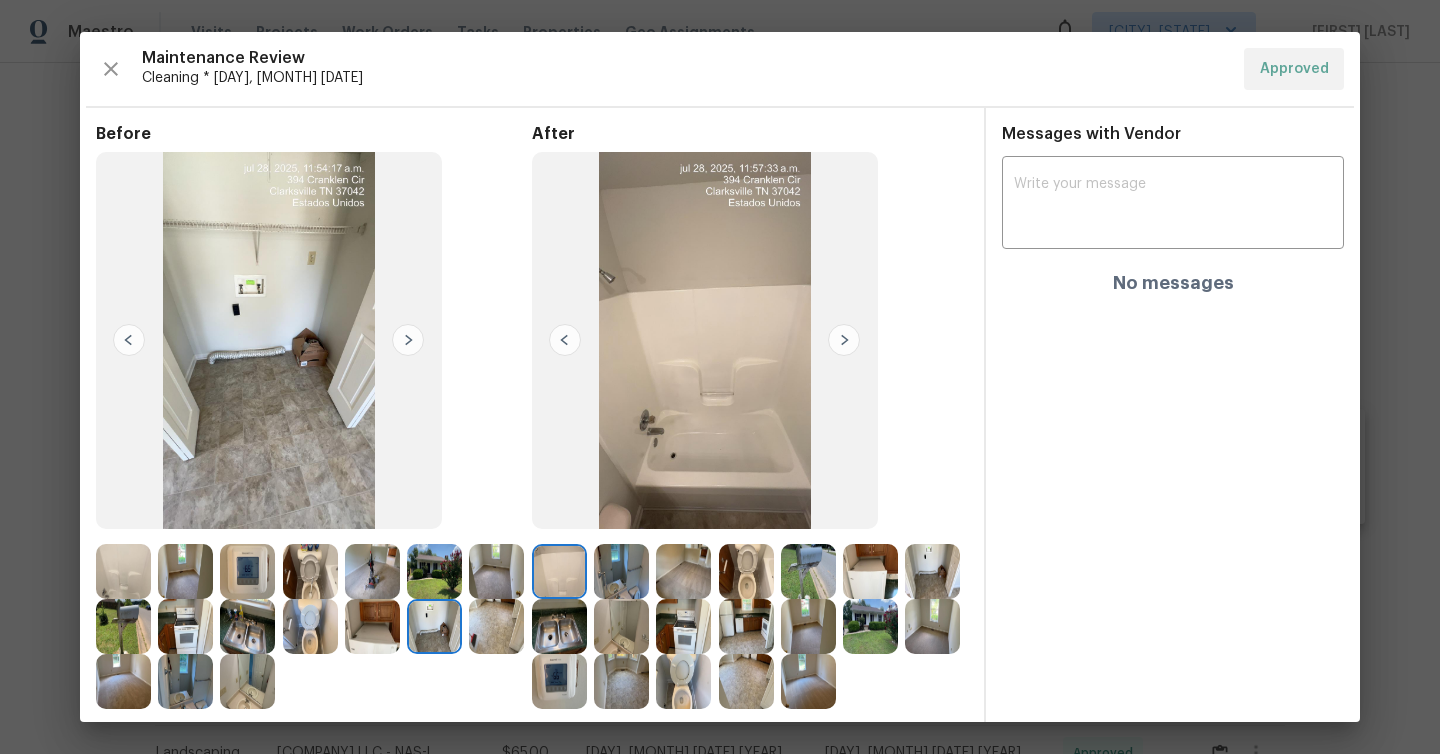 click at bounding box center [408, 340] 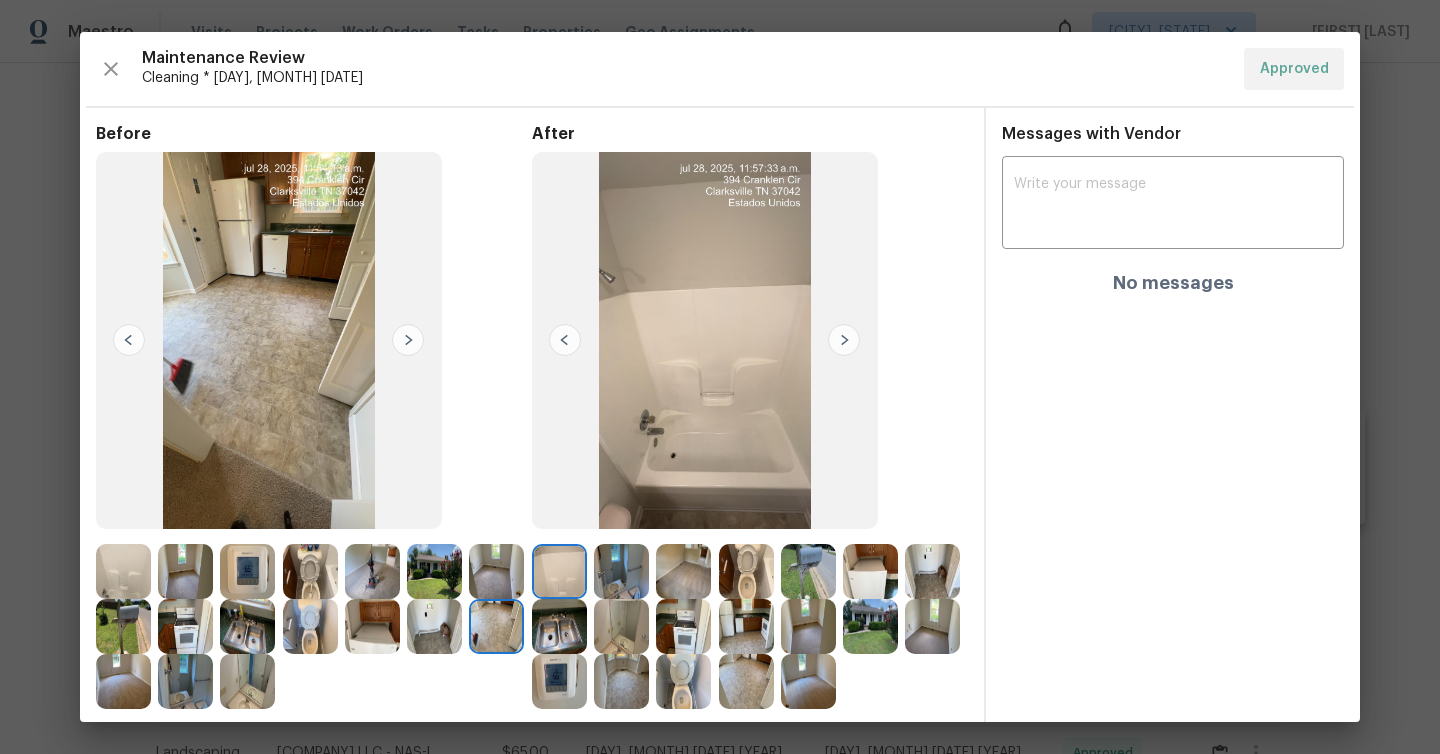 click at bounding box center (408, 340) 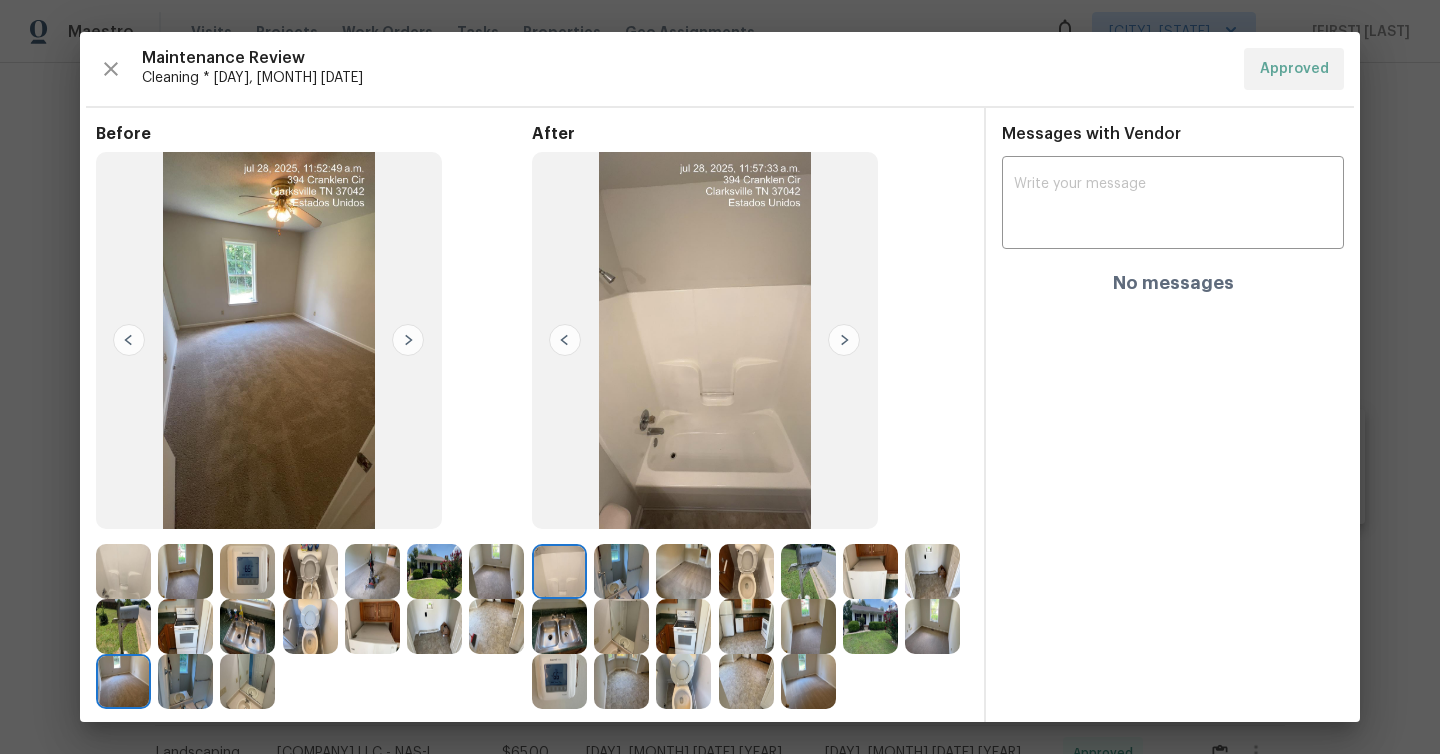 click at bounding box center (408, 340) 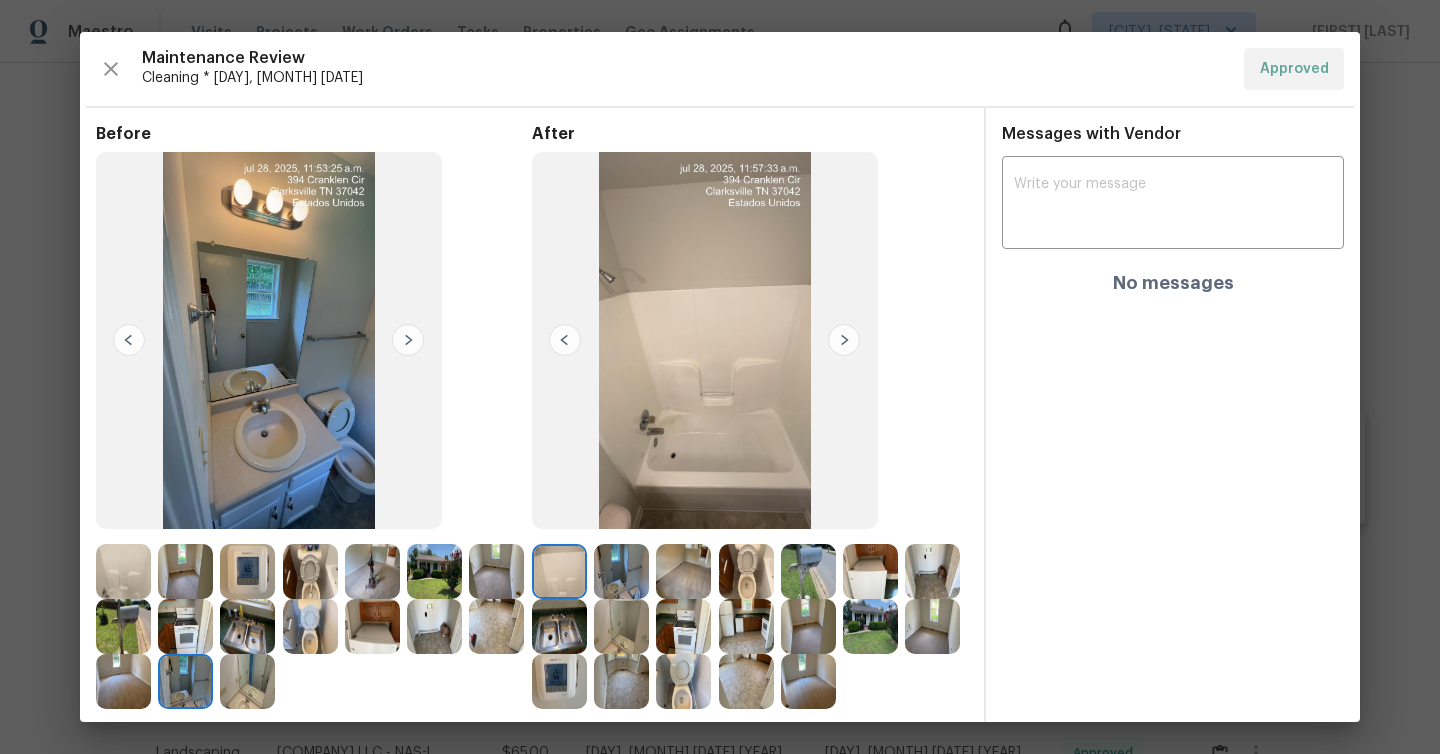 click at bounding box center (408, 340) 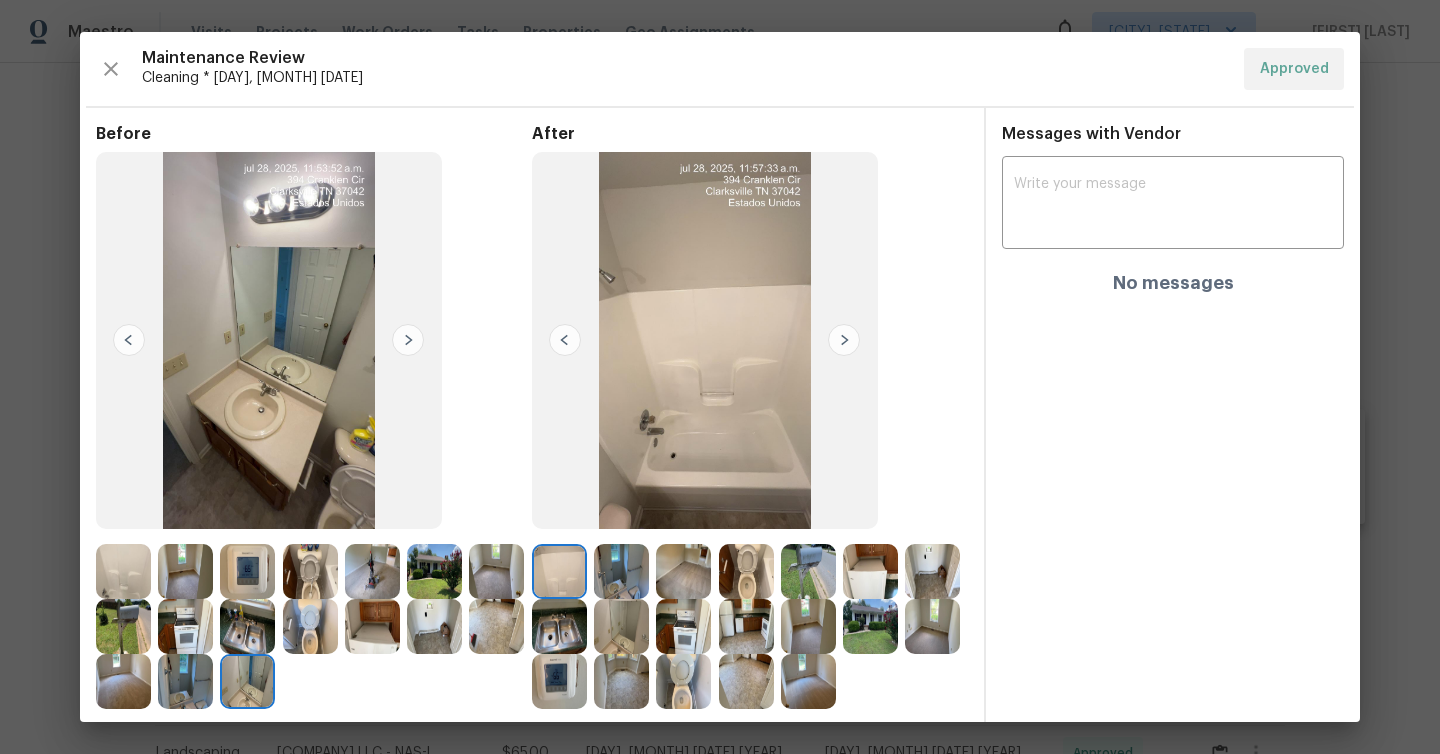 click at bounding box center [408, 340] 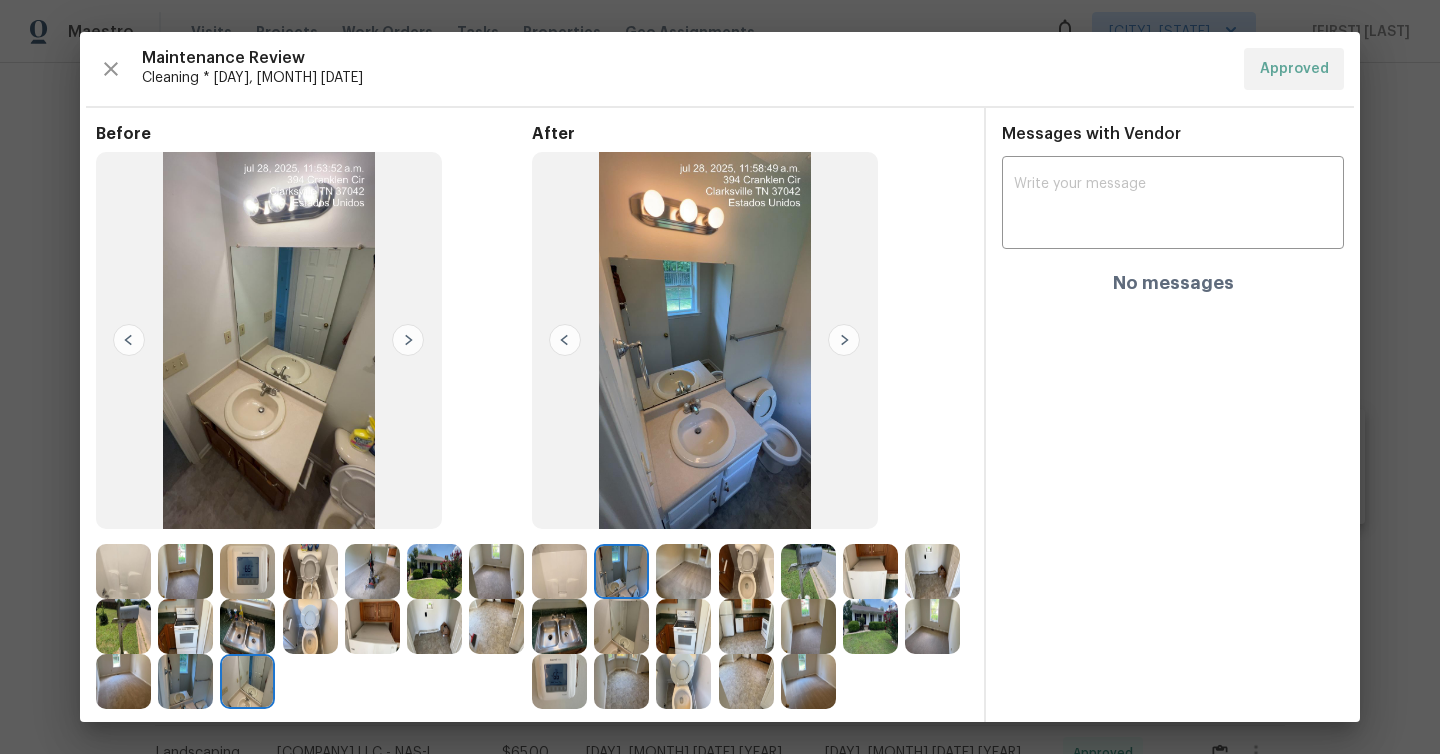 click at bounding box center [844, 340] 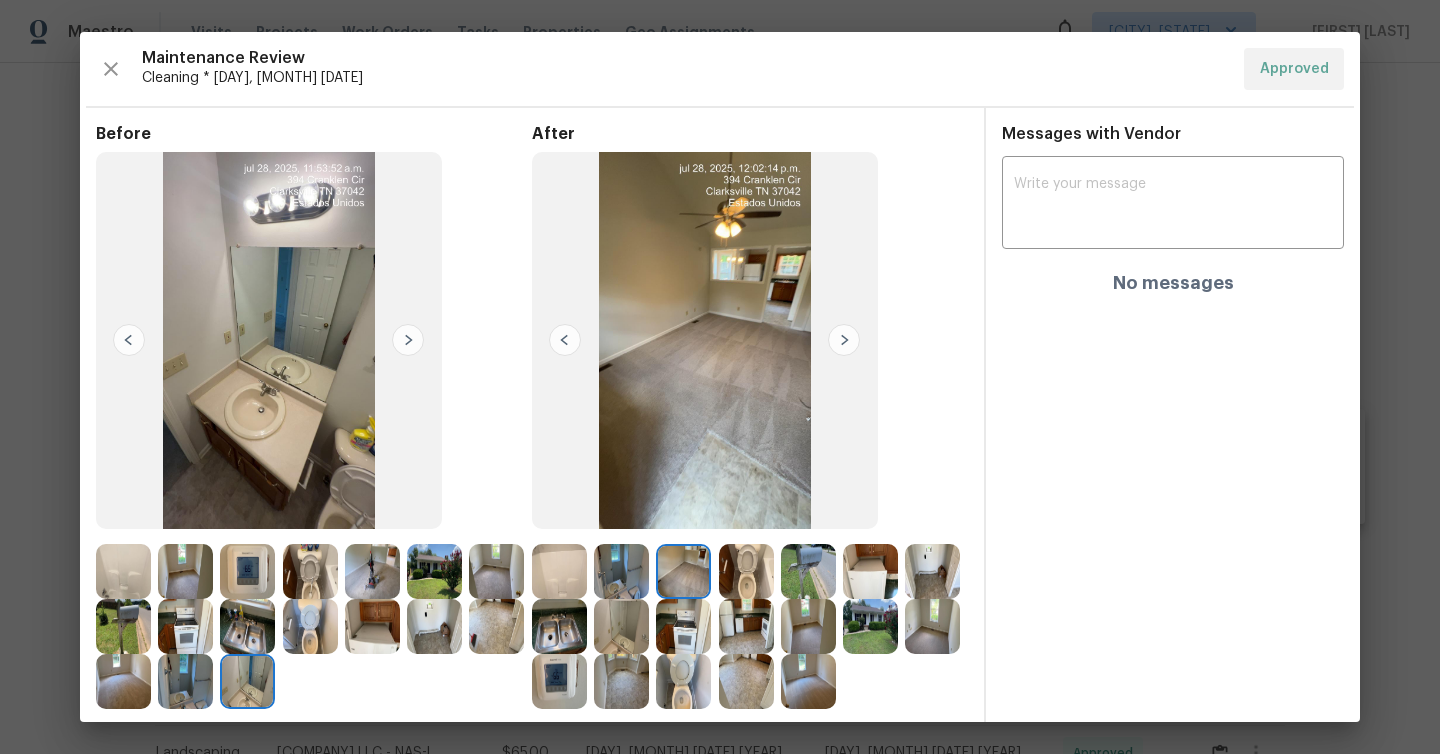 click at bounding box center (844, 340) 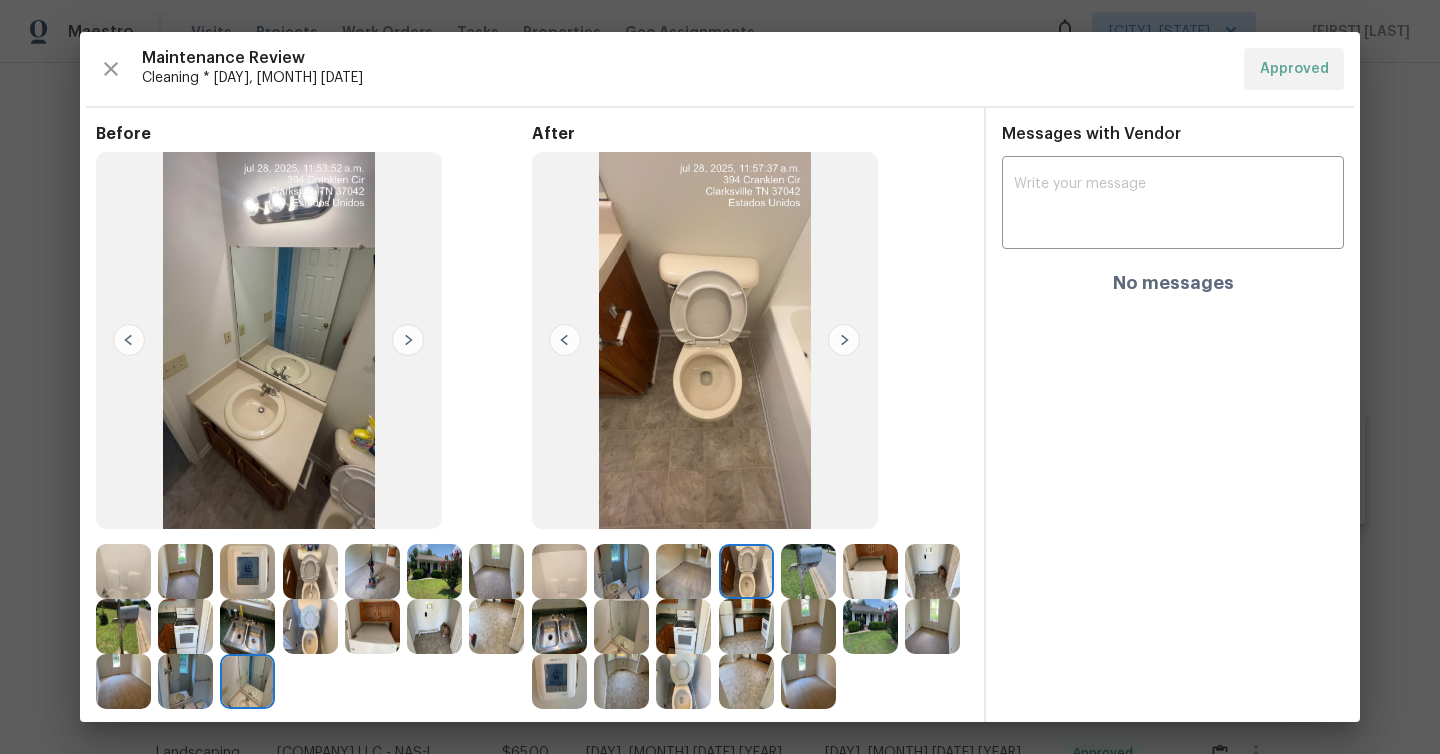 click at bounding box center [844, 340] 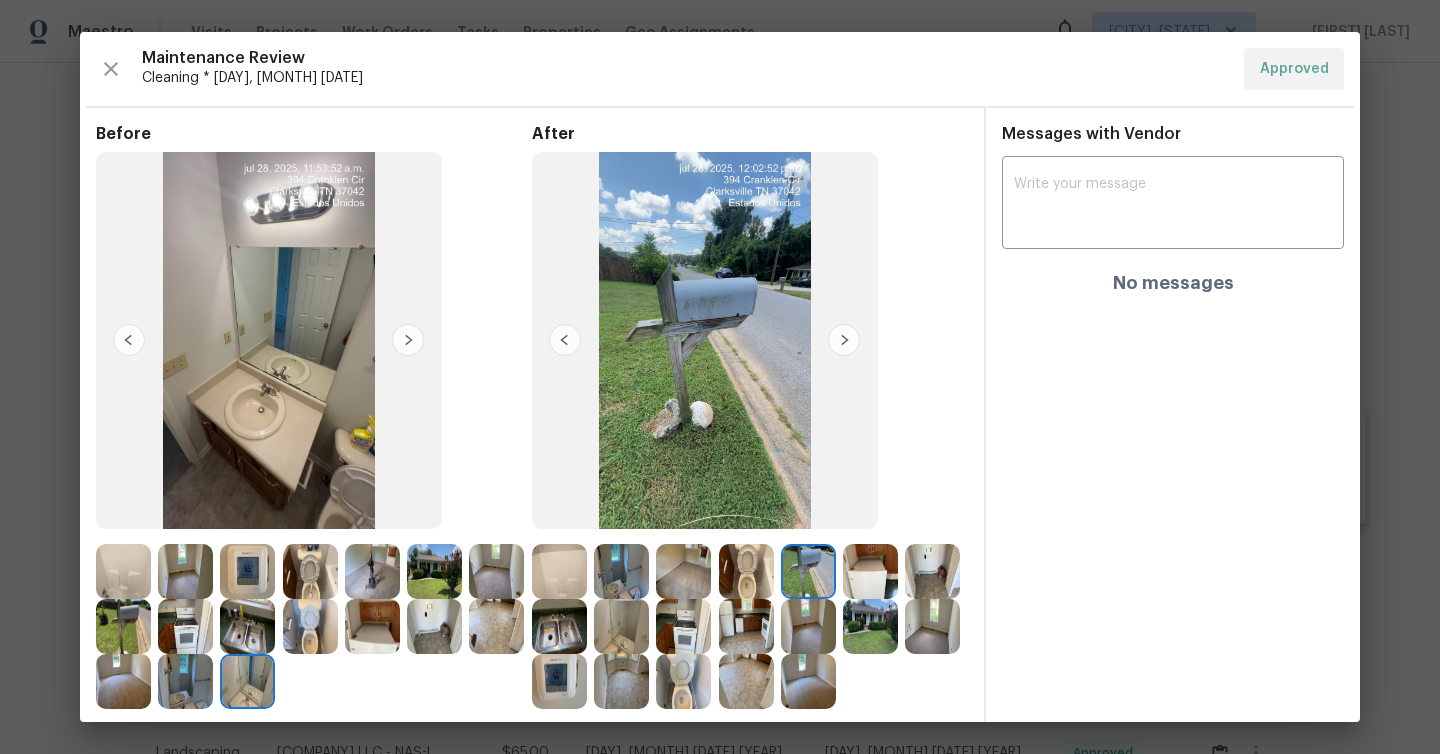 click at bounding box center [844, 340] 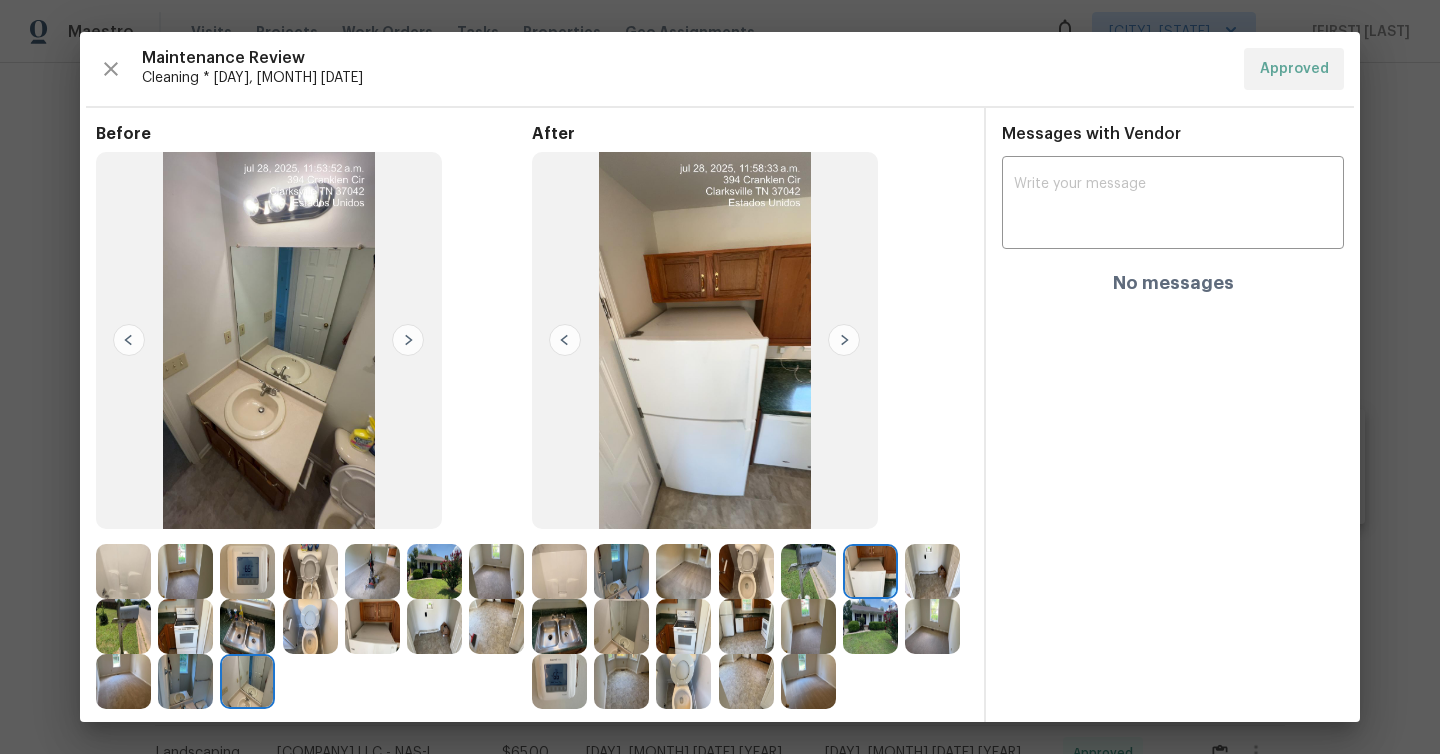 click at bounding box center [844, 340] 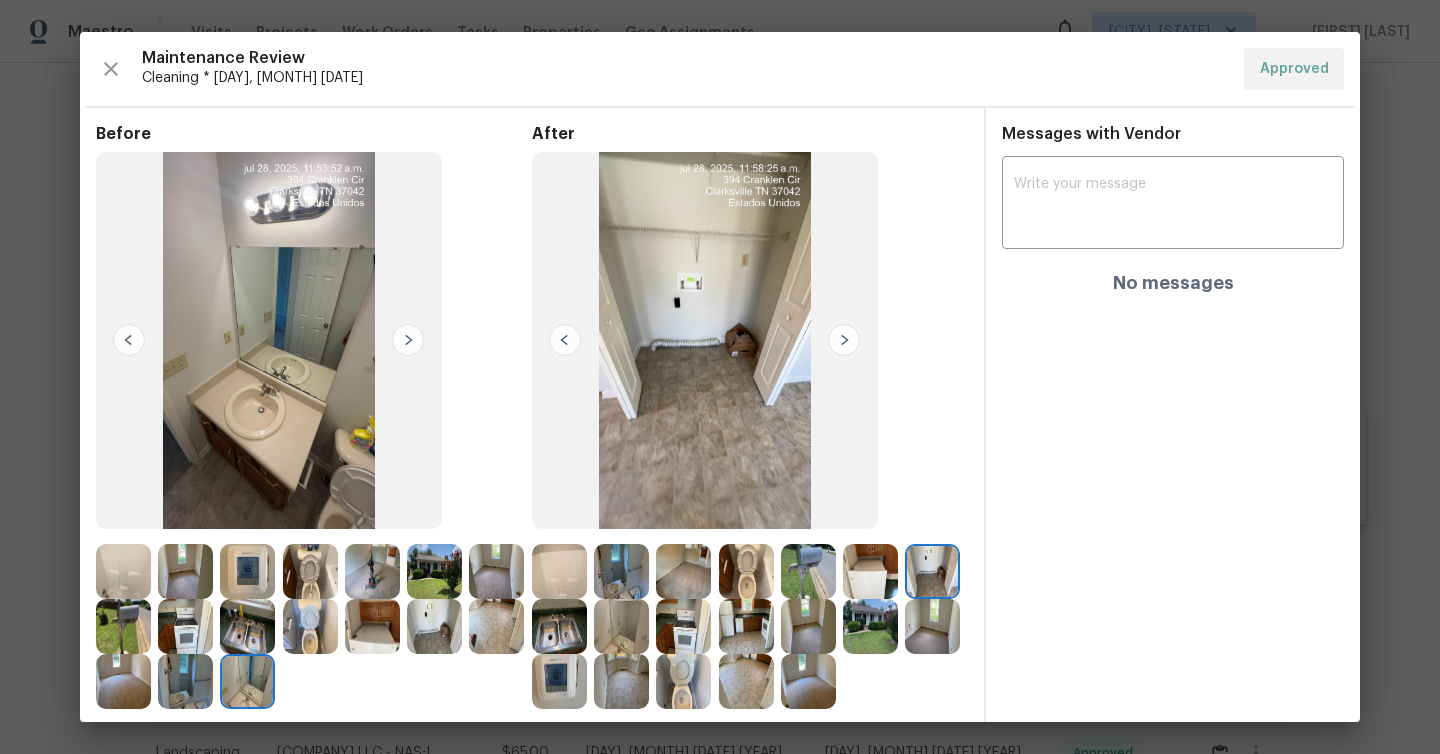 click at bounding box center [844, 340] 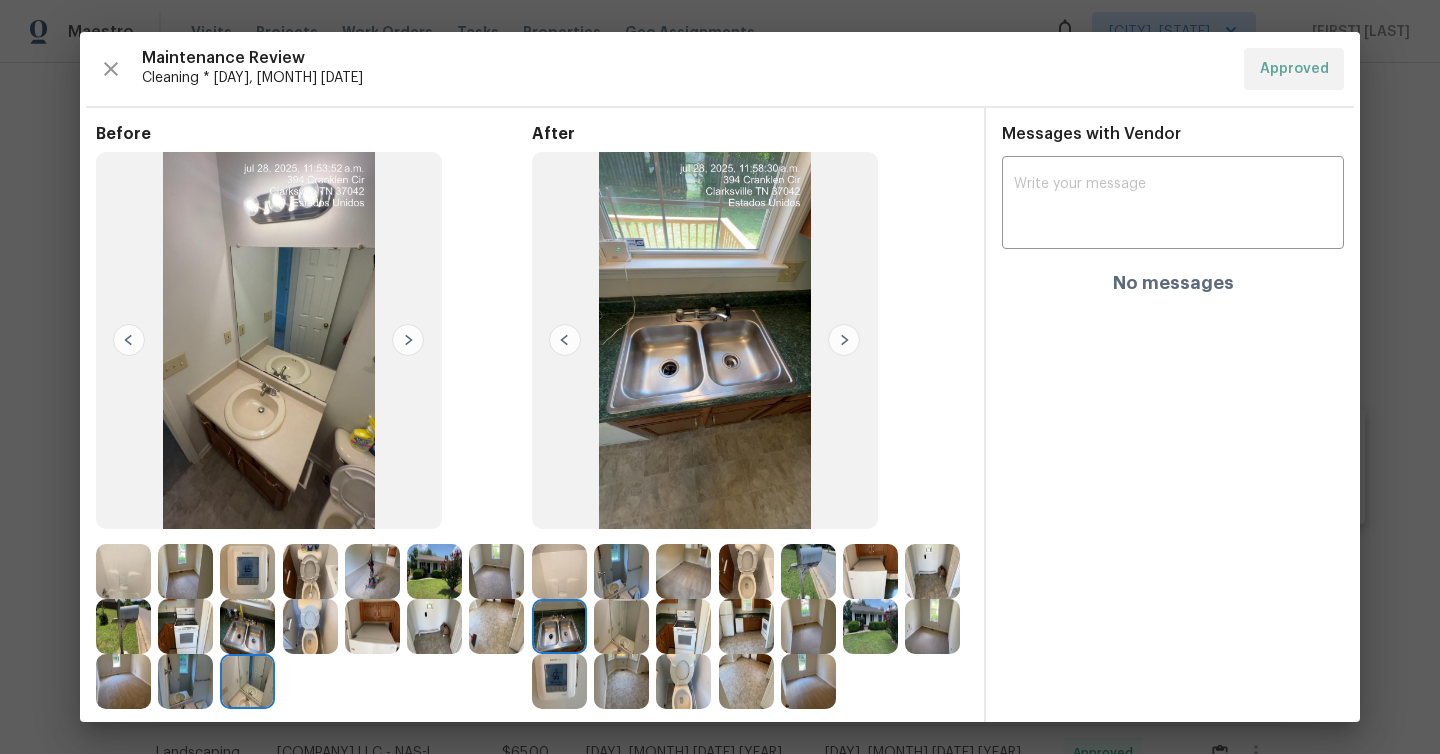 click at bounding box center (844, 340) 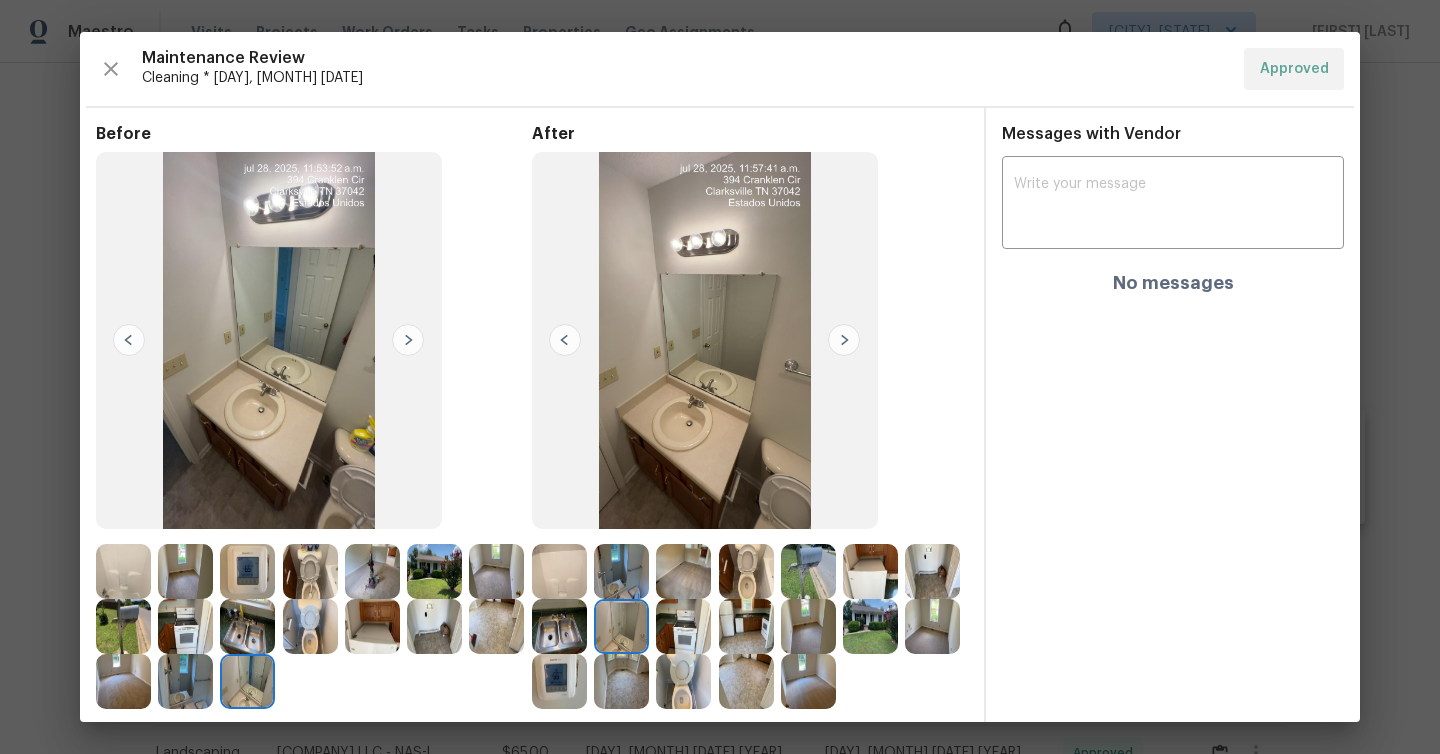 click at bounding box center [844, 340] 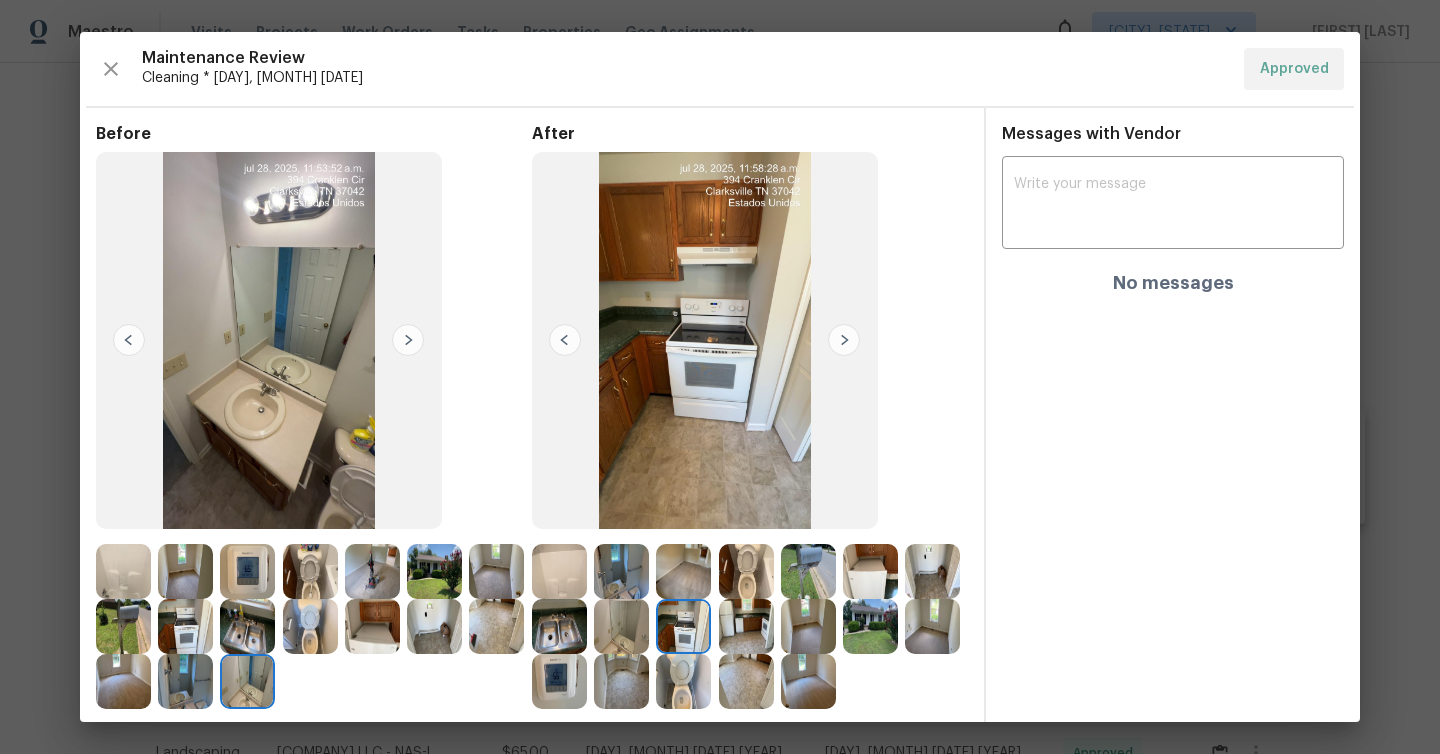 click at bounding box center [844, 340] 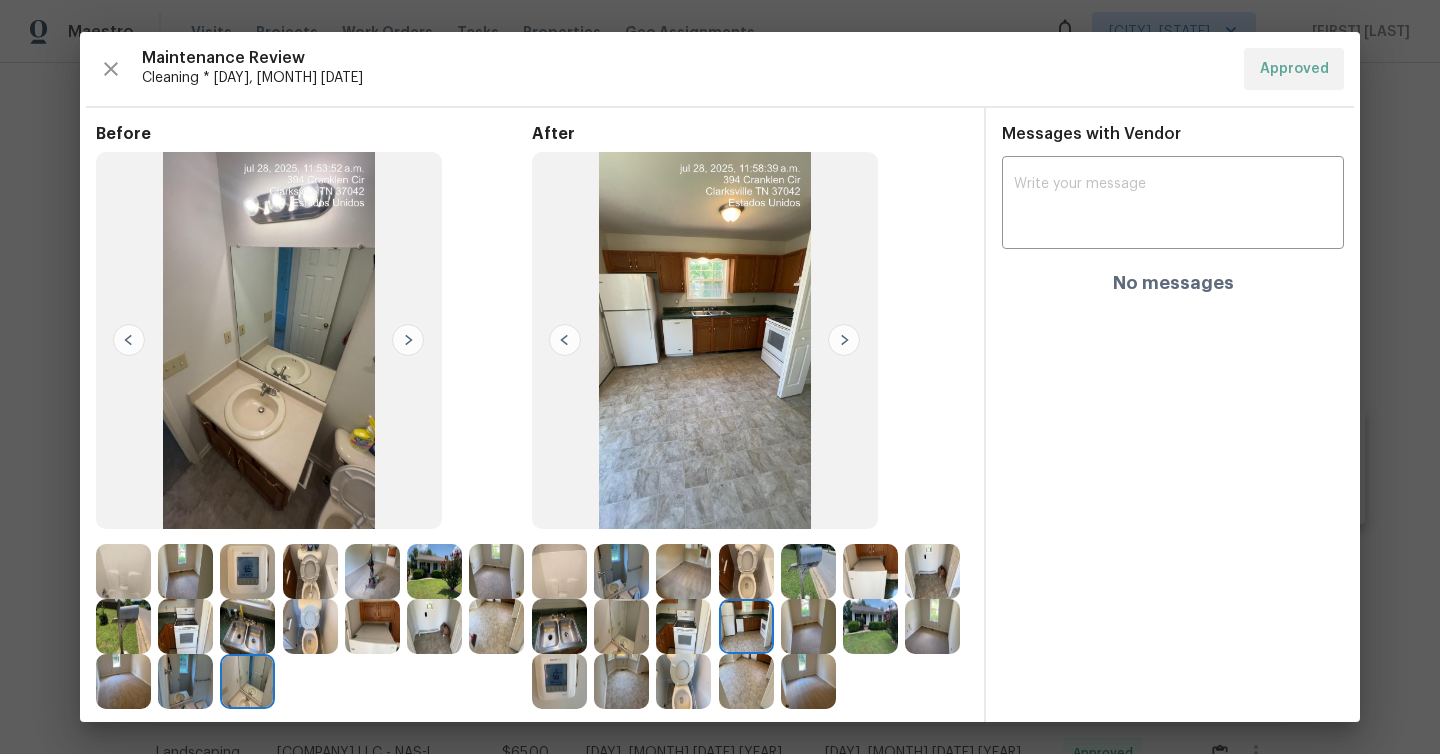 click at bounding box center [844, 340] 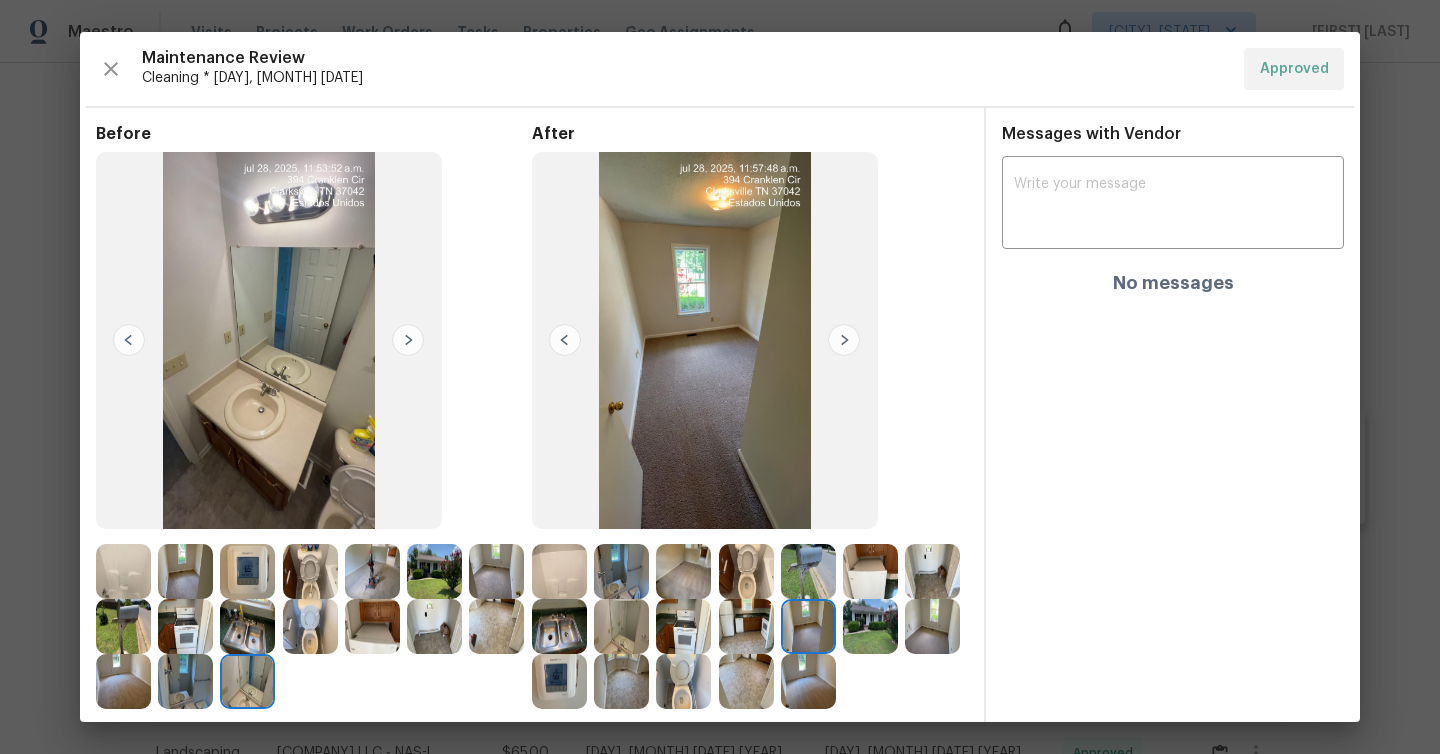 click at bounding box center (844, 340) 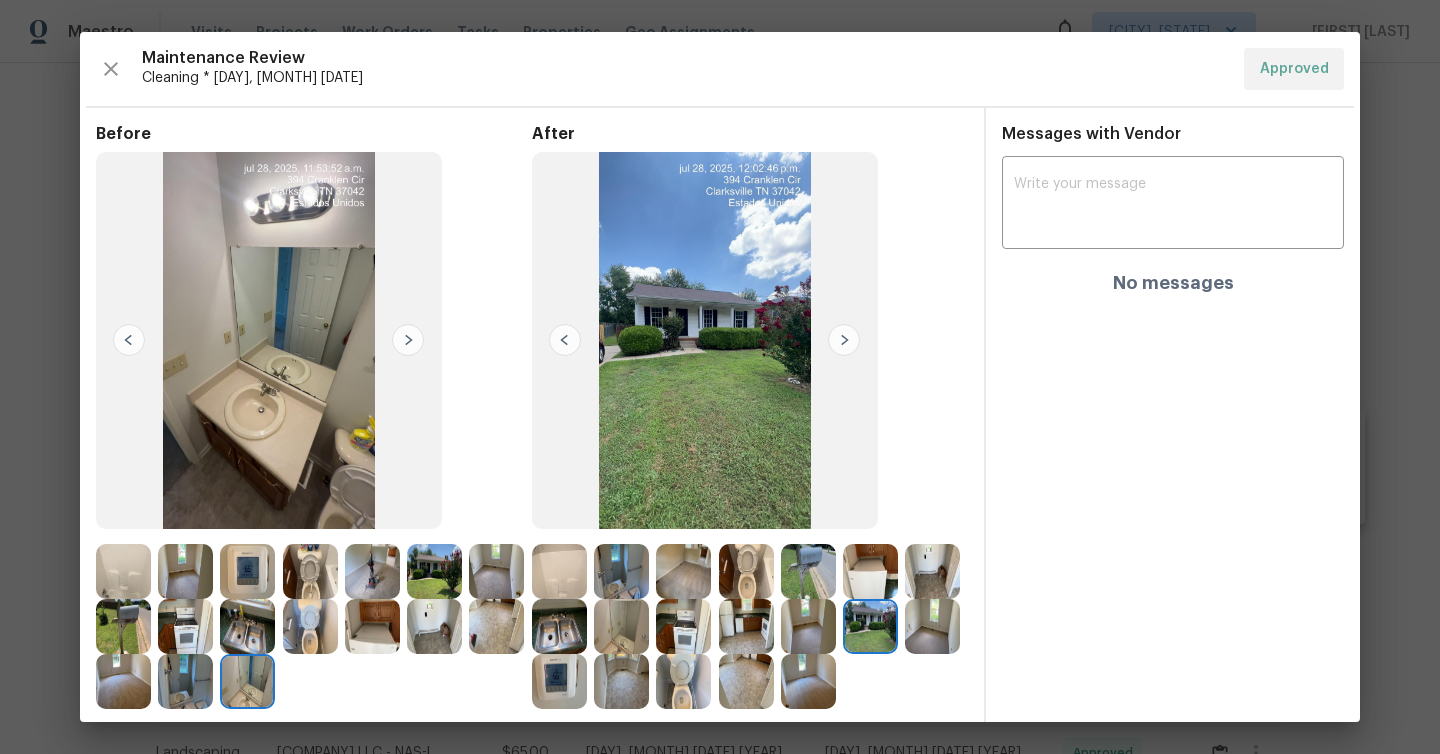 click at bounding box center [844, 340] 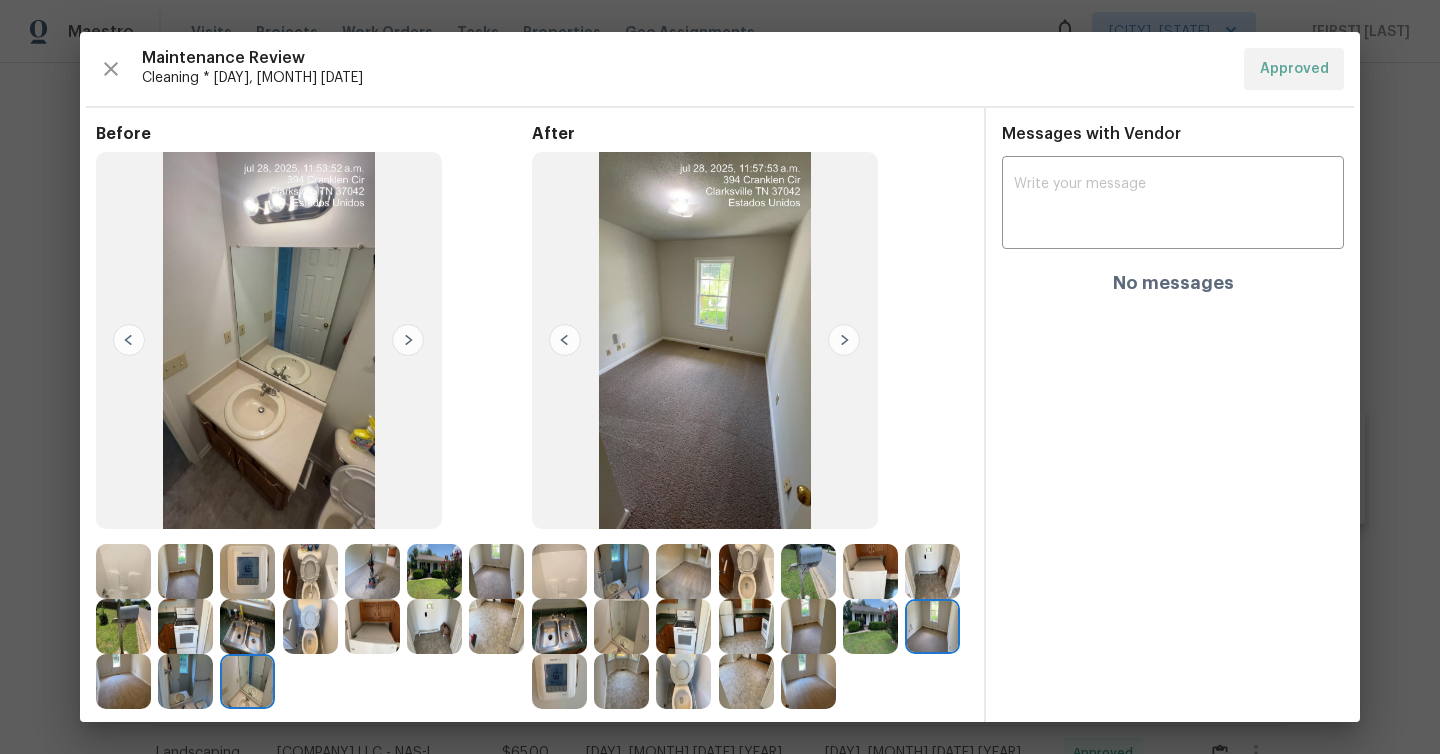 click at bounding box center [844, 340] 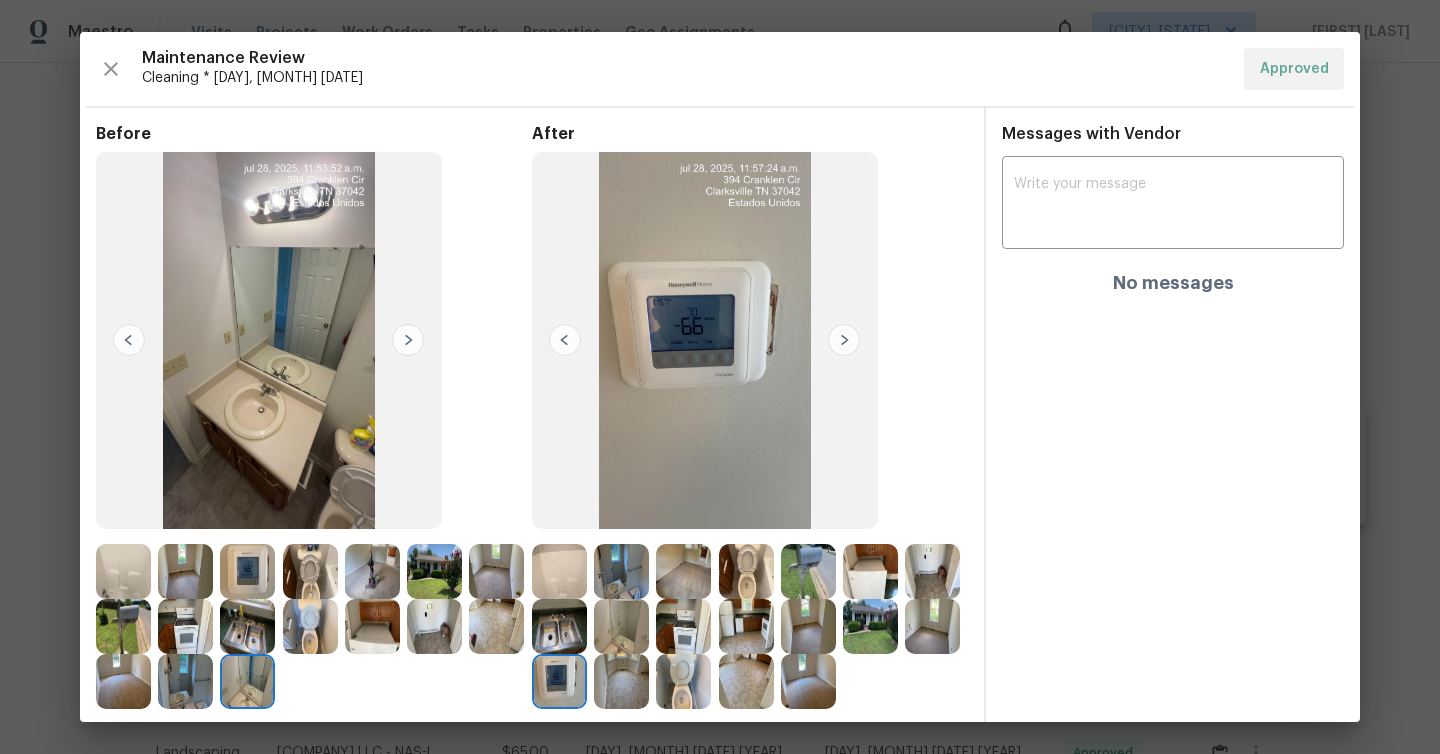 click at bounding box center [844, 340] 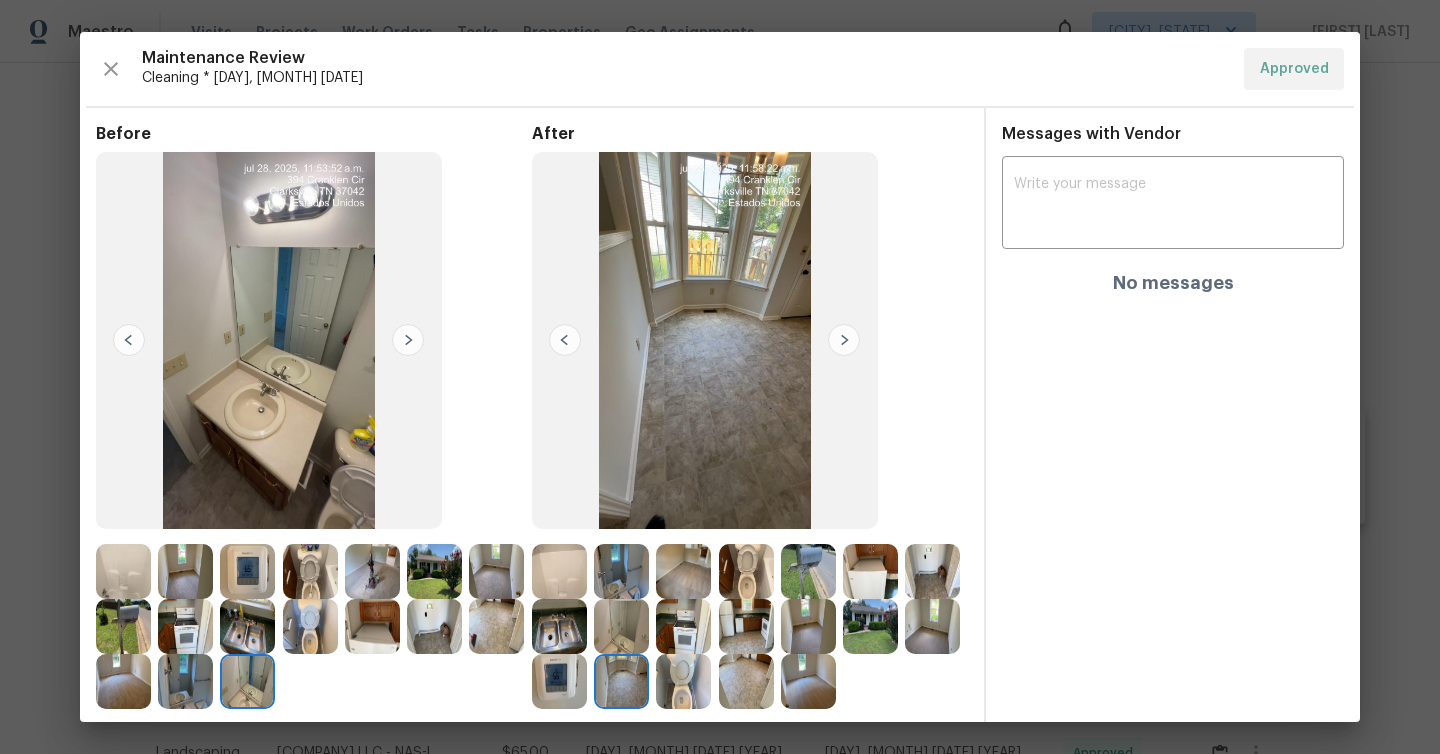 click at bounding box center (844, 340) 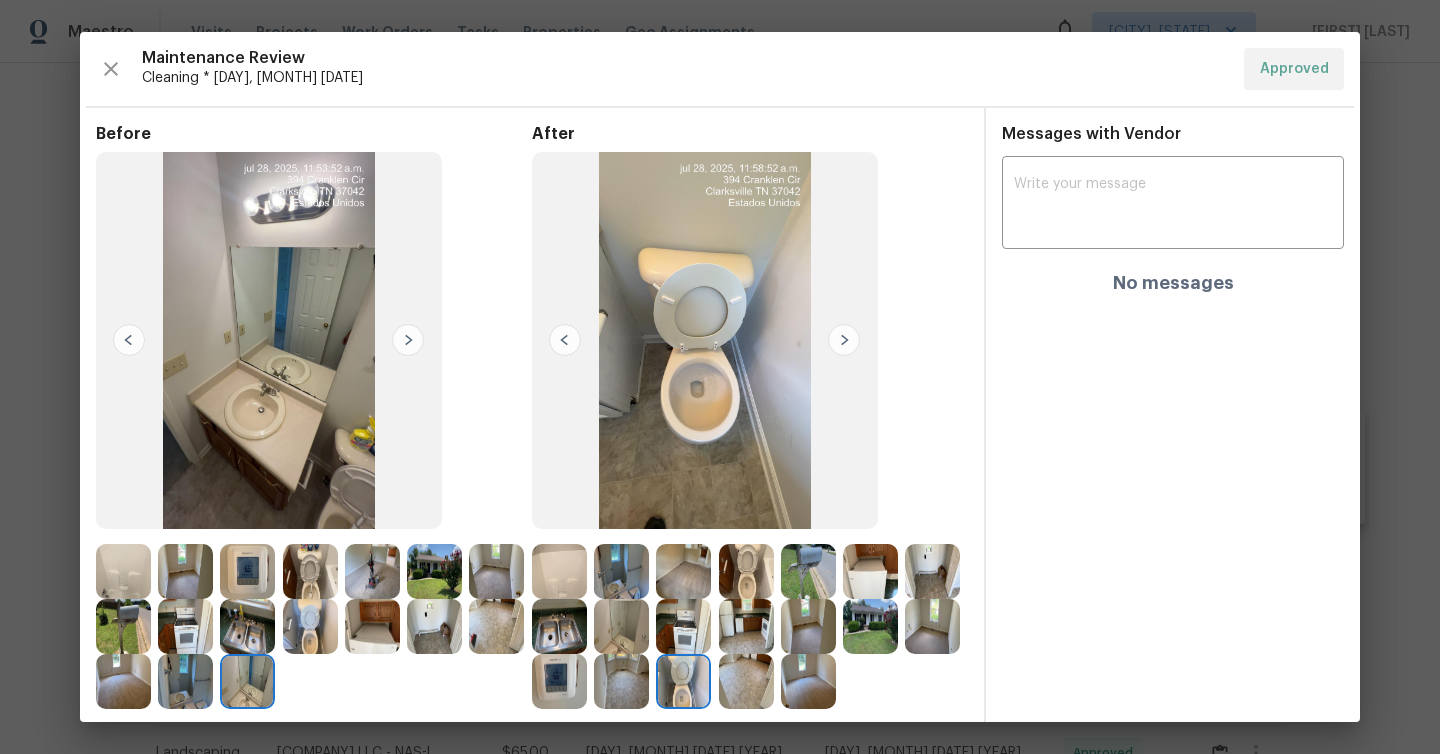 click at bounding box center (844, 340) 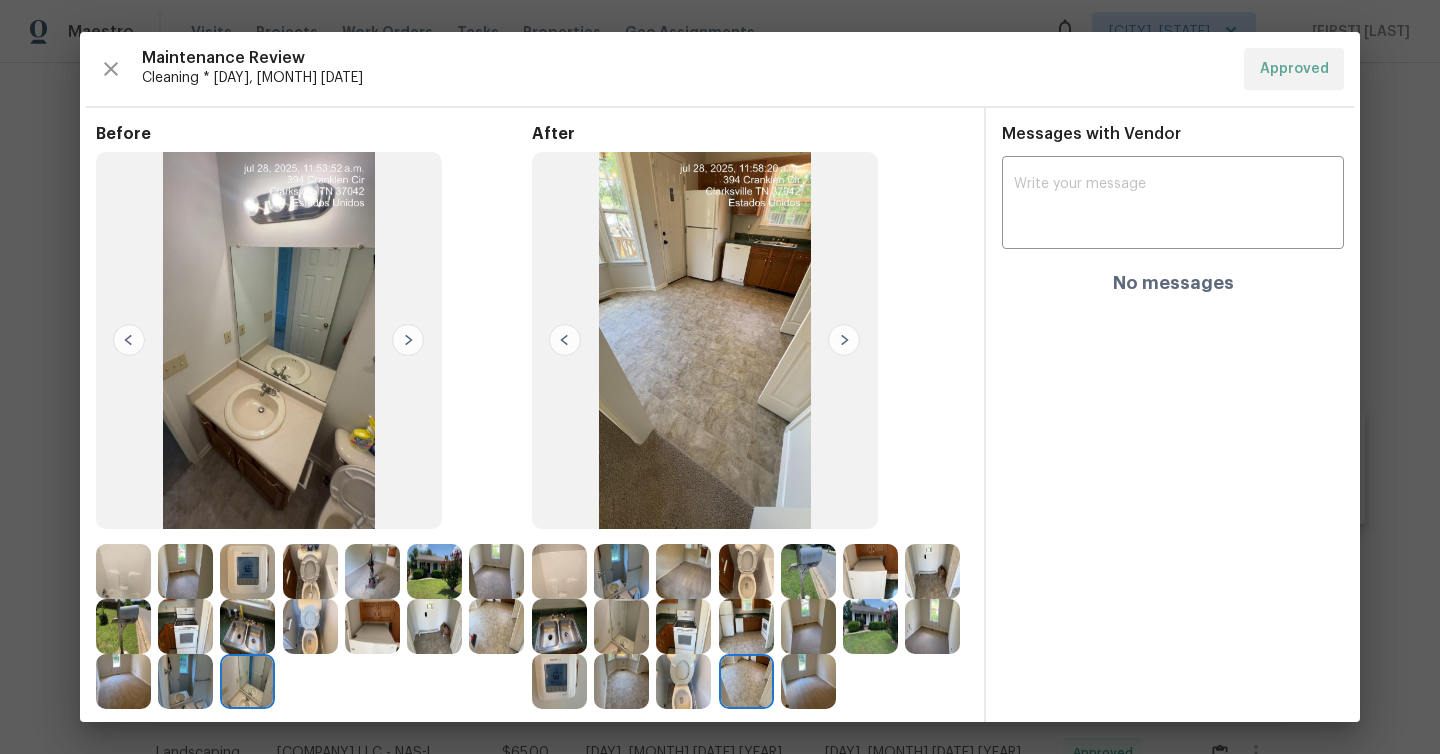 click at bounding box center [844, 340] 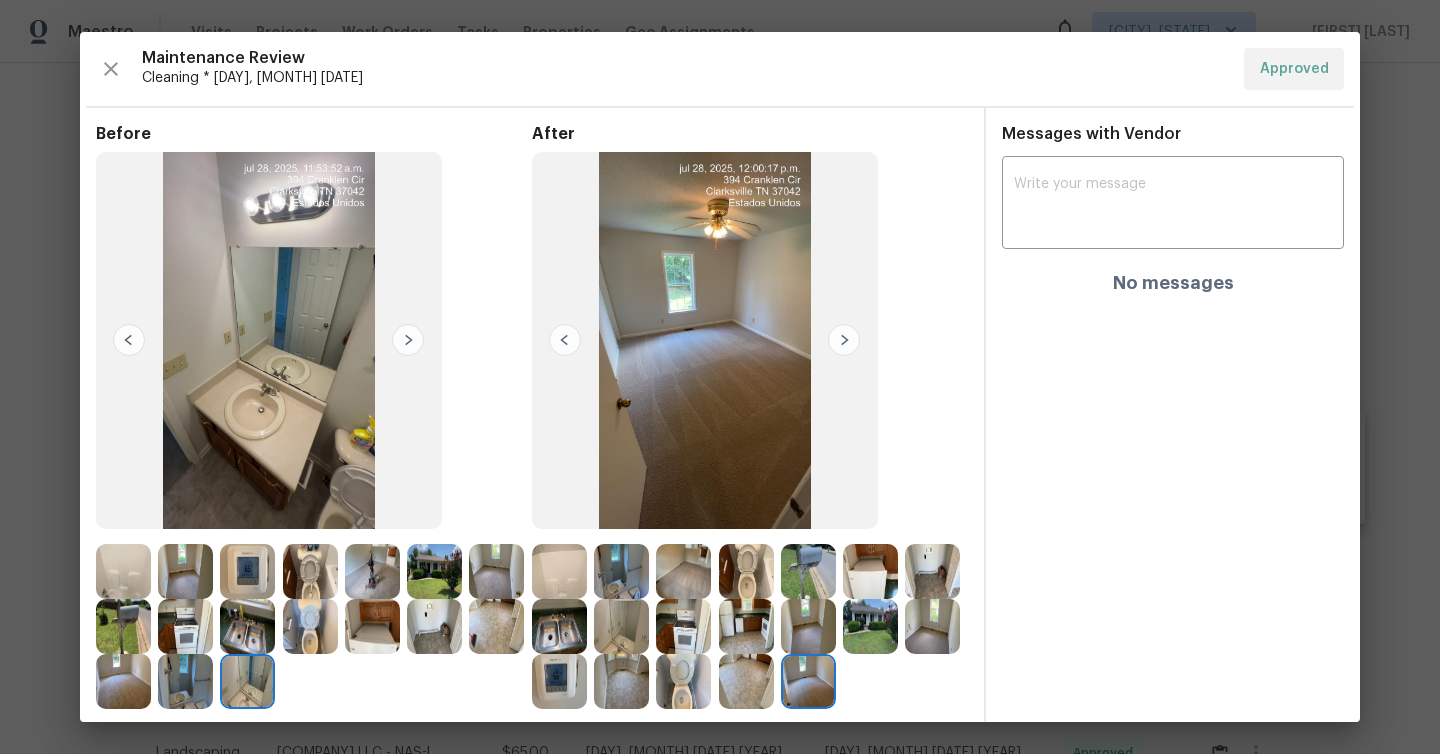 drag, startPoint x: 1424, startPoint y: 345, endPoint x: 915, endPoint y: 452, distance: 520.125 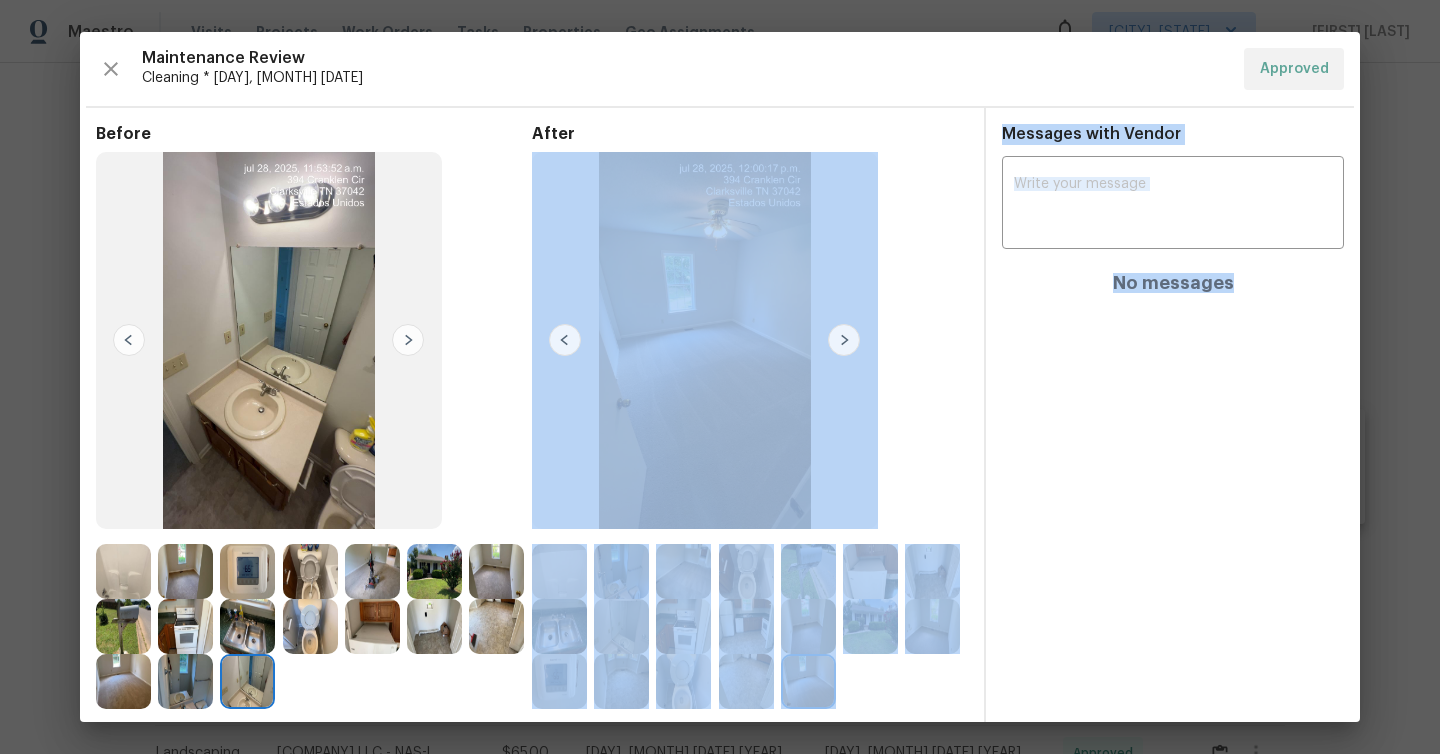 scroll, scrollTop: 111, scrollLeft: 0, axis: vertical 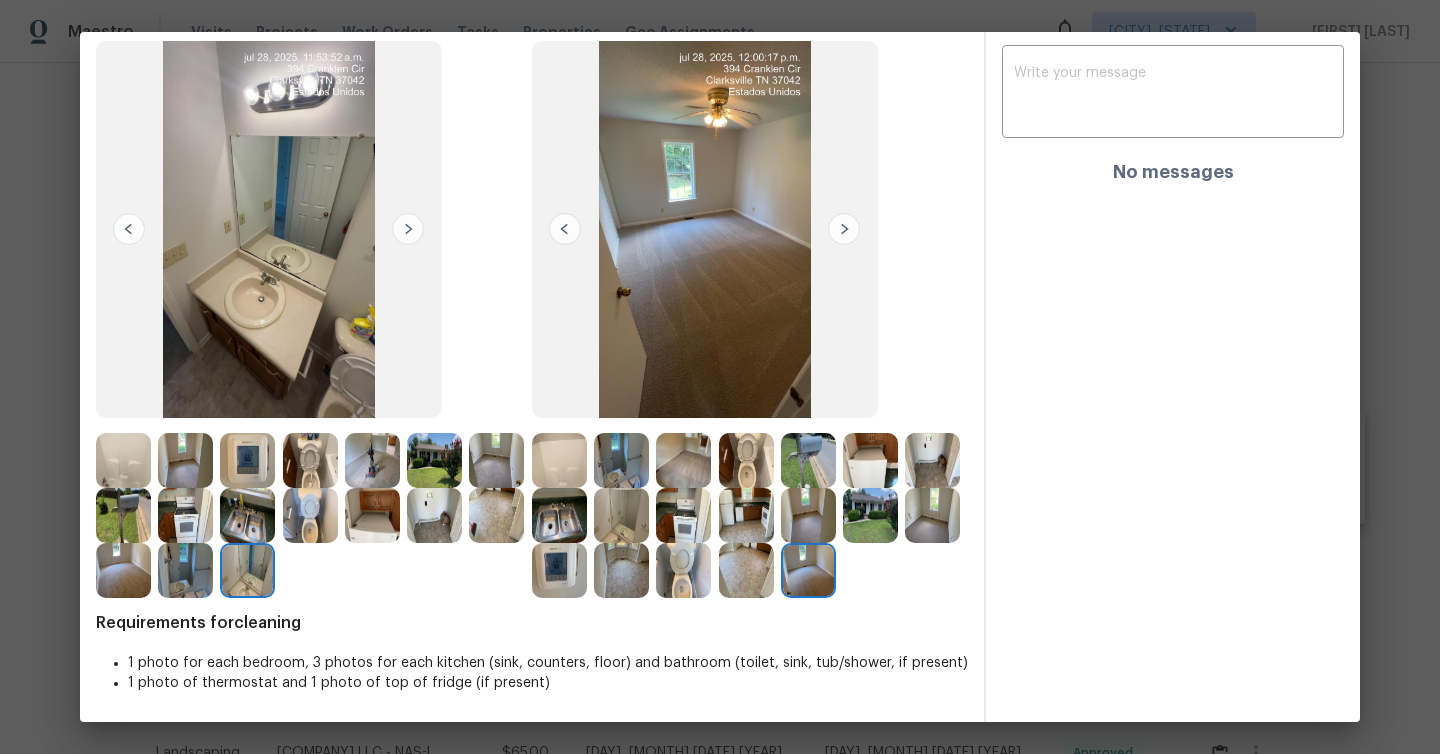 click on "Messages with Vendor   x ​ No messages" at bounding box center [1173, 359] 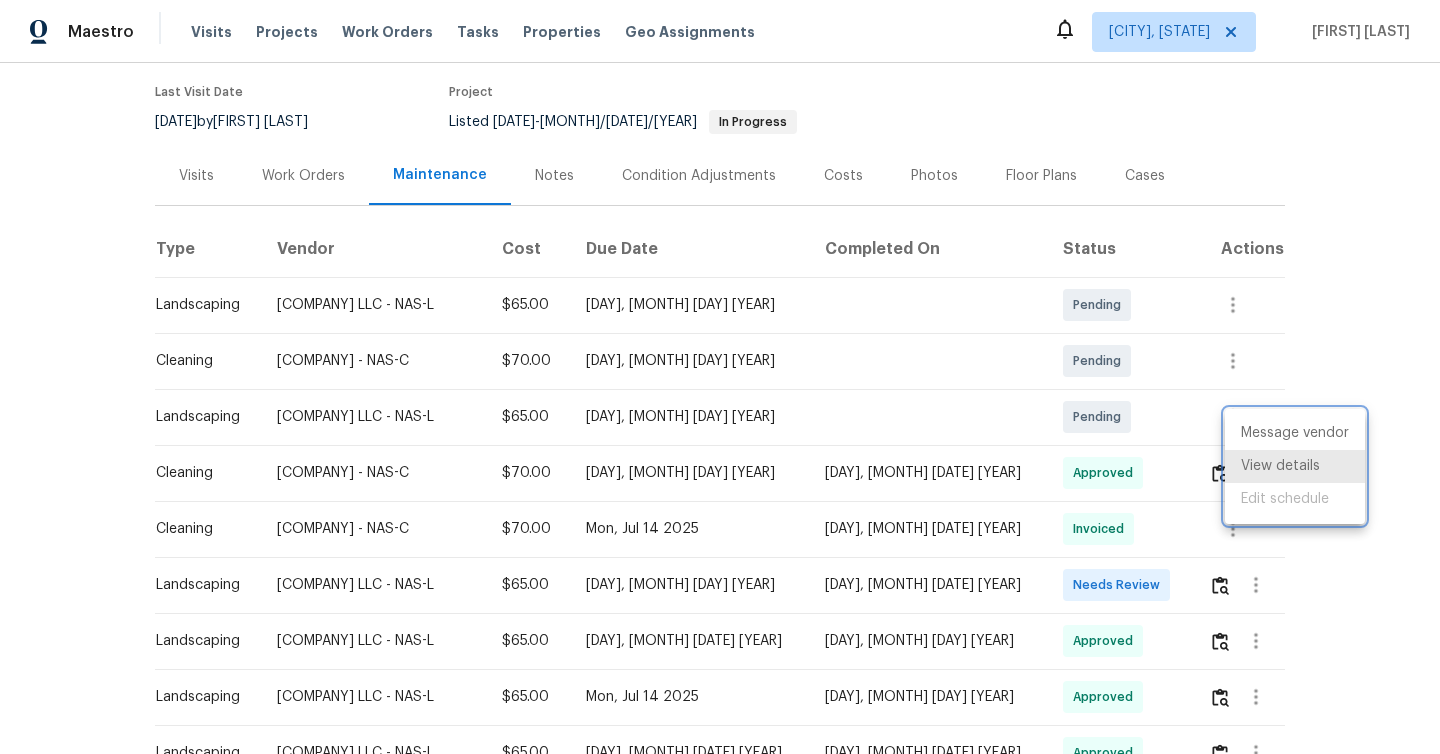 click at bounding box center [720, 377] 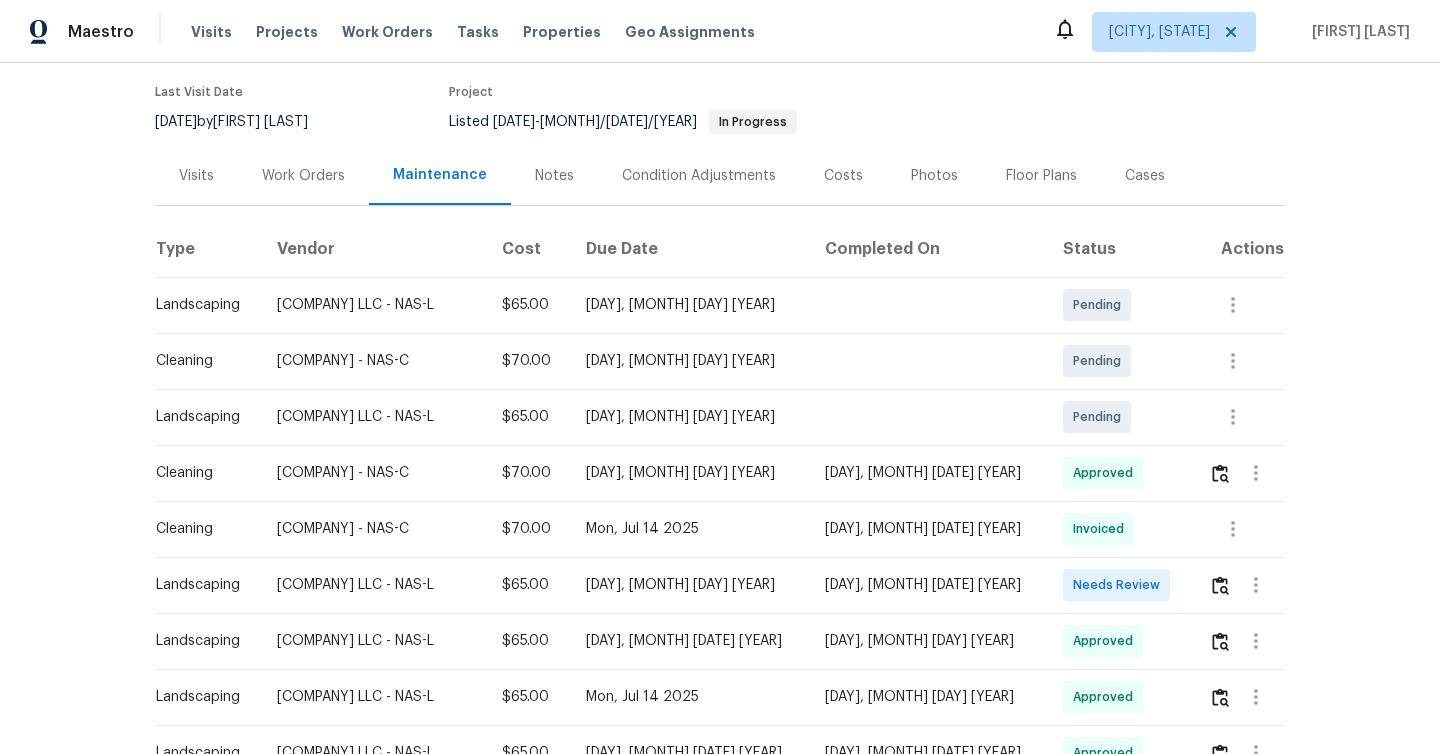 click on "Costs" at bounding box center [843, 176] 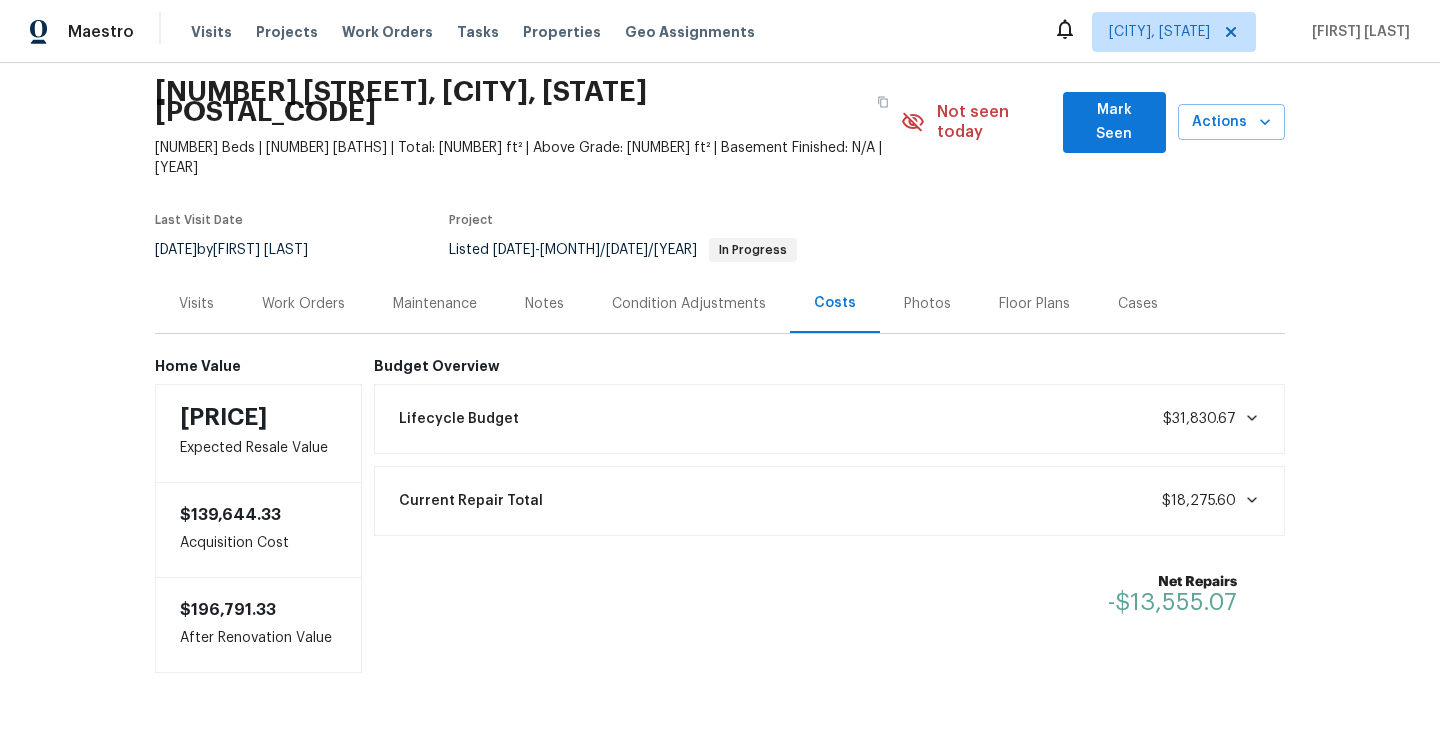 click on "Photos" at bounding box center (927, 304) 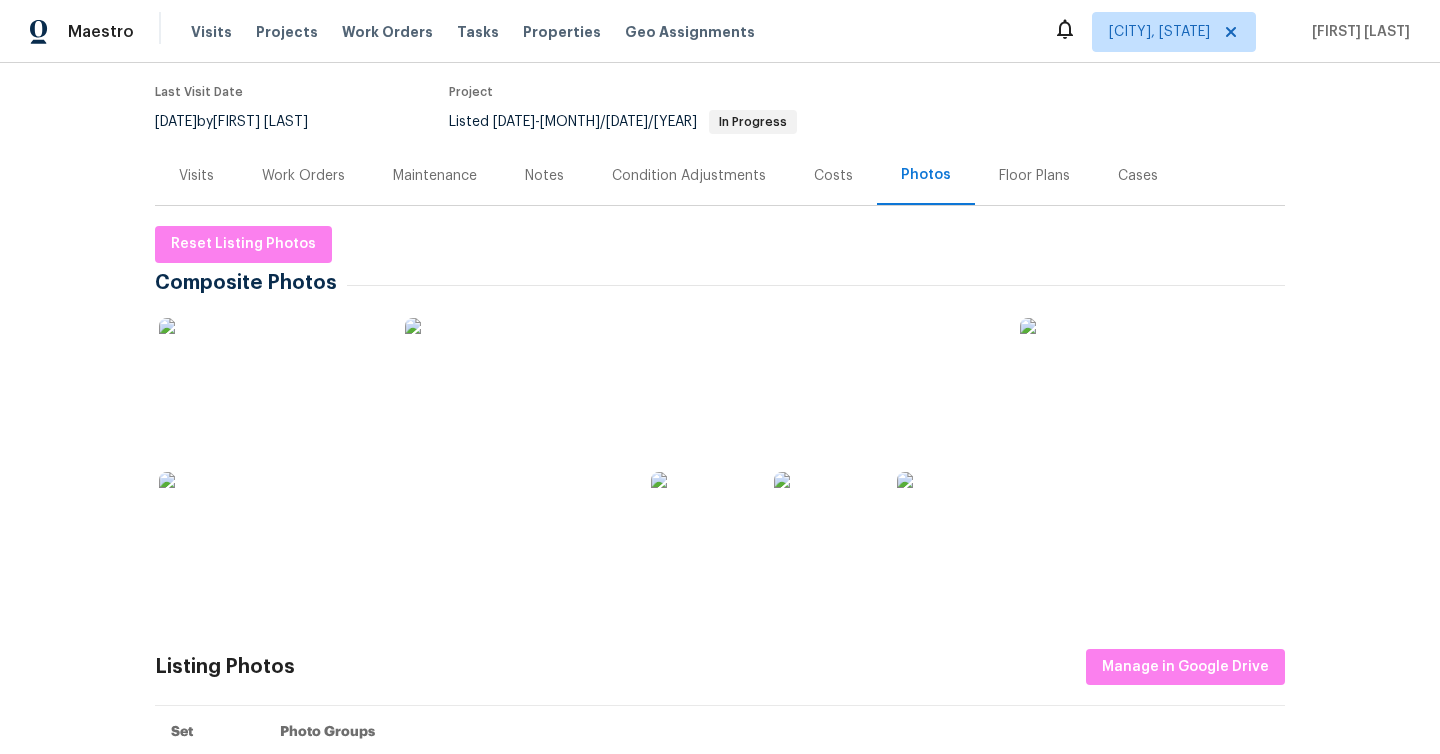 click on "Floor Plans" at bounding box center [1034, 175] 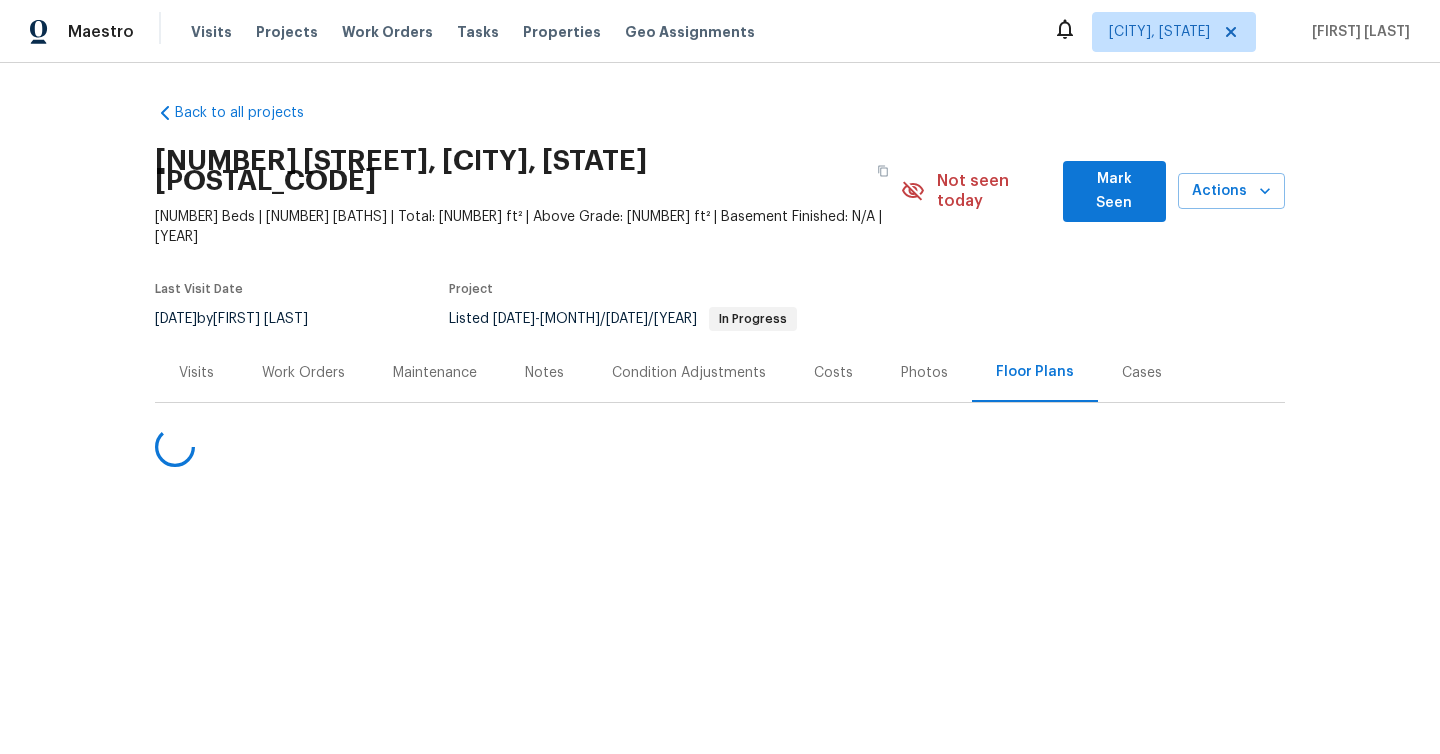 scroll, scrollTop: 0, scrollLeft: 0, axis: both 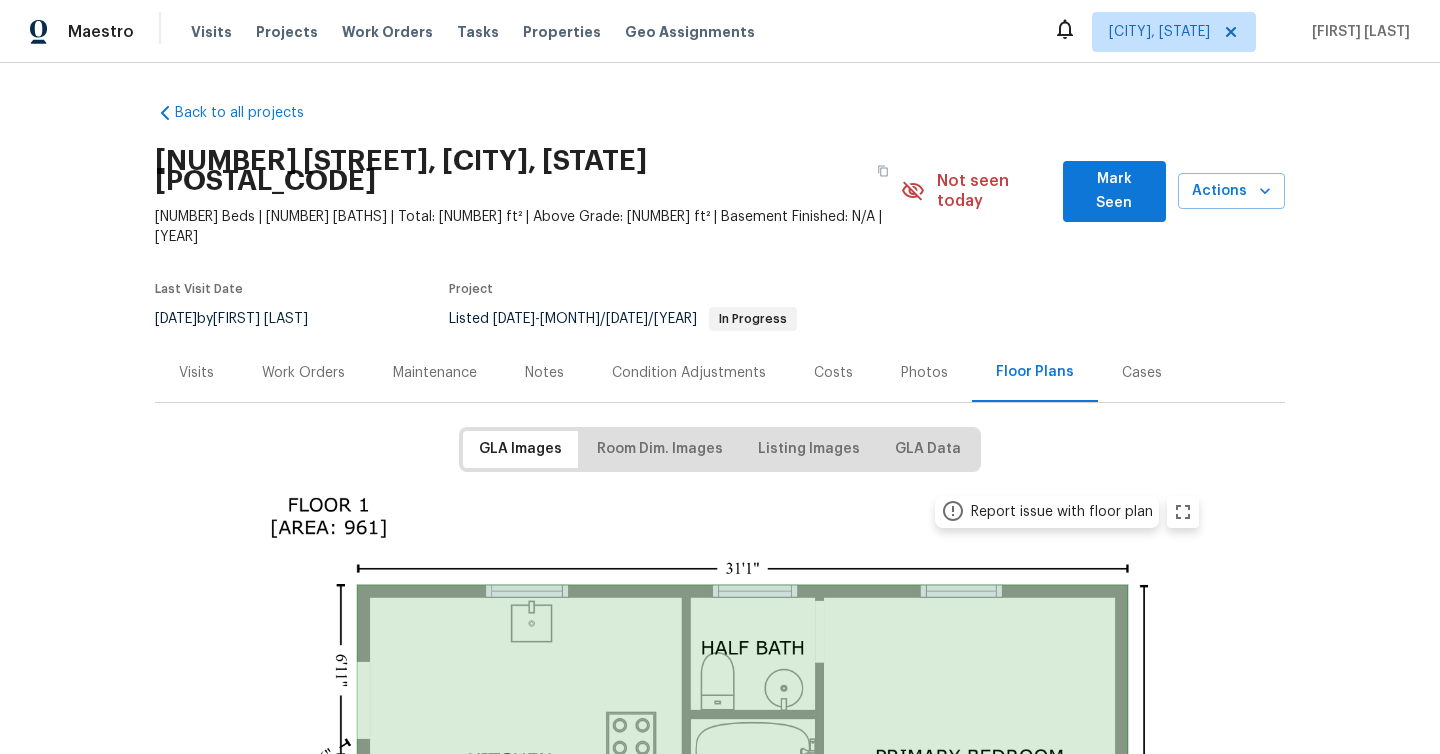 click on "Cases" at bounding box center [1142, 373] 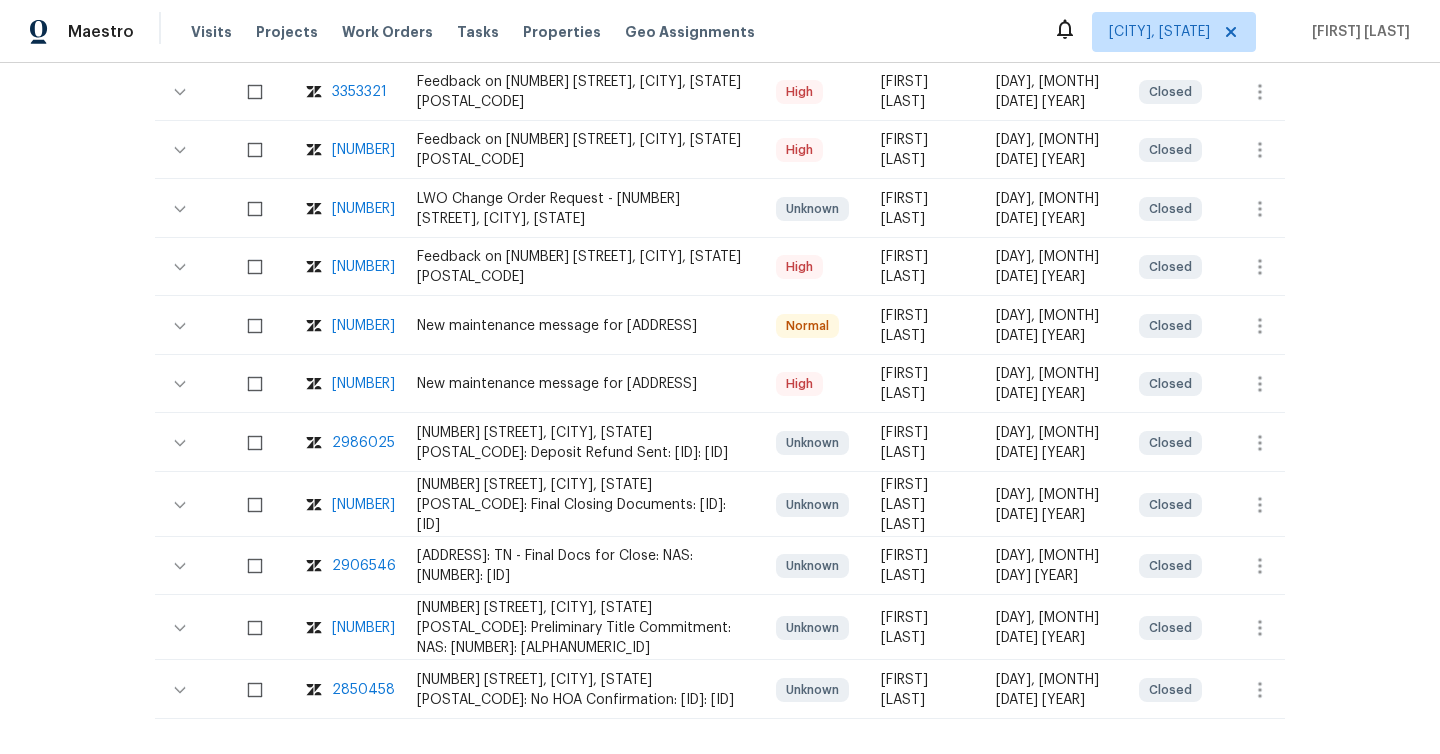 scroll, scrollTop: 966, scrollLeft: 0, axis: vertical 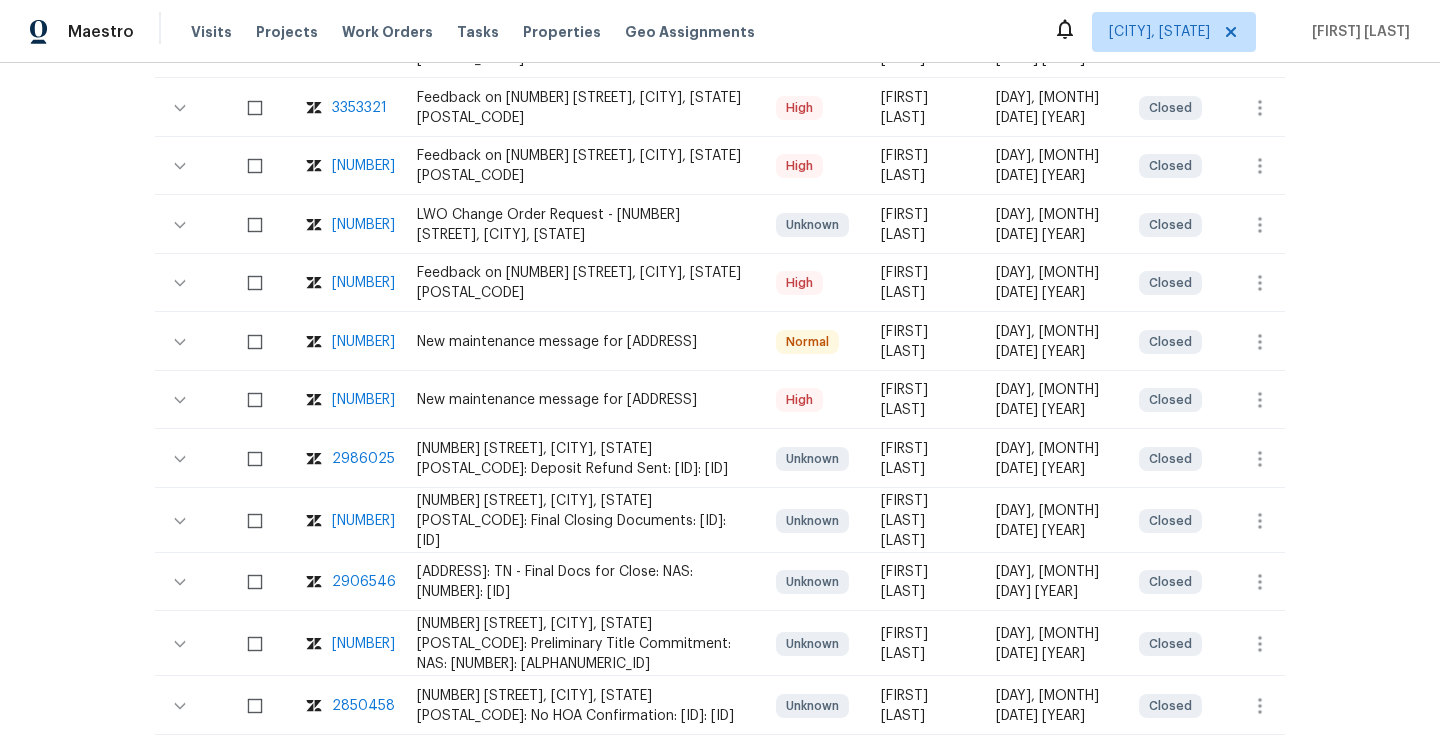 click on "[NUMBER]" at bounding box center [363, 400] 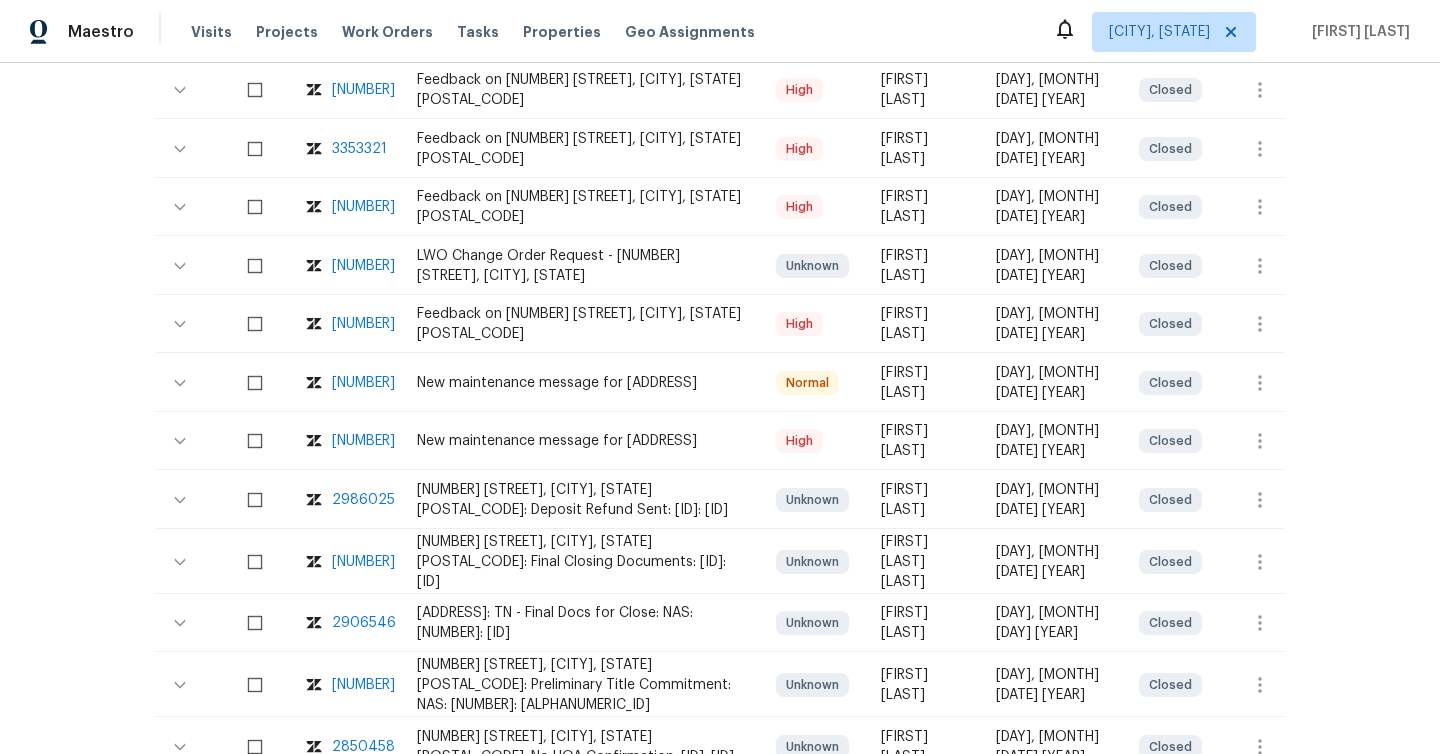 scroll, scrollTop: 912, scrollLeft: 0, axis: vertical 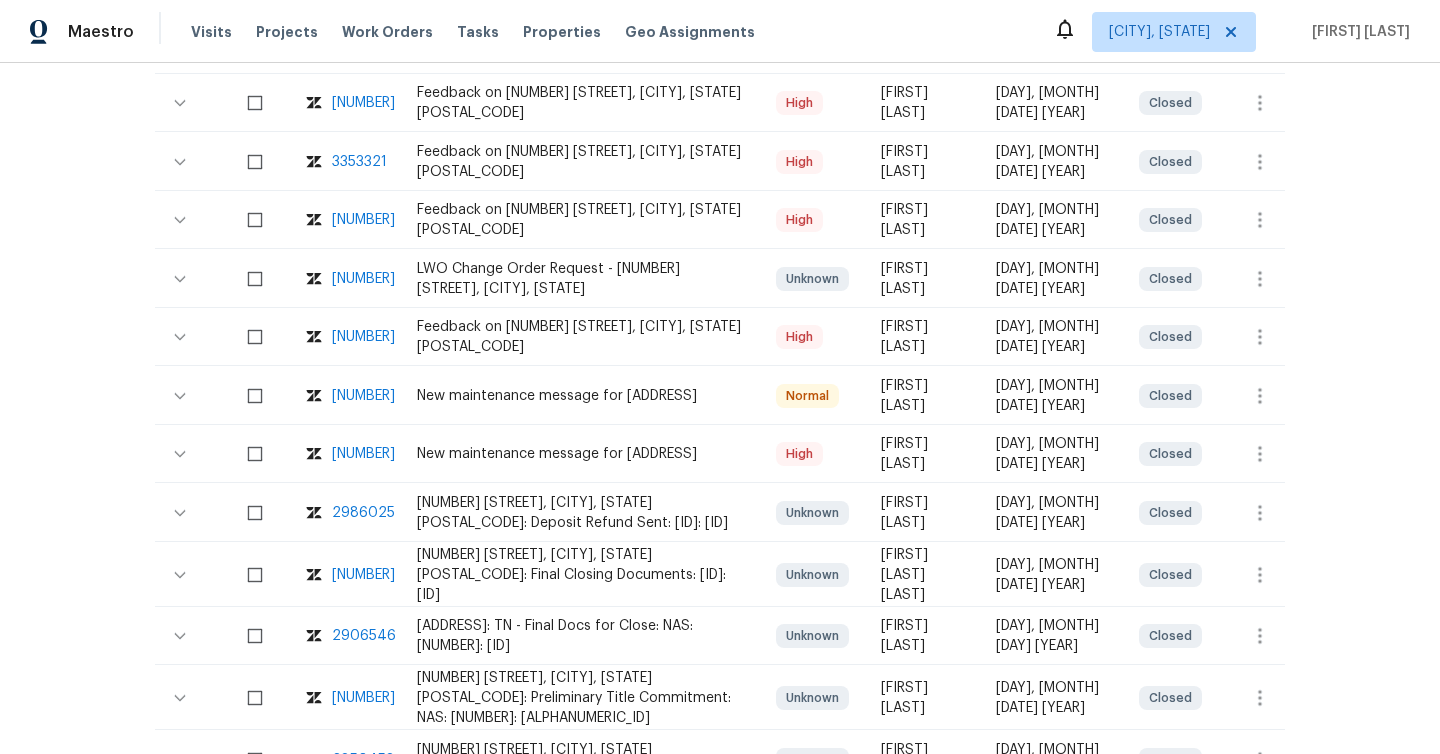 click on "[NUMBER]" at bounding box center (363, 279) 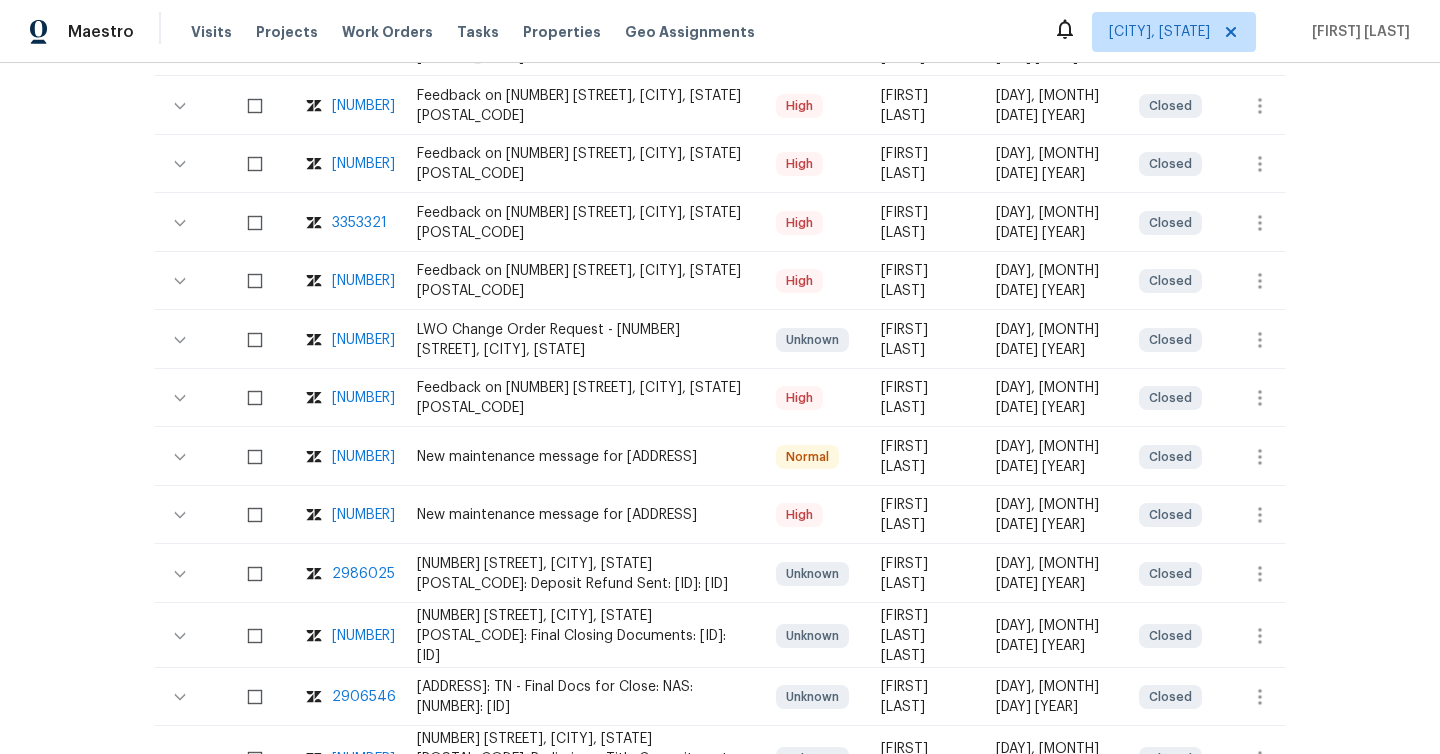 scroll, scrollTop: 819, scrollLeft: 0, axis: vertical 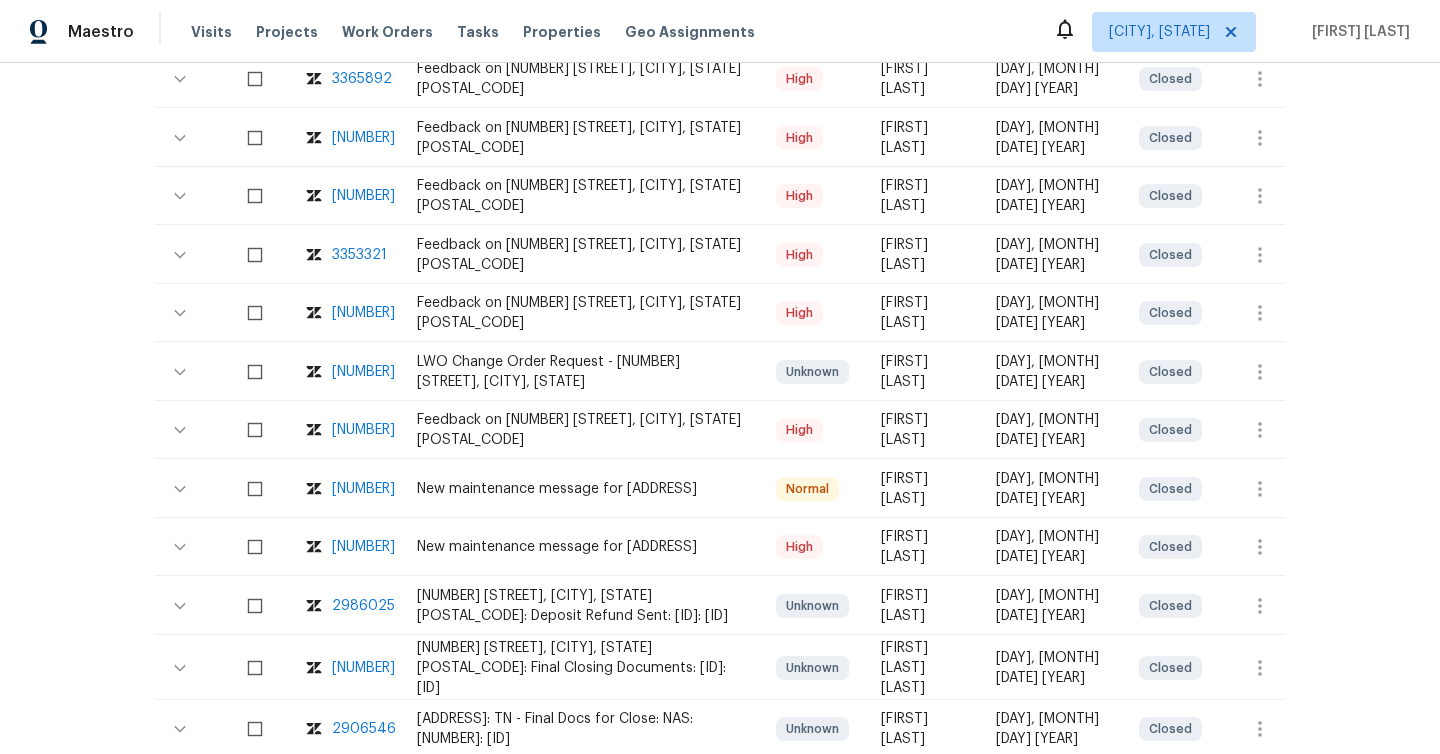 click on "[NUMBER]" at bounding box center (363, 196) 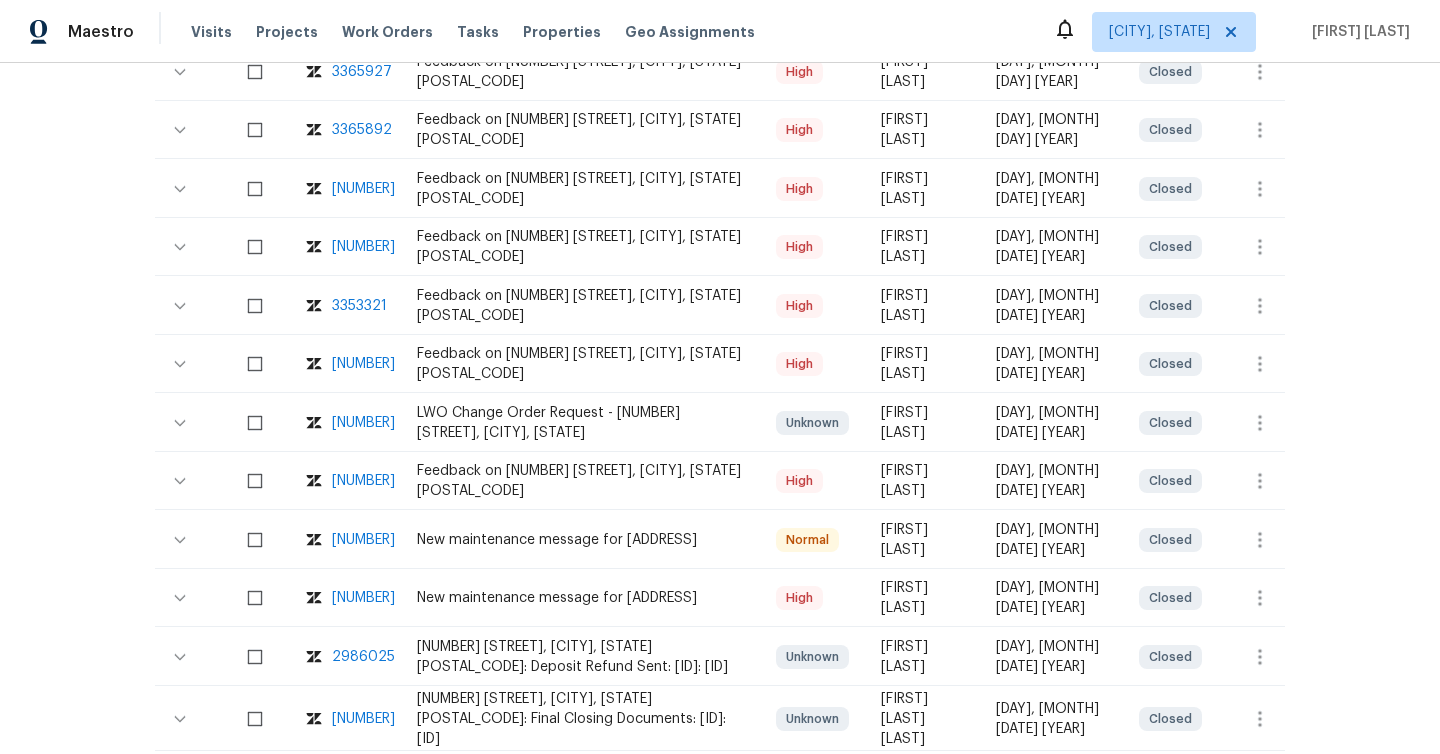 scroll, scrollTop: 722, scrollLeft: 0, axis: vertical 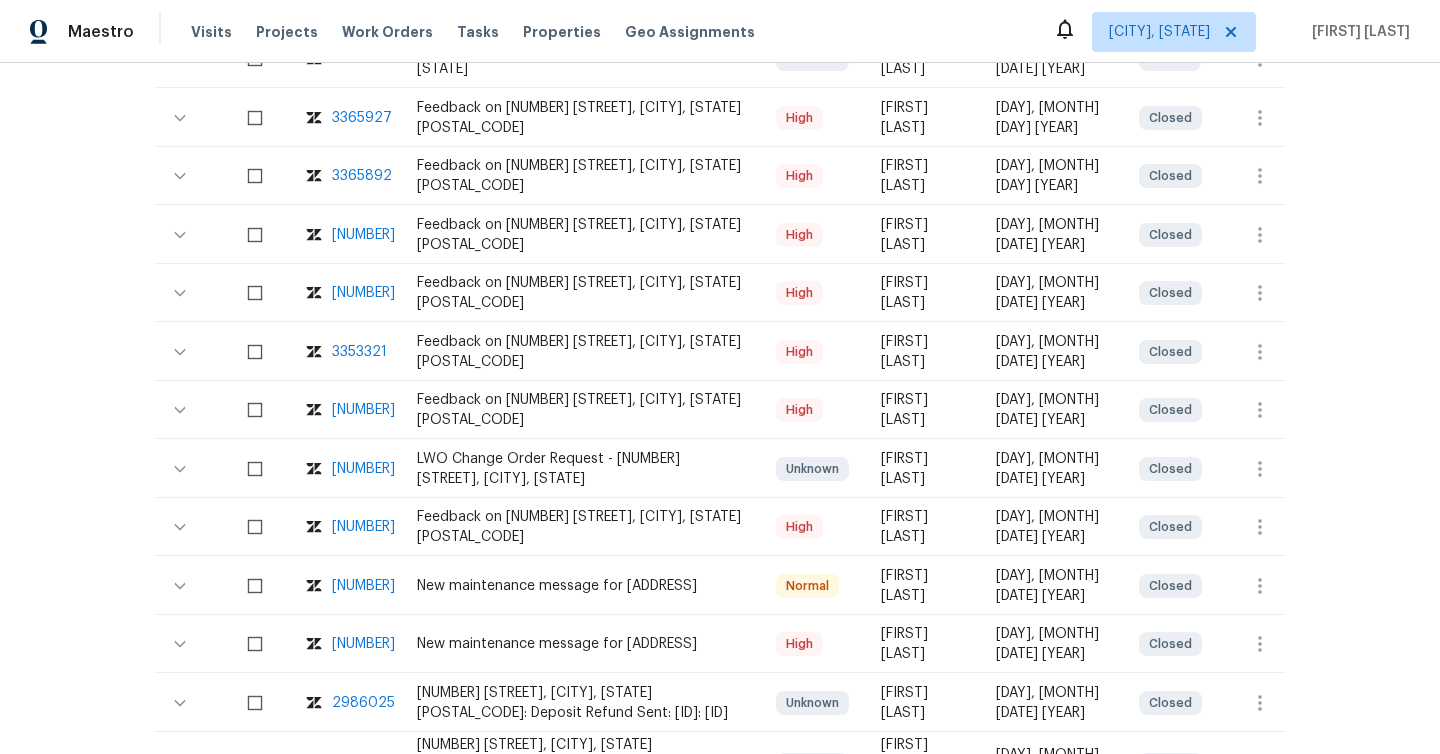 click on "3365892" at bounding box center [362, 176] 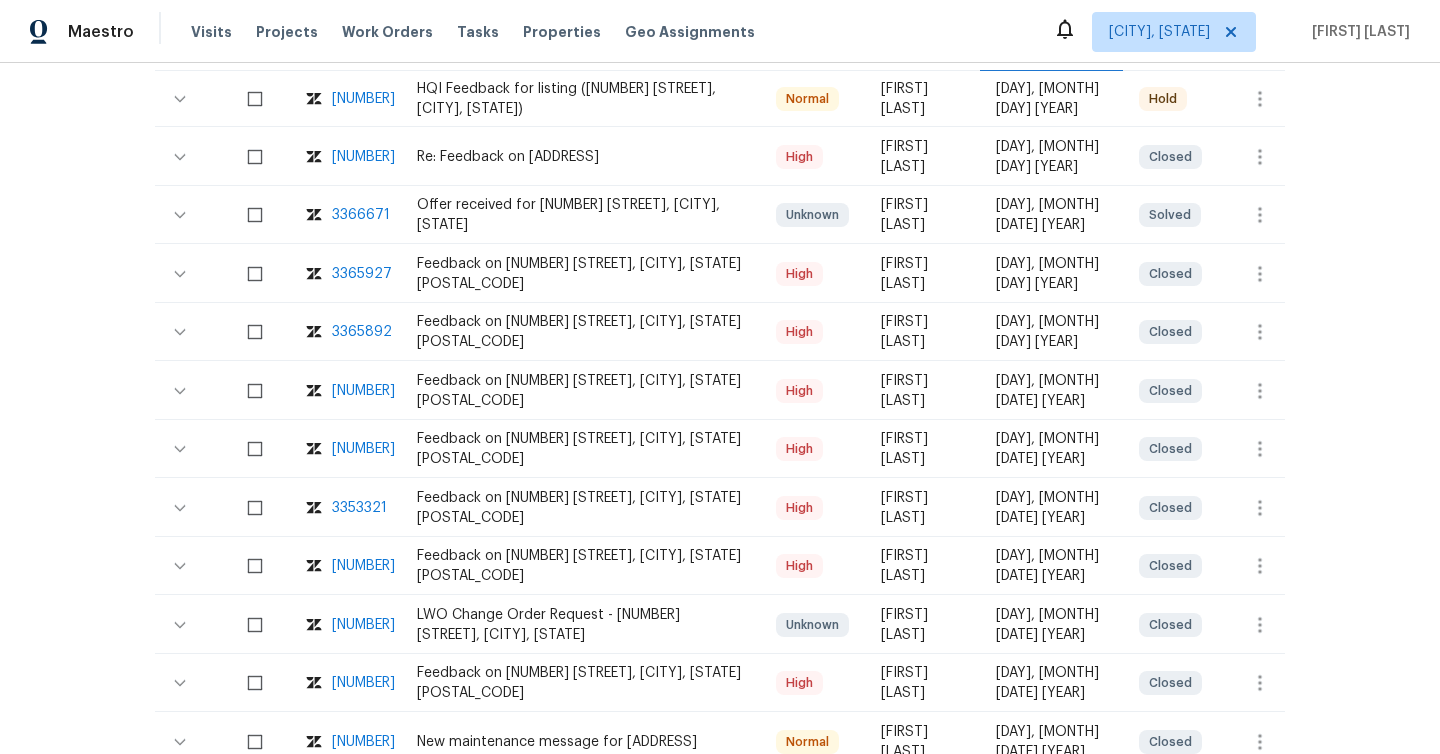 scroll, scrollTop: 514, scrollLeft: 0, axis: vertical 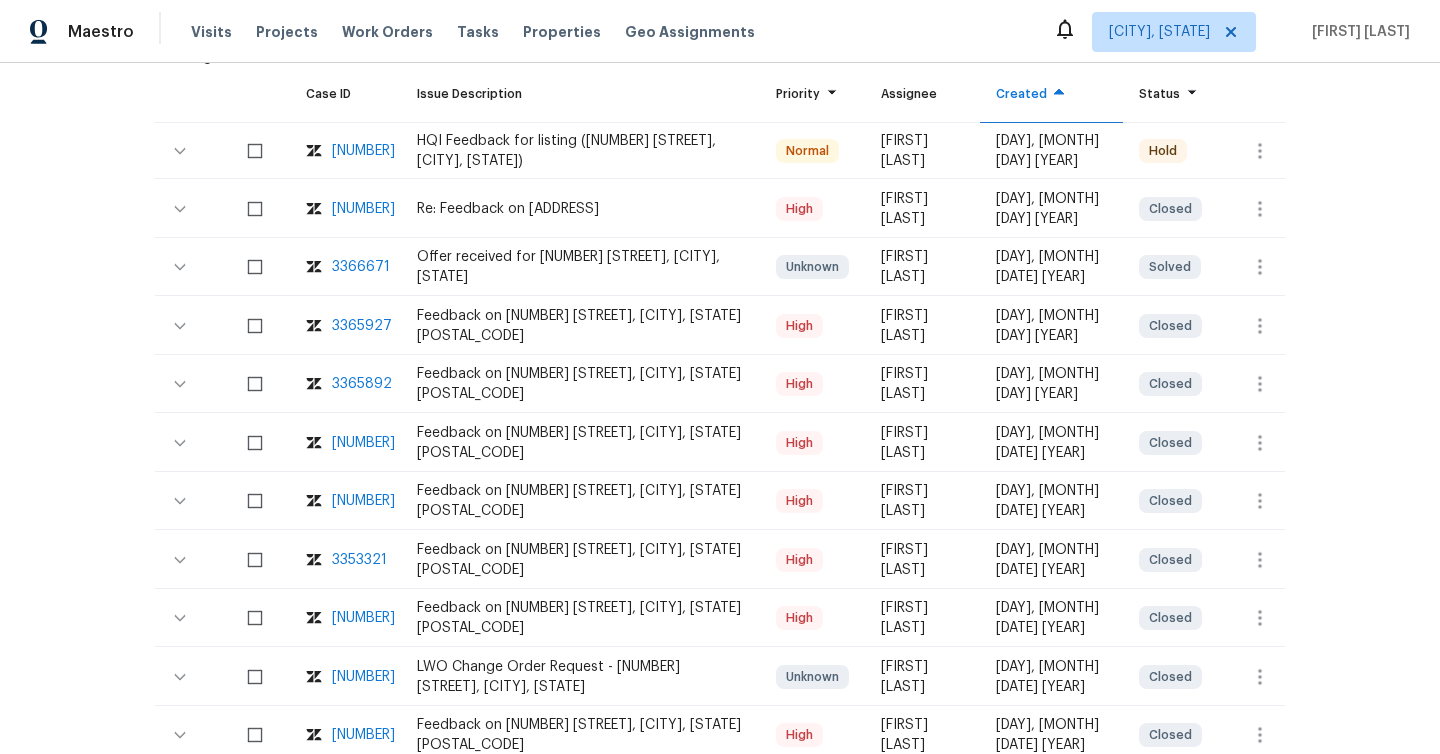 click on "[NUMBER]" at bounding box center (345, 209) 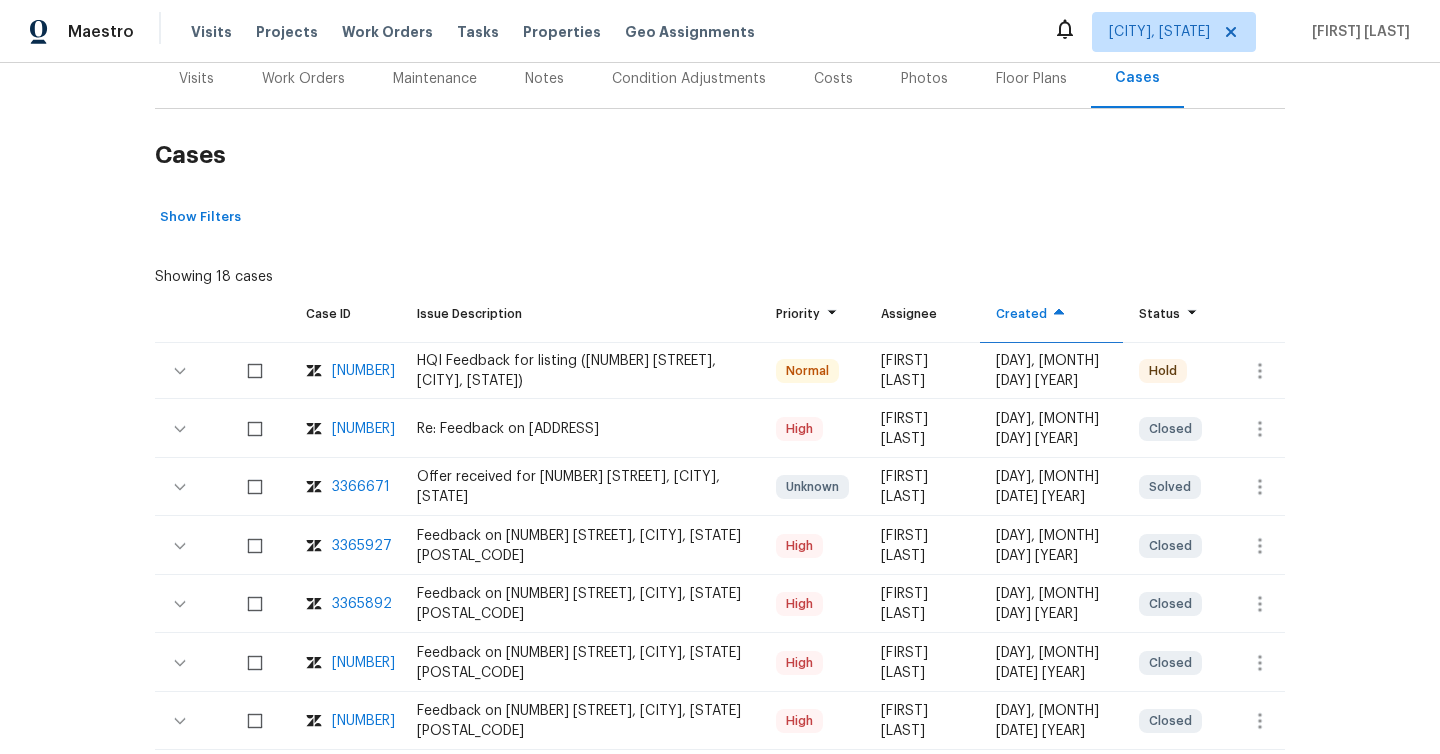 scroll, scrollTop: 147, scrollLeft: 0, axis: vertical 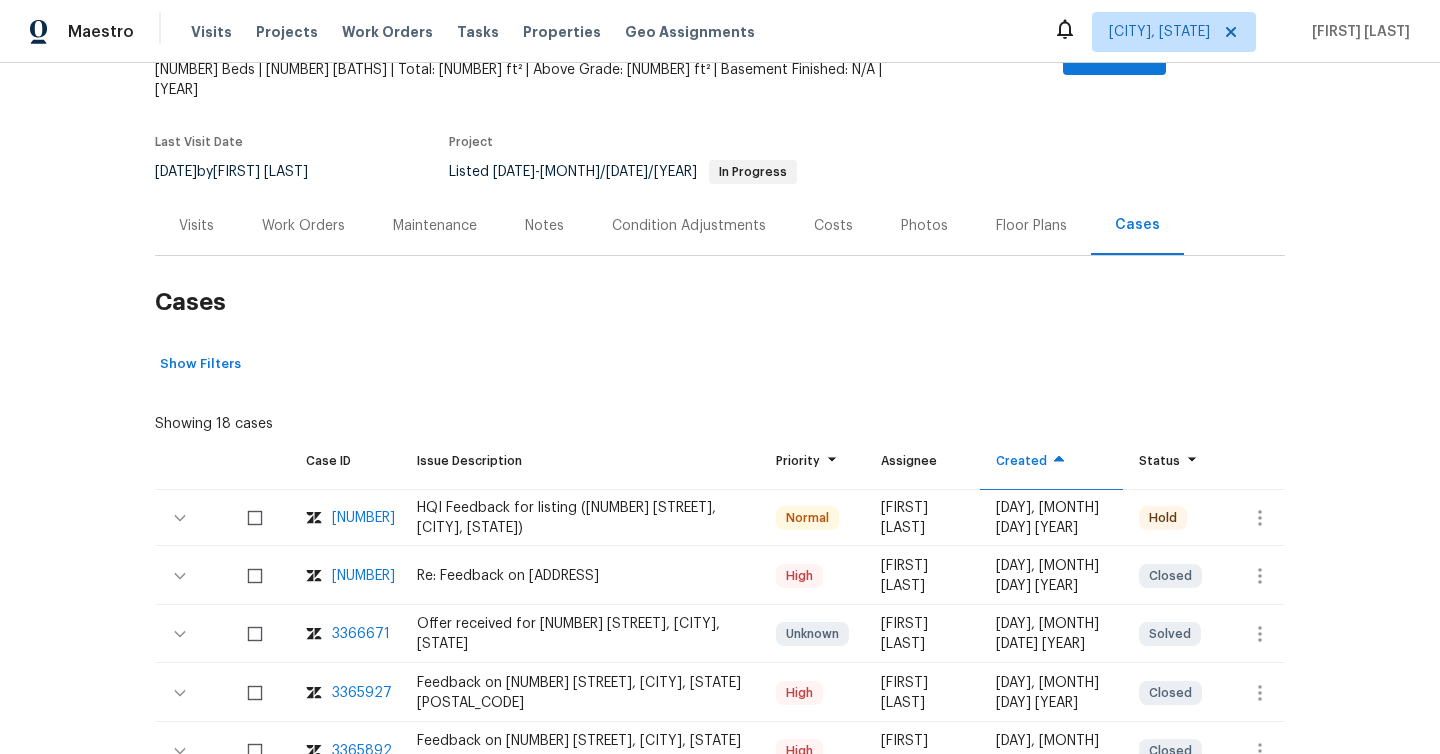 click on "Work Orders" at bounding box center (303, 225) 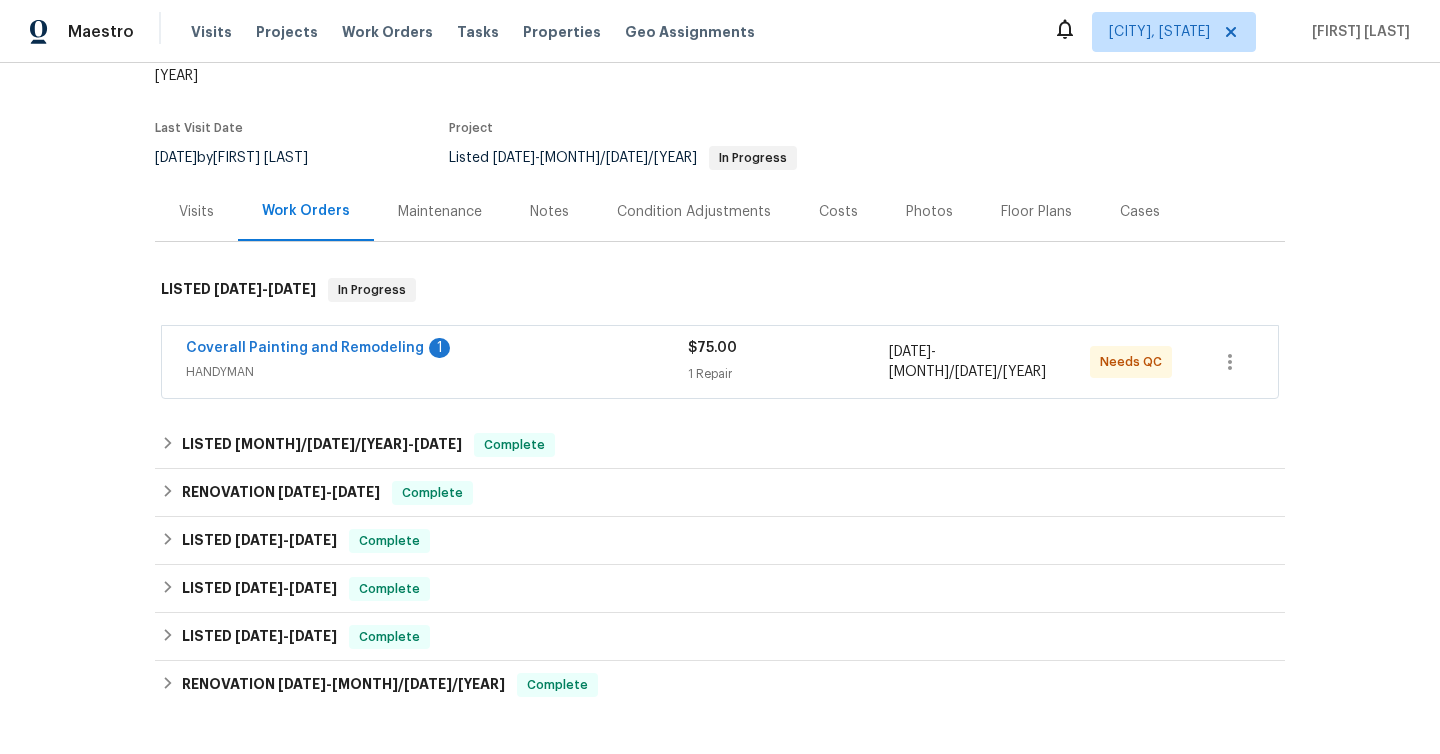 scroll, scrollTop: 162, scrollLeft: 0, axis: vertical 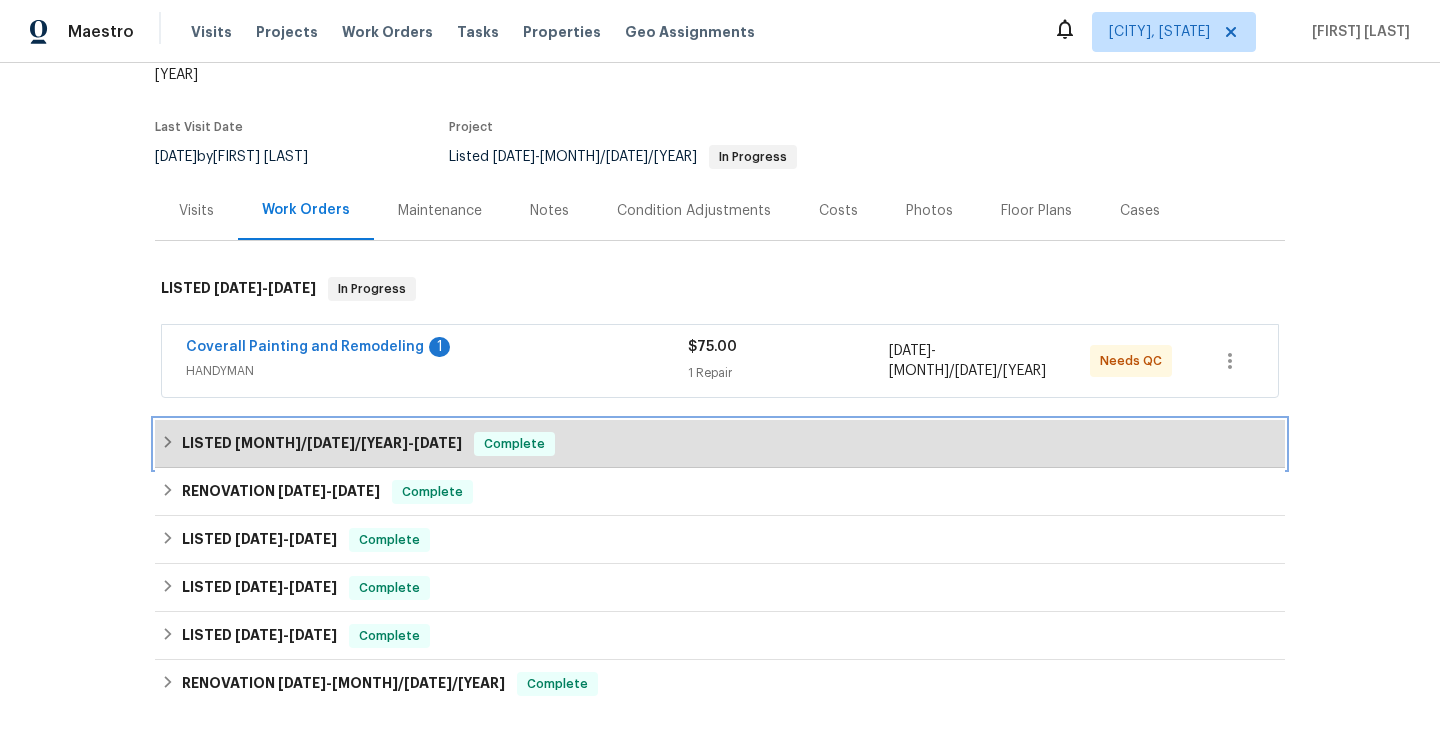 click on "[DATE]" at bounding box center [438, 443] 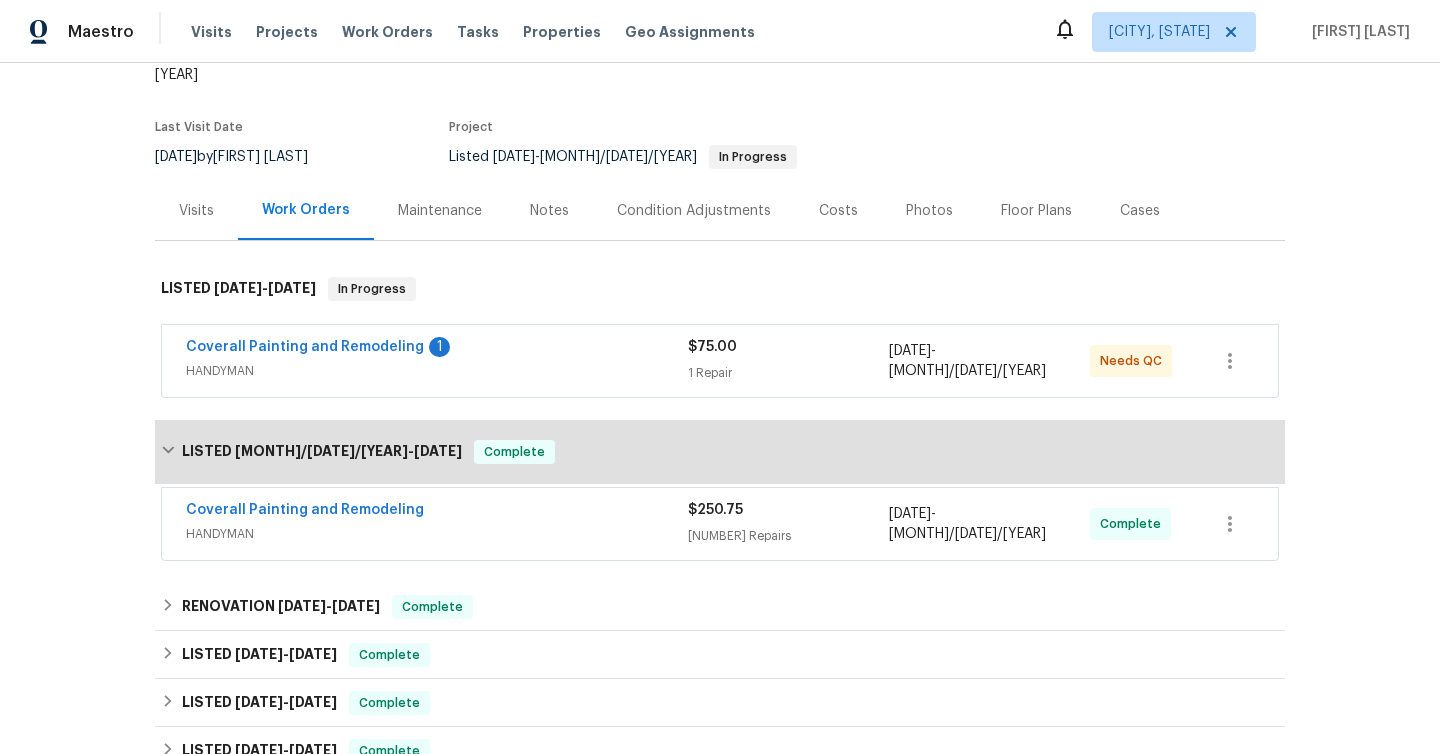 click on "HANDYMAN" at bounding box center [437, 534] 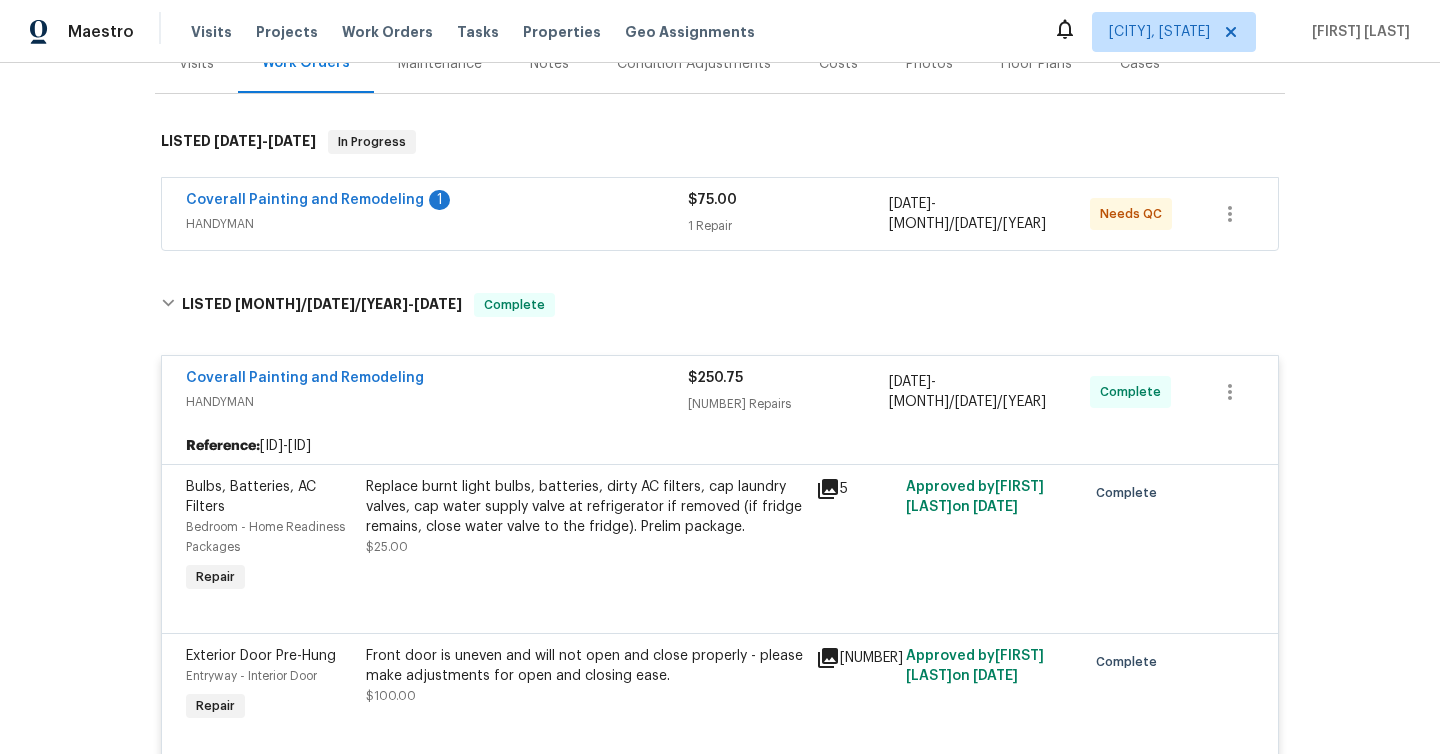 scroll, scrollTop: 468, scrollLeft: 0, axis: vertical 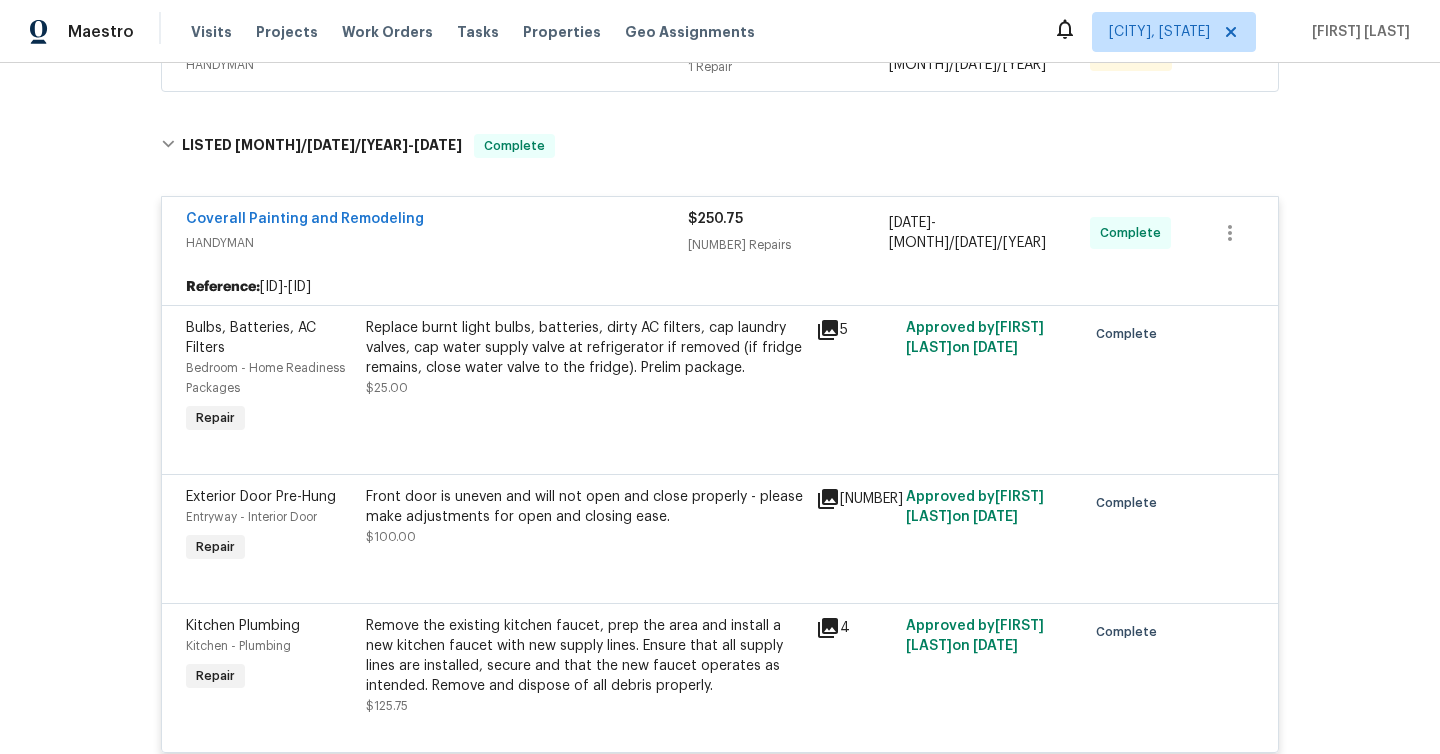 click 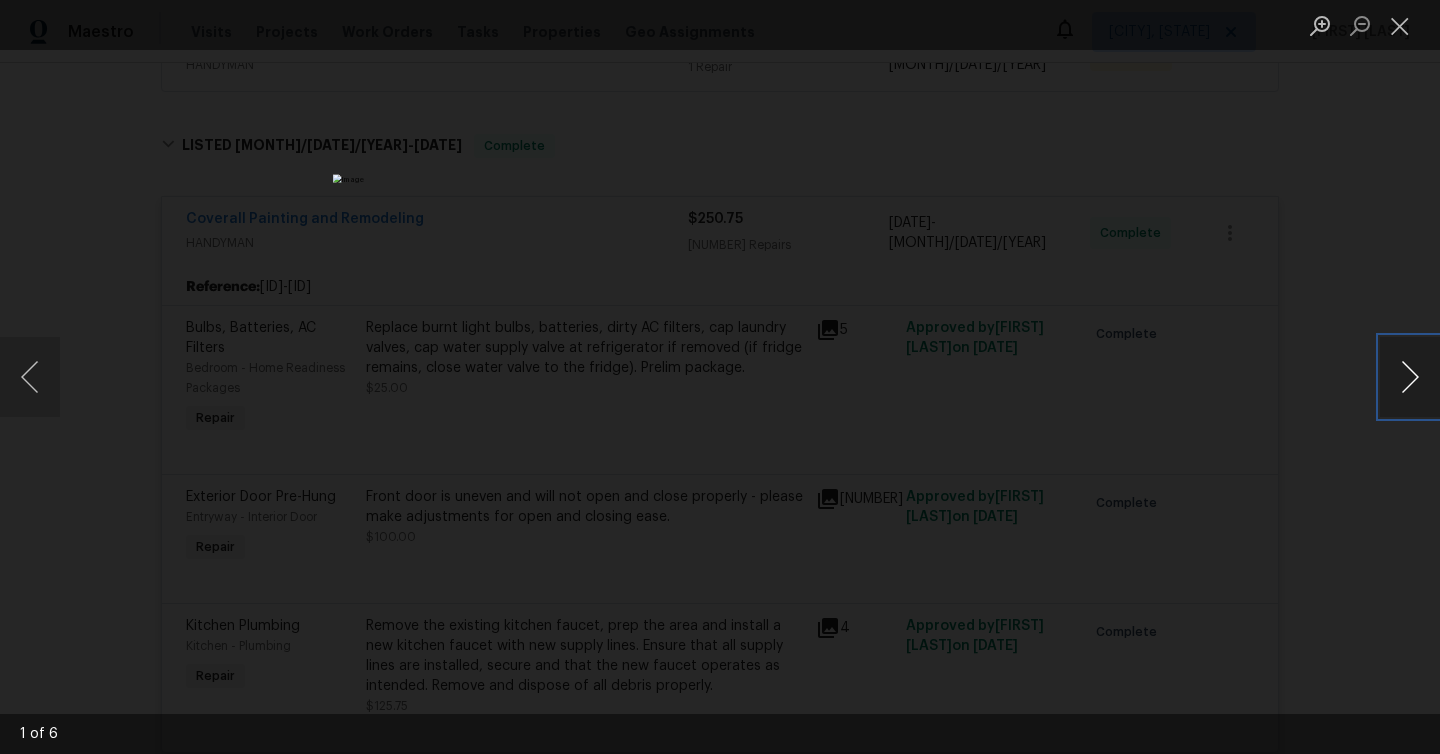 click at bounding box center [1410, 377] 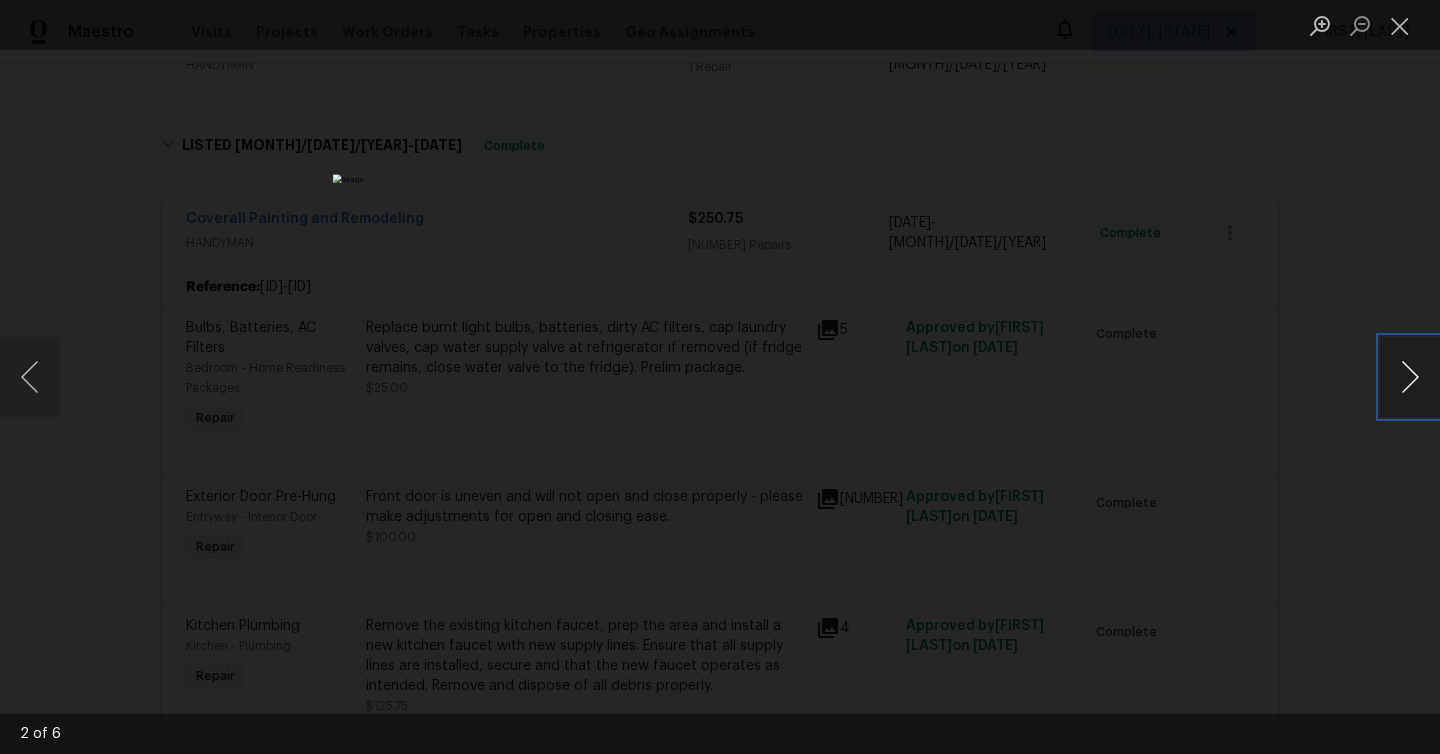 click at bounding box center (1410, 377) 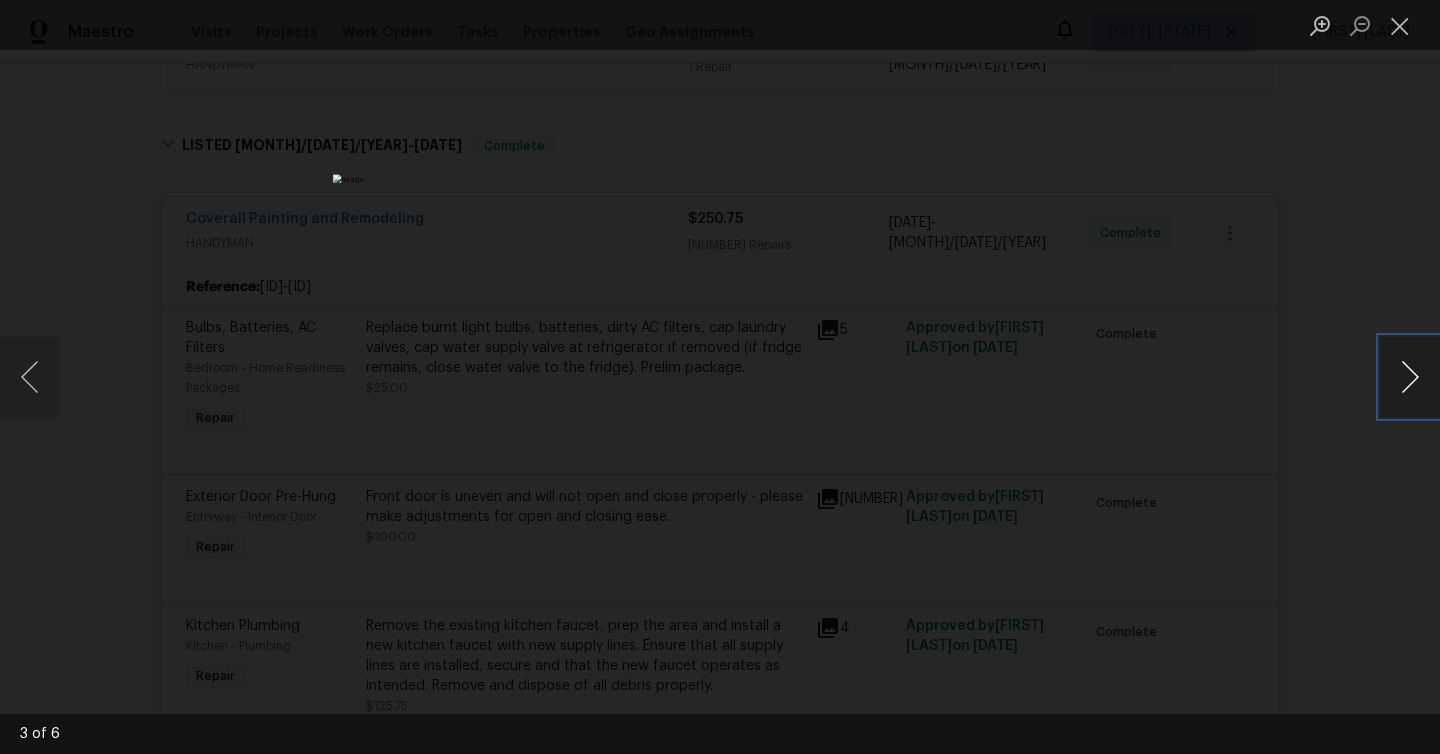 click at bounding box center [1410, 377] 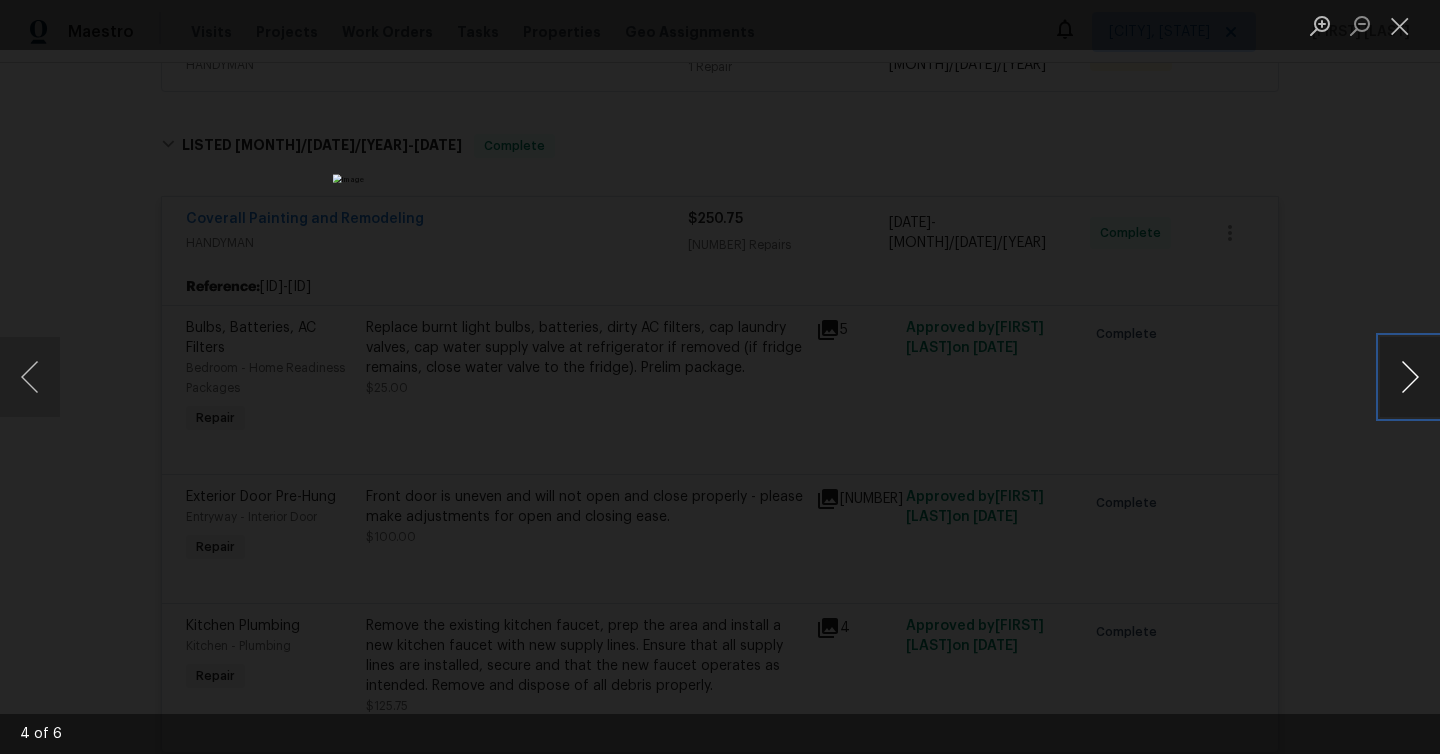 click at bounding box center [1410, 377] 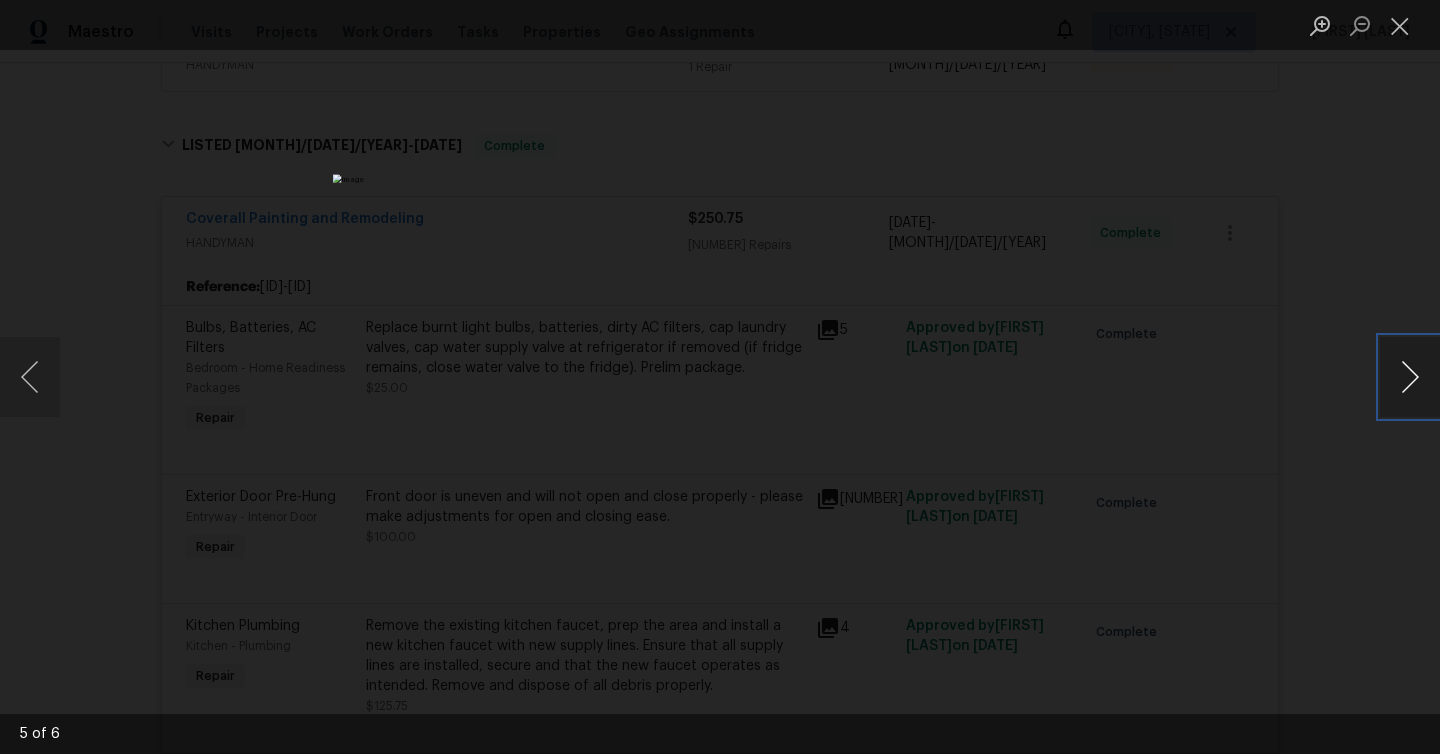 click at bounding box center (1410, 377) 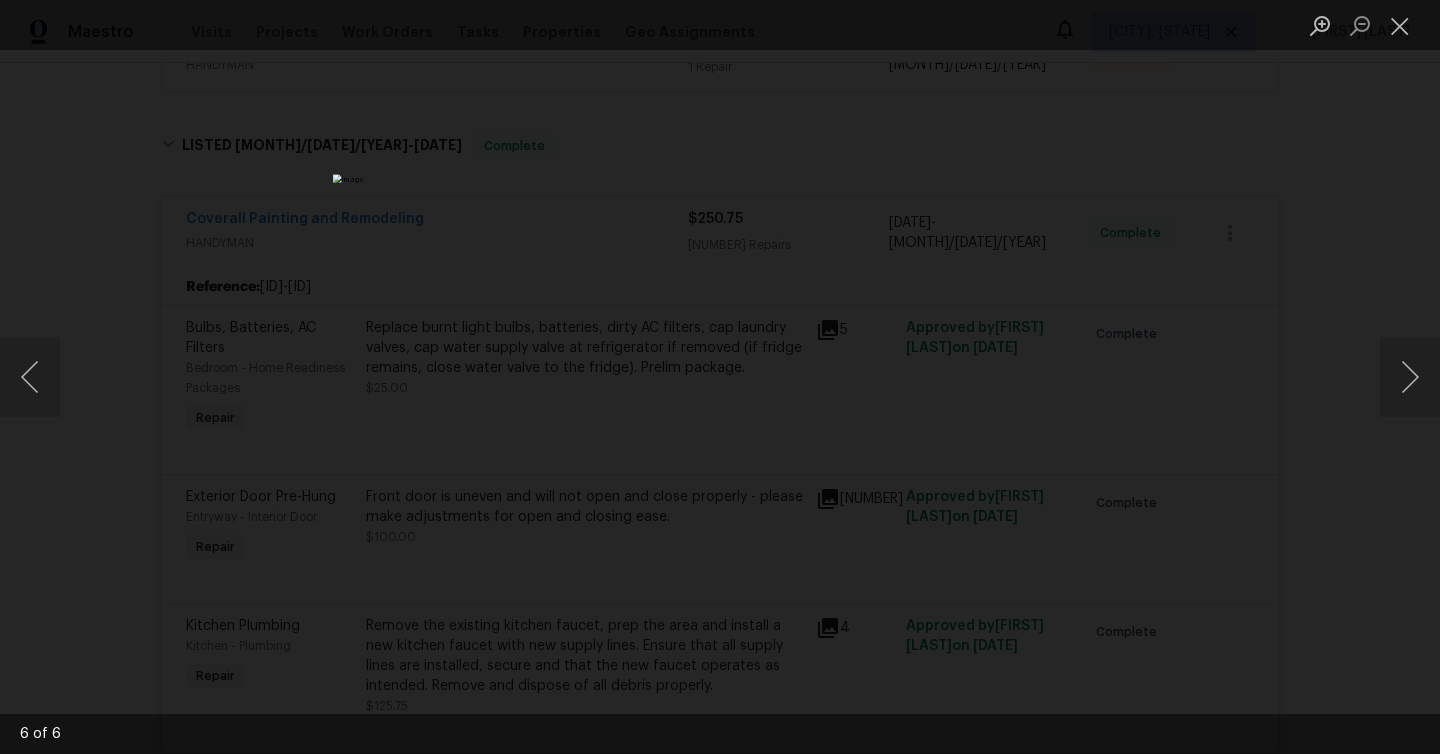 click at bounding box center (720, 377) 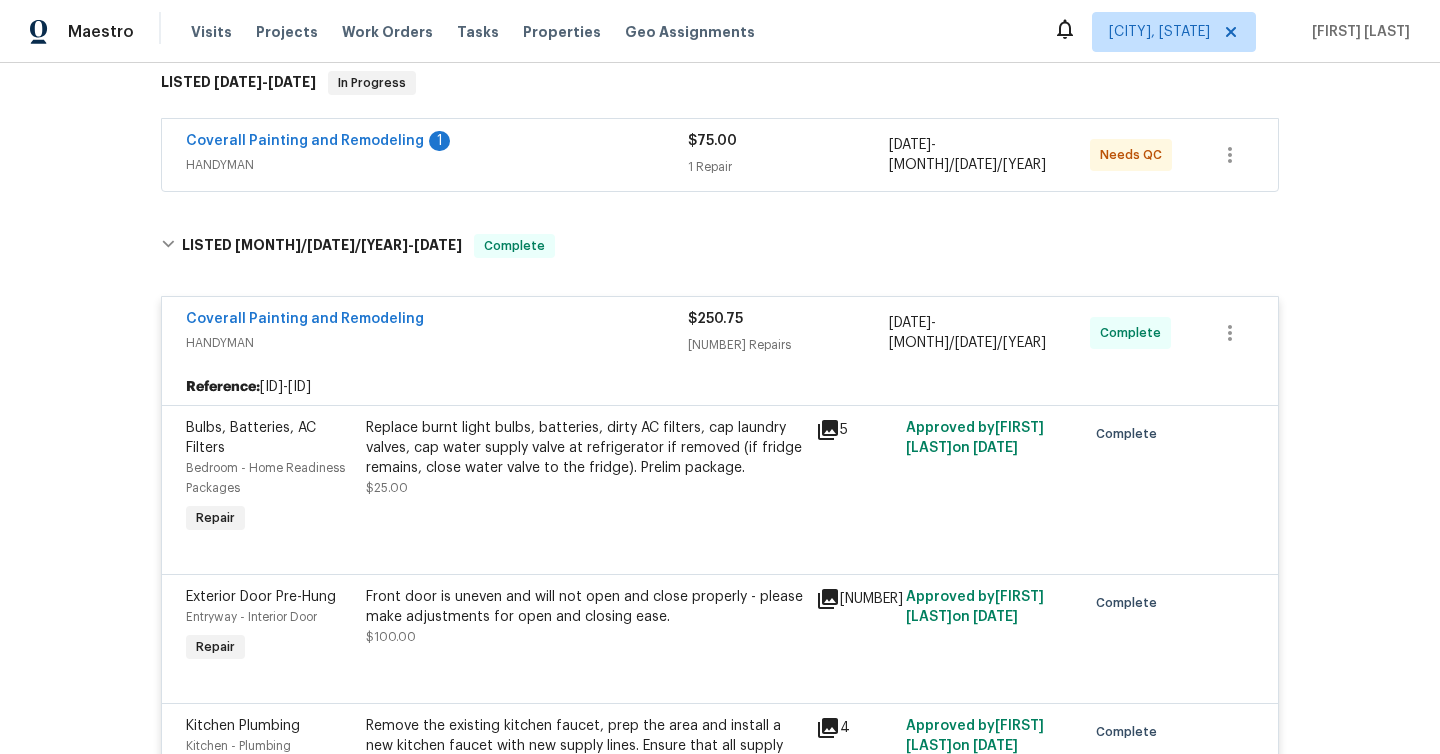 scroll, scrollTop: 166, scrollLeft: 0, axis: vertical 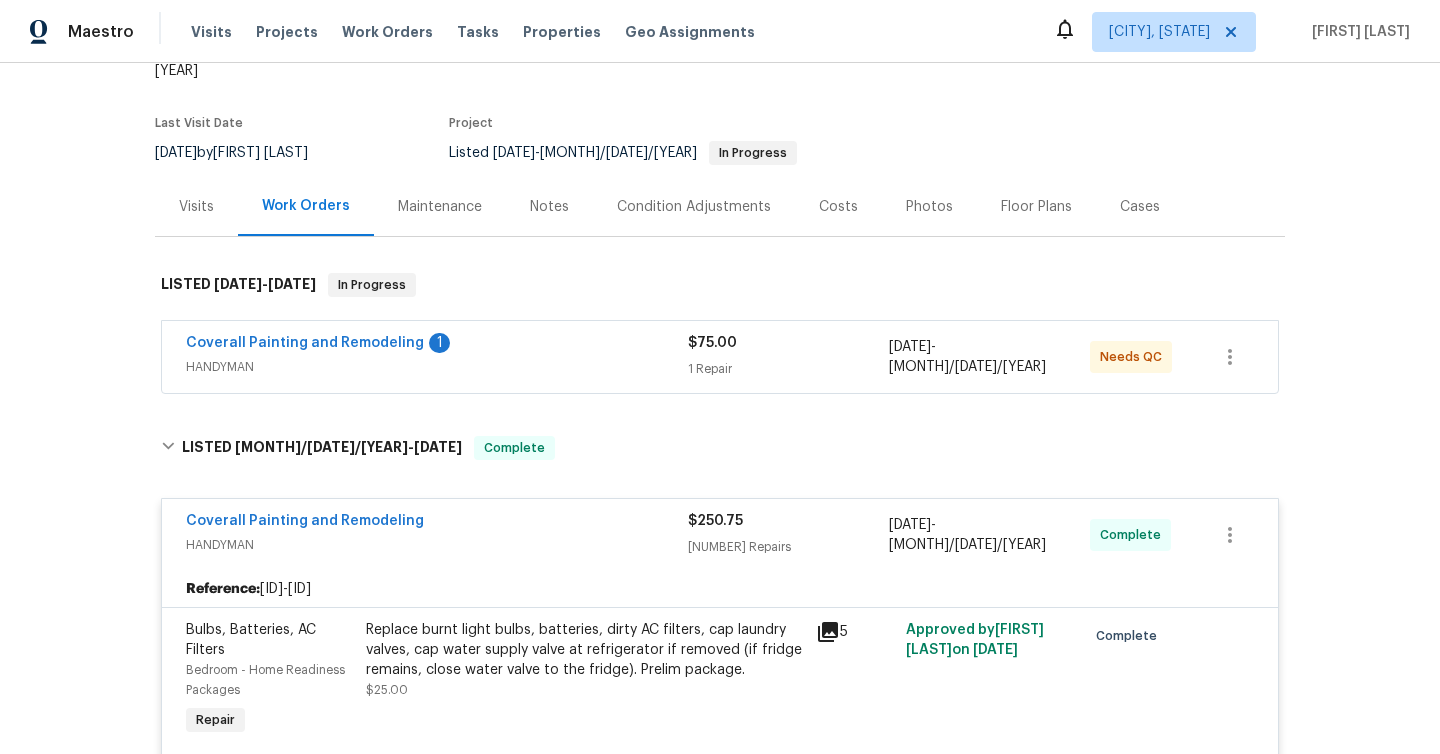 click on "Visits" at bounding box center (196, 206) 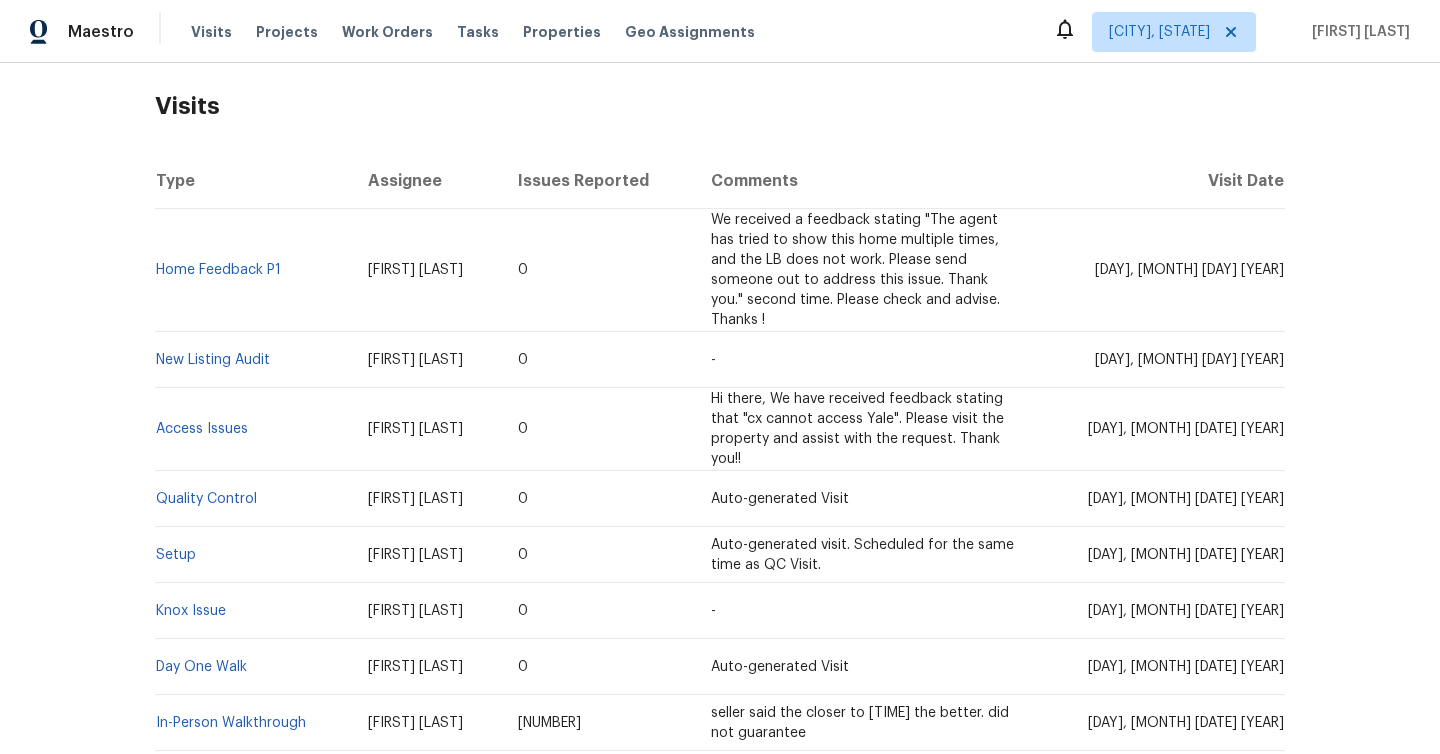 scroll, scrollTop: 319, scrollLeft: 0, axis: vertical 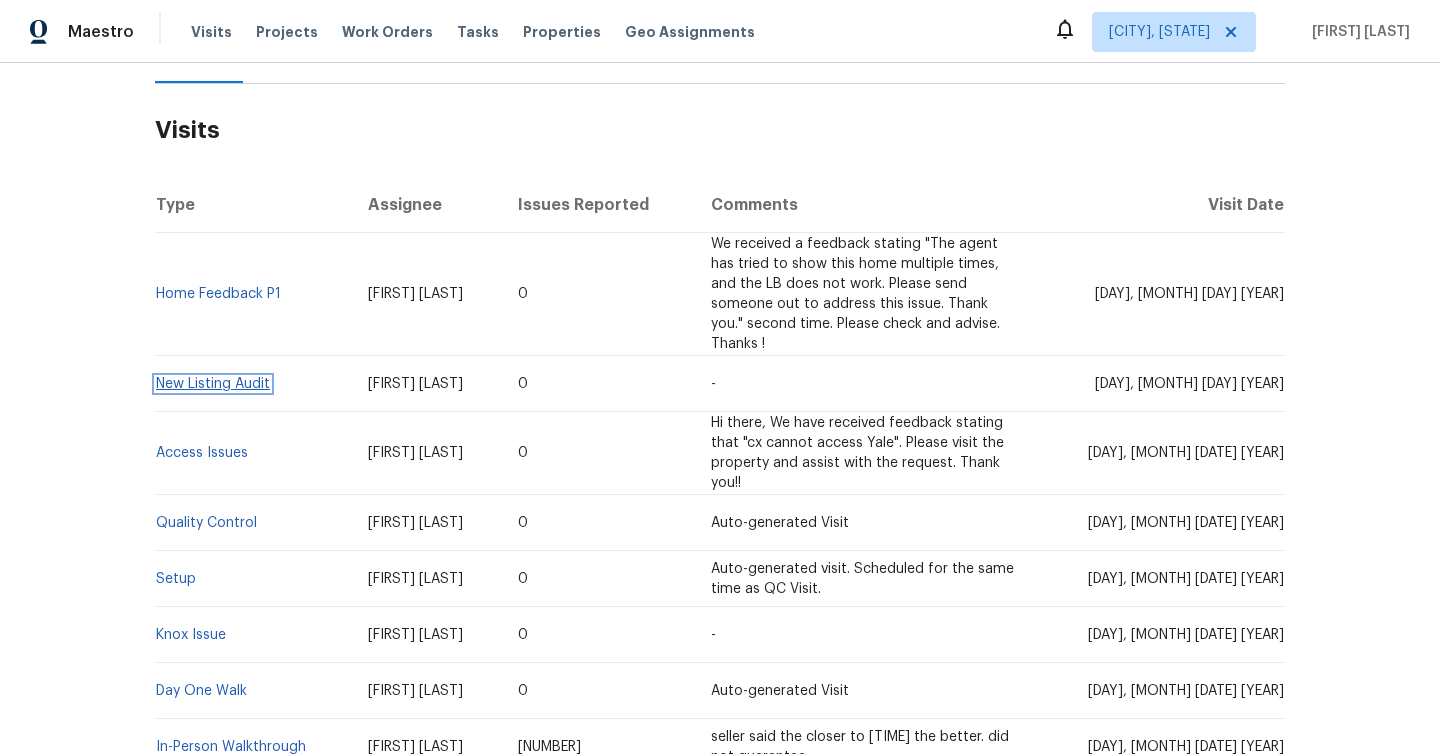 click on "New Listing Audit" at bounding box center [213, 384] 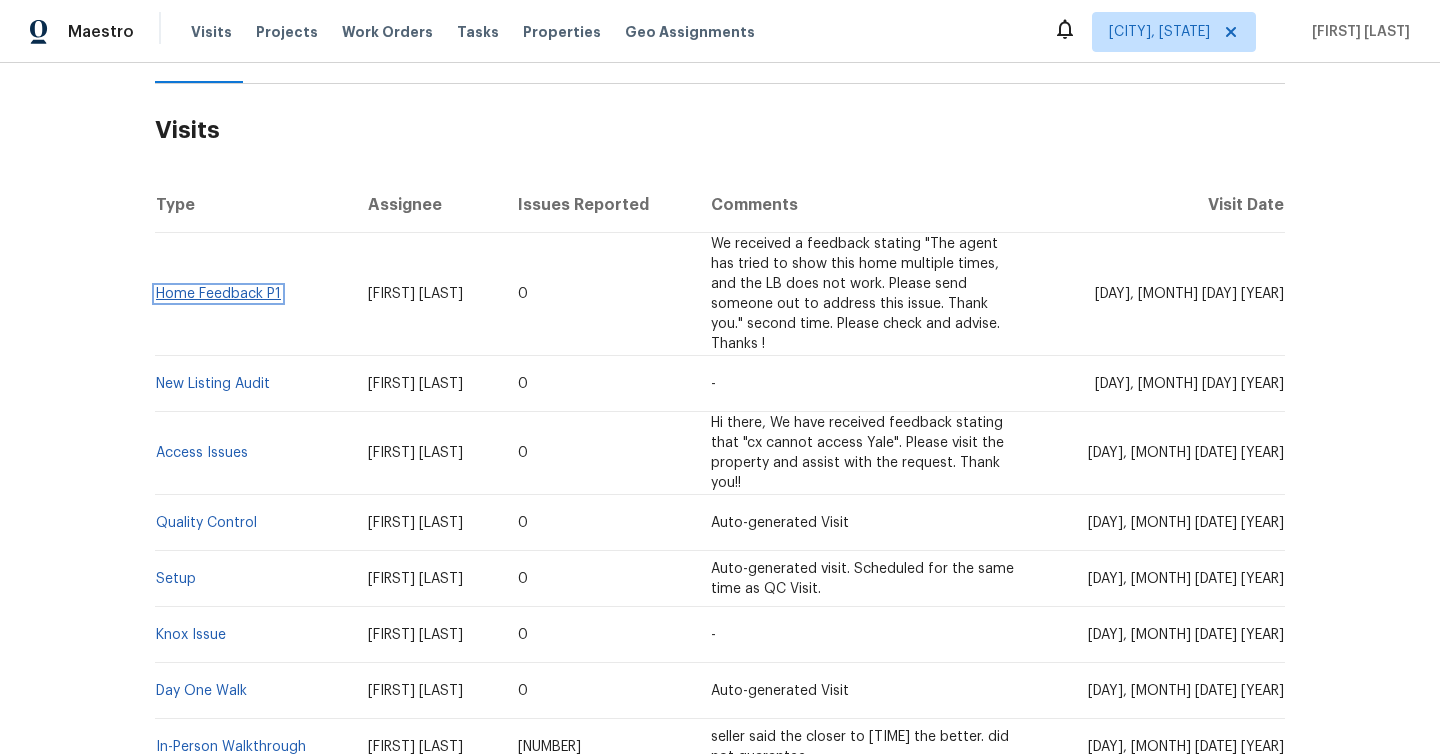 click on "Home Feedback P1" at bounding box center [218, 294] 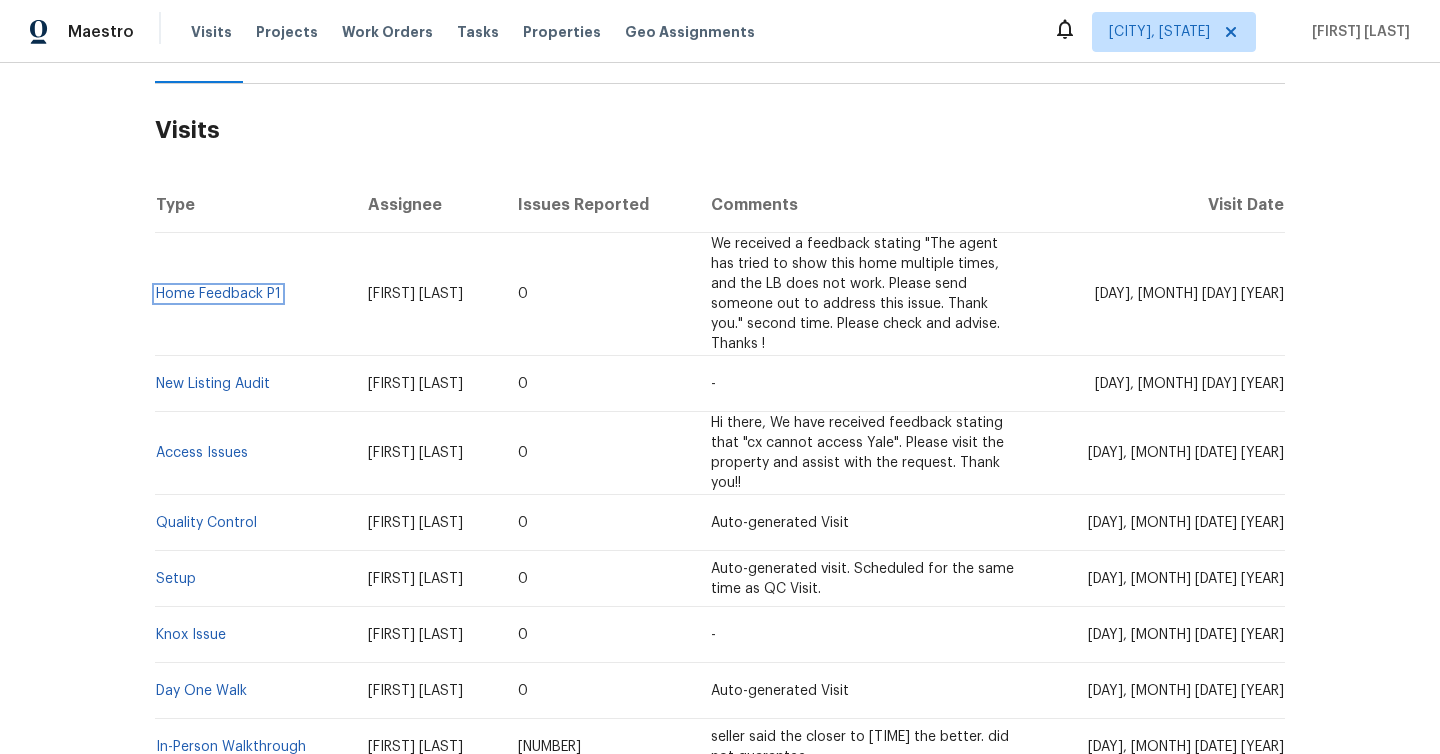 scroll, scrollTop: 144, scrollLeft: 0, axis: vertical 